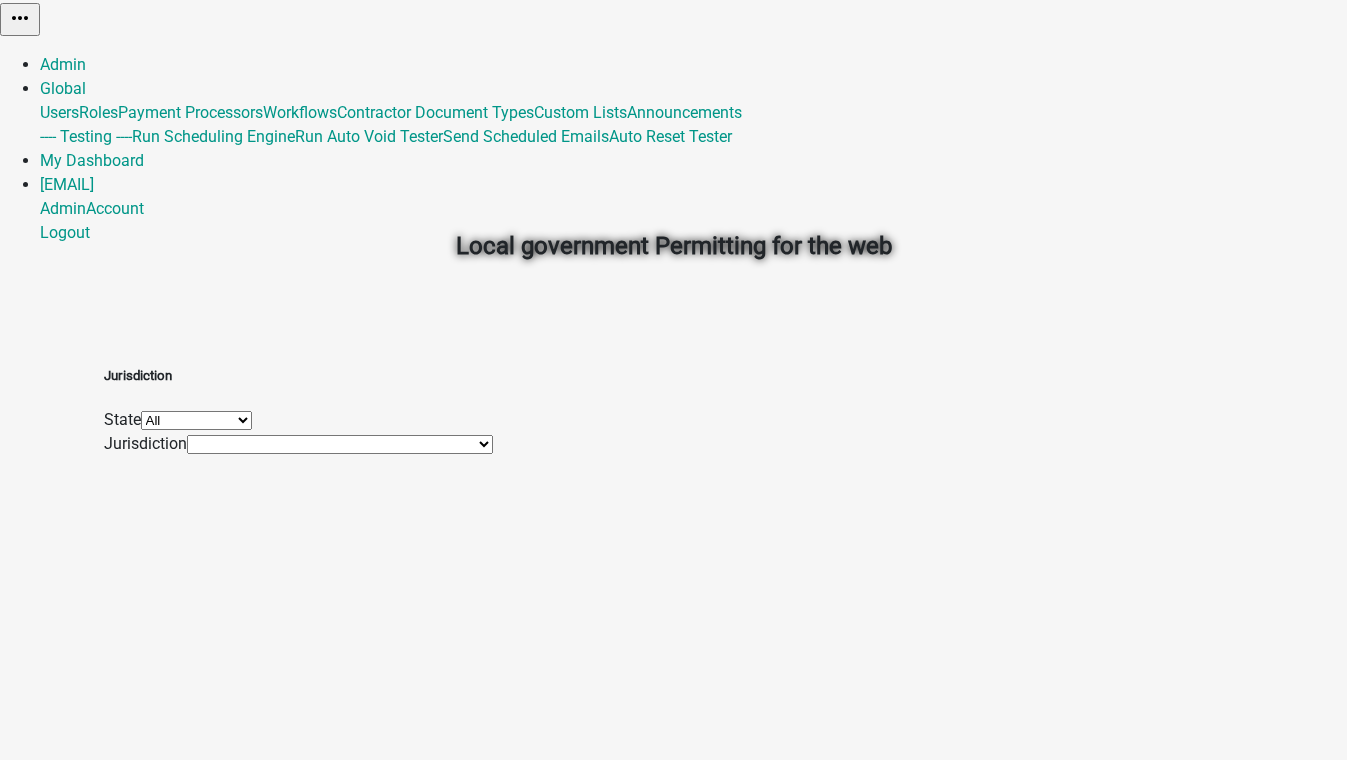 scroll, scrollTop: 0, scrollLeft: 0, axis: both 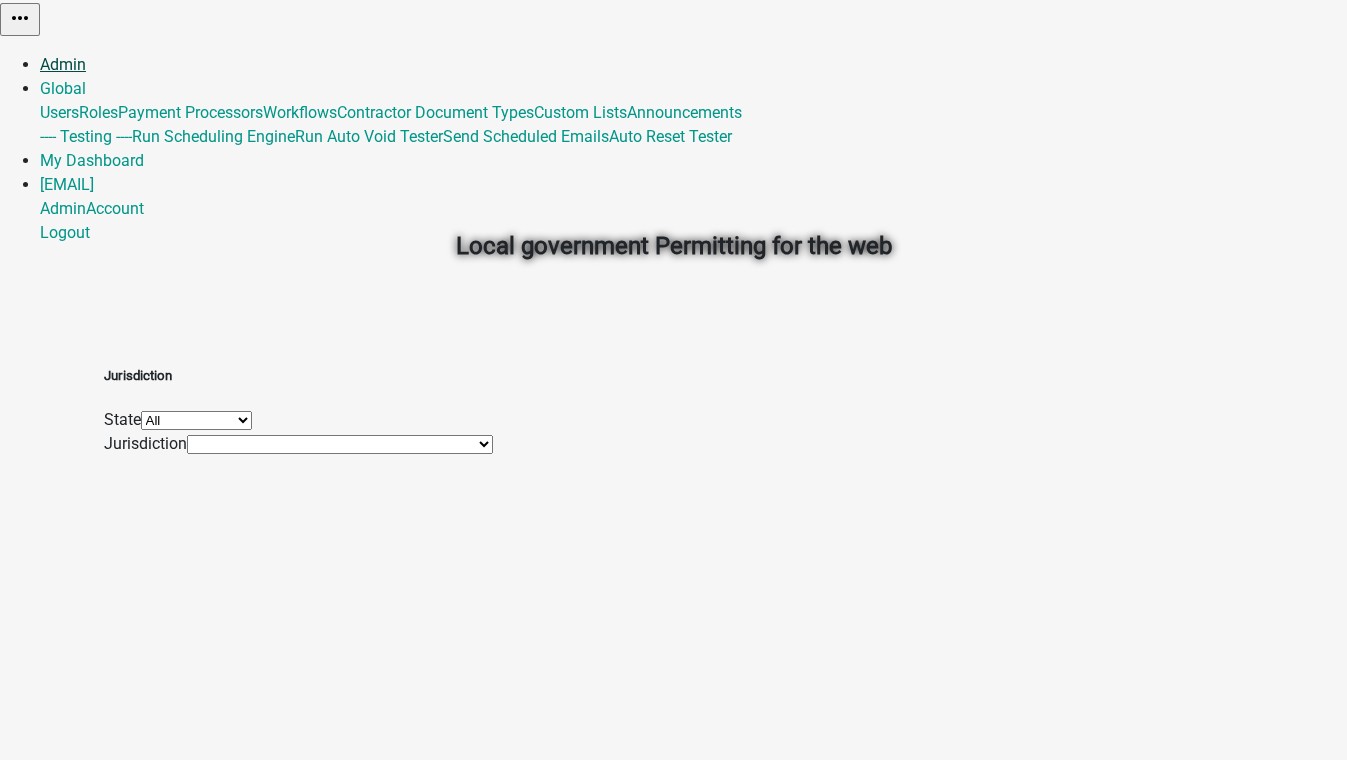 click on "Admin" at bounding box center (63, 64) 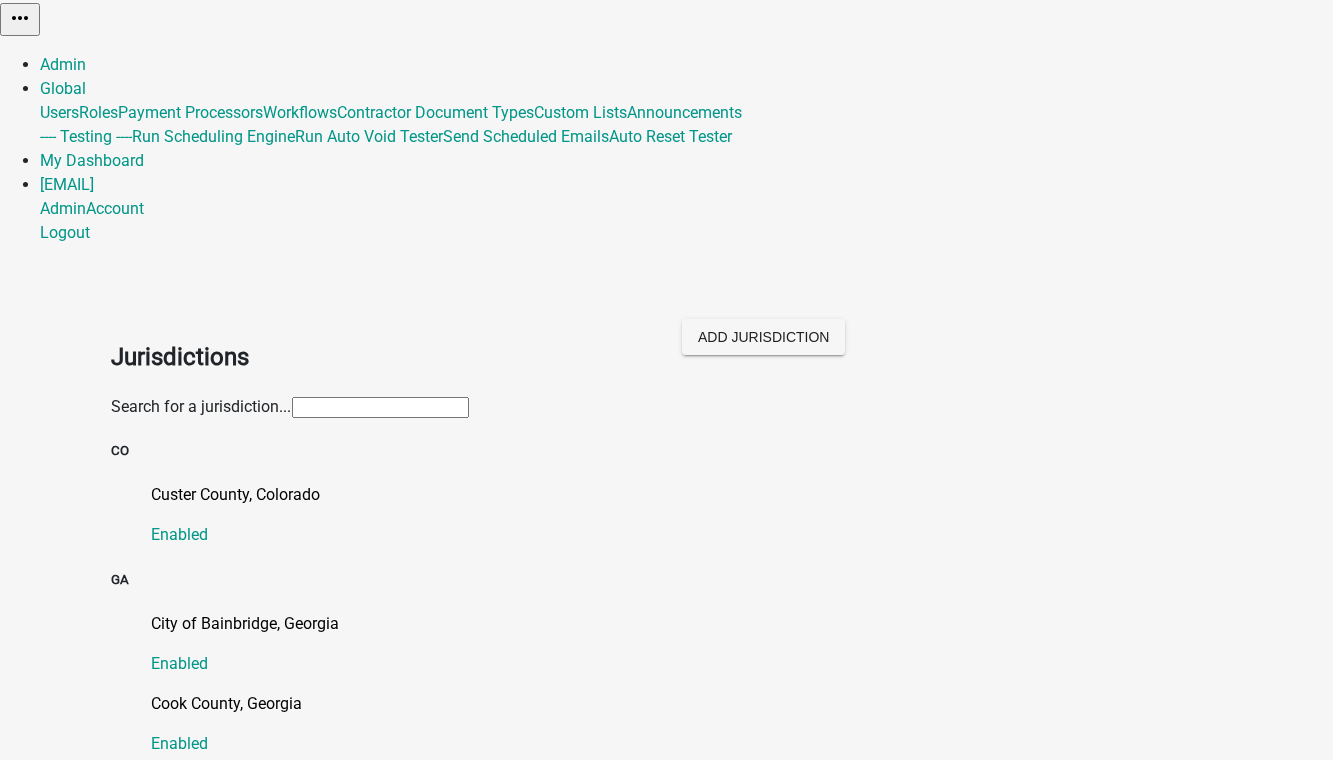 click 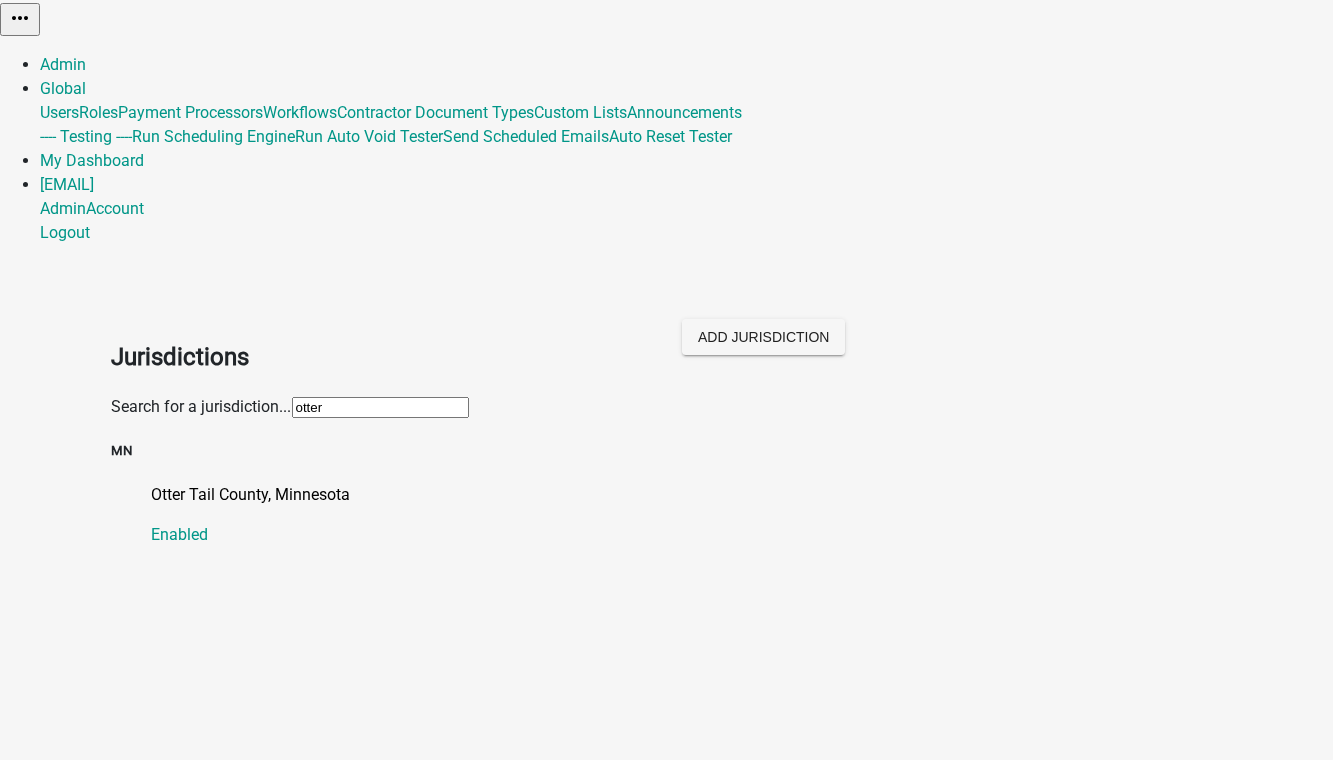 type on "otter tai" 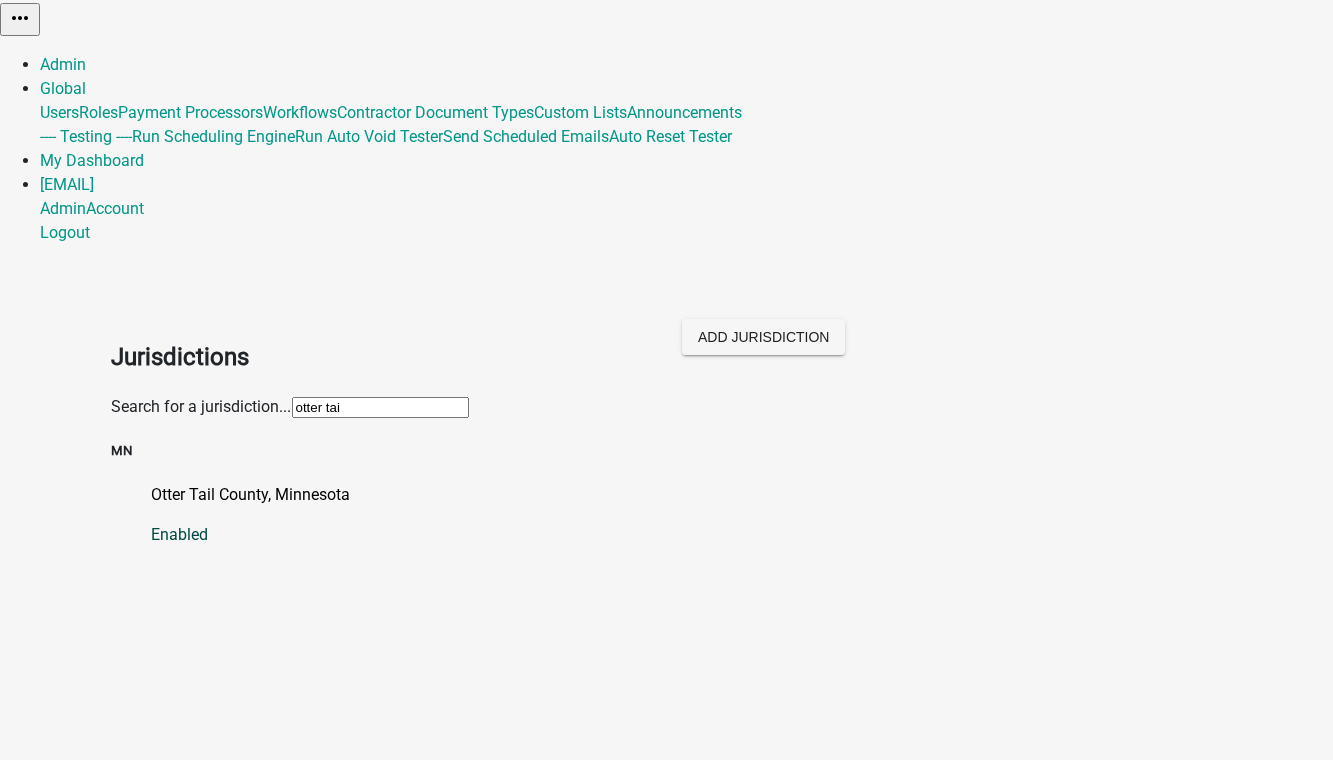 click on "Otter Tail County, Minnesota" 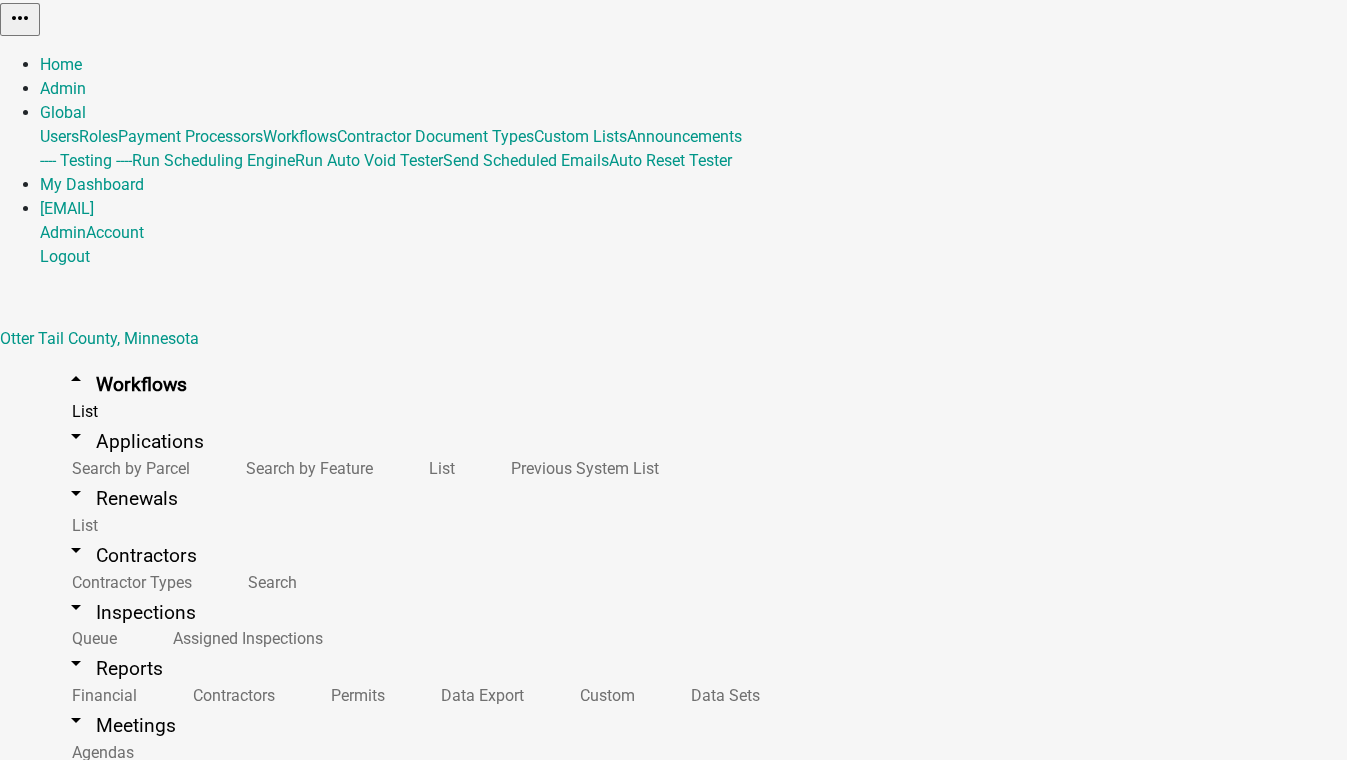 click on "Conditional Use Permit Application" at bounding box center (165, 1211) 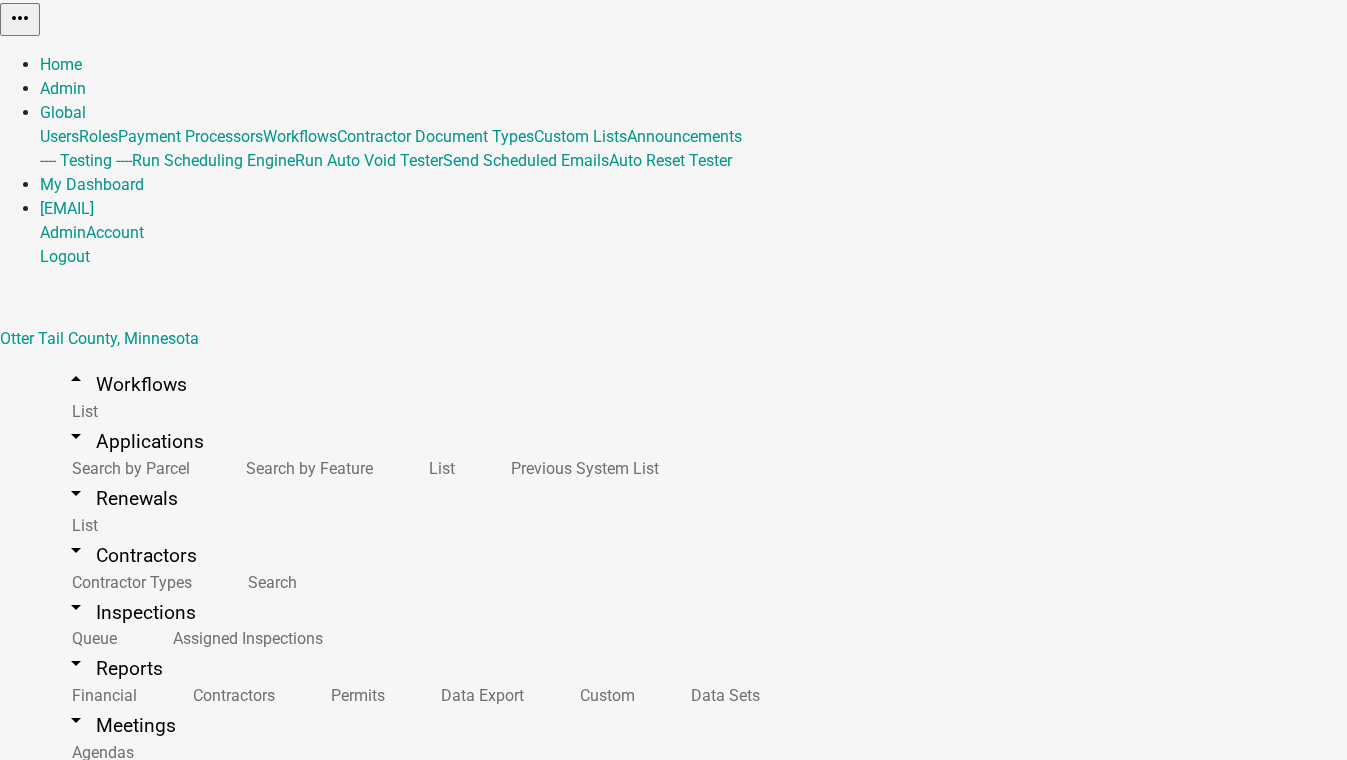 click on "Builder" 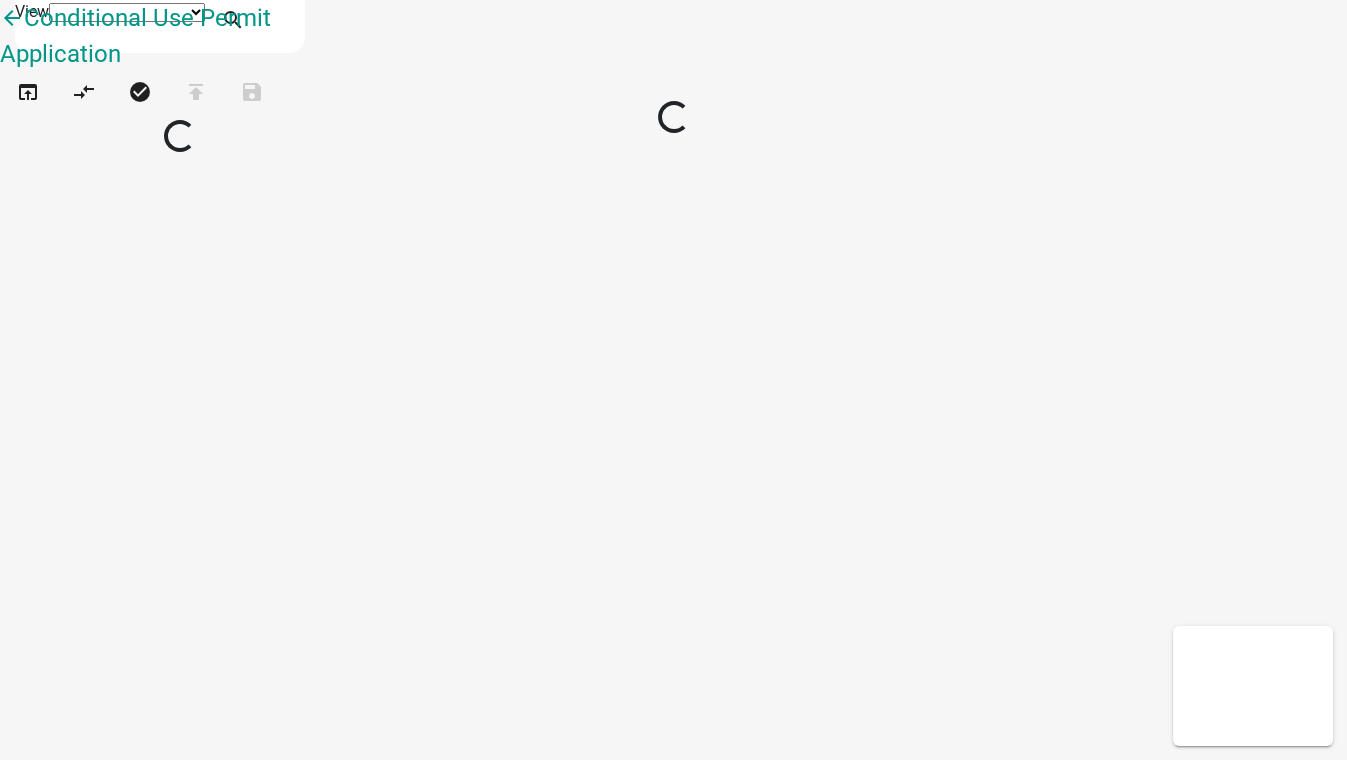 select on "1" 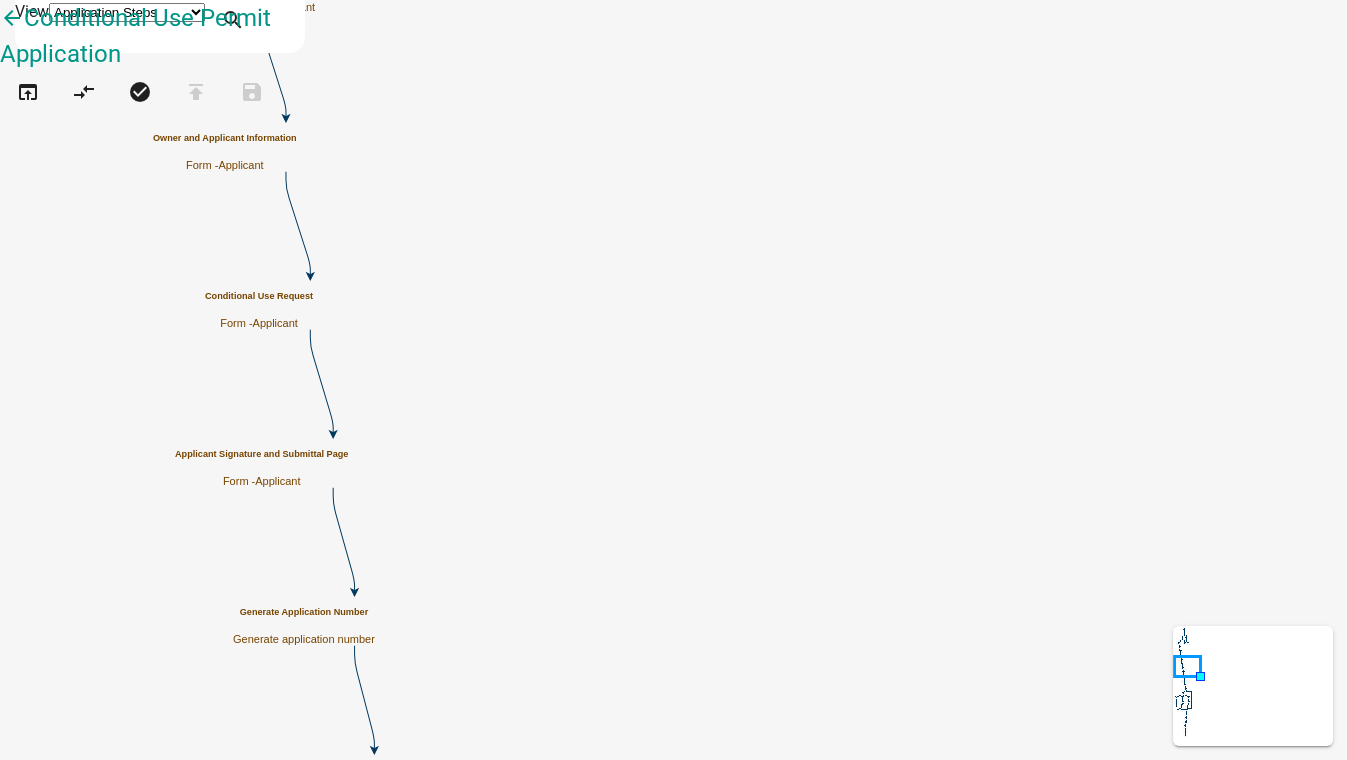 click on "Conditional Use Request
Form -  Applicant" at bounding box center [259, 310] 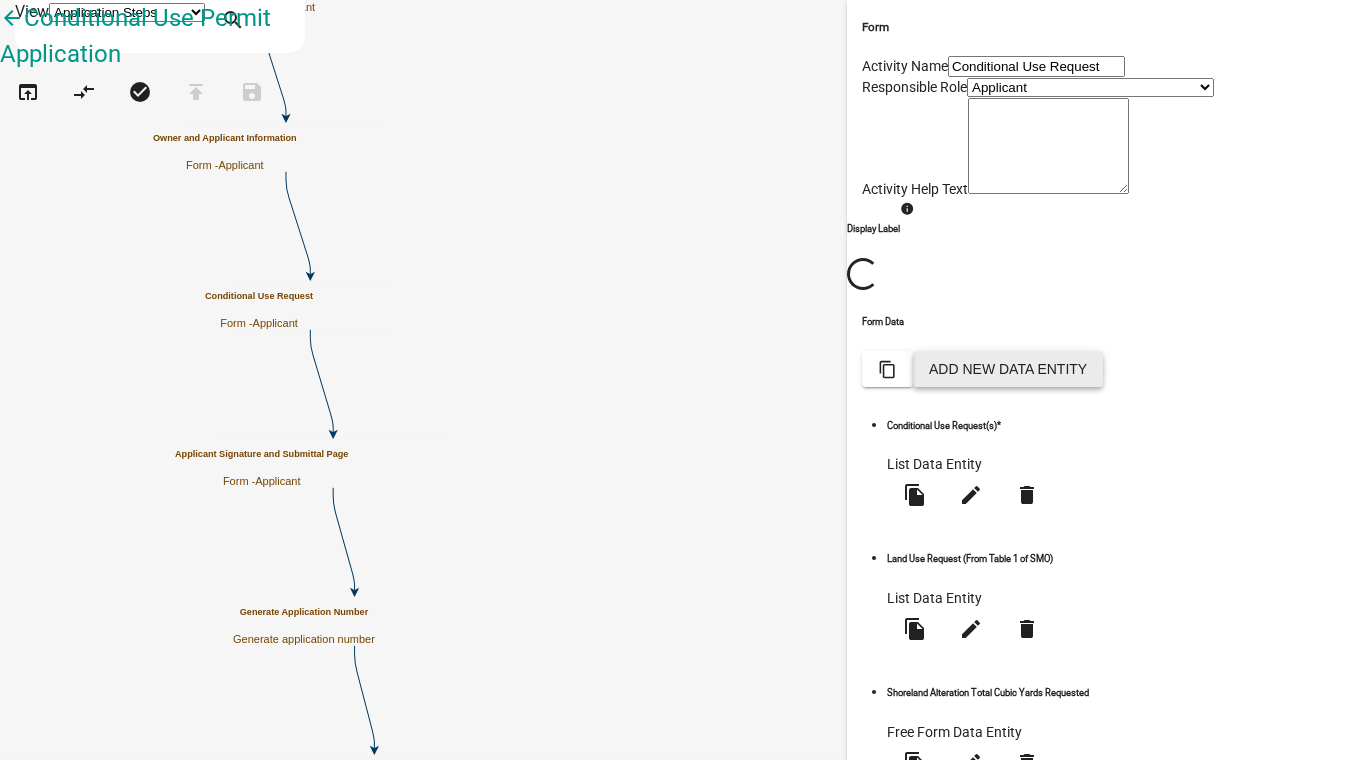 click on "Add New Data Entity" at bounding box center (1008, 369) 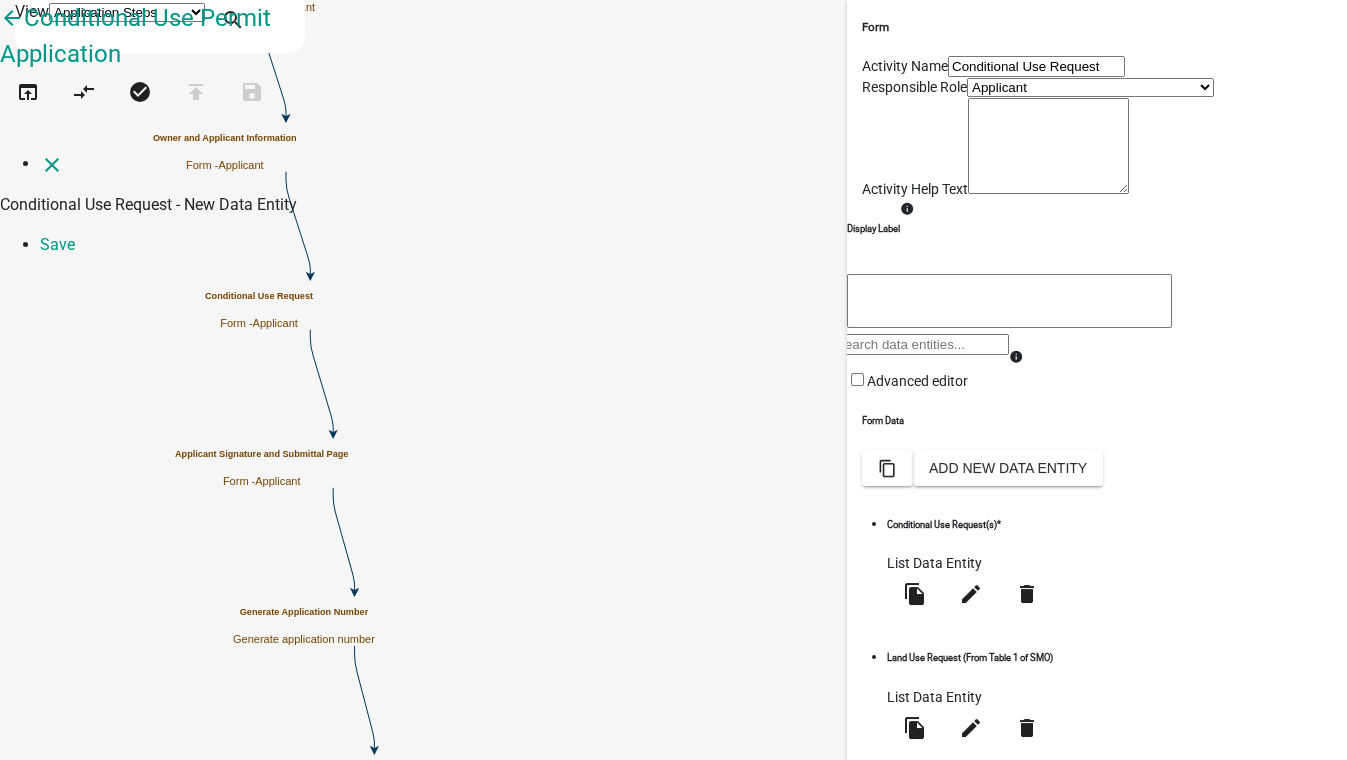 select 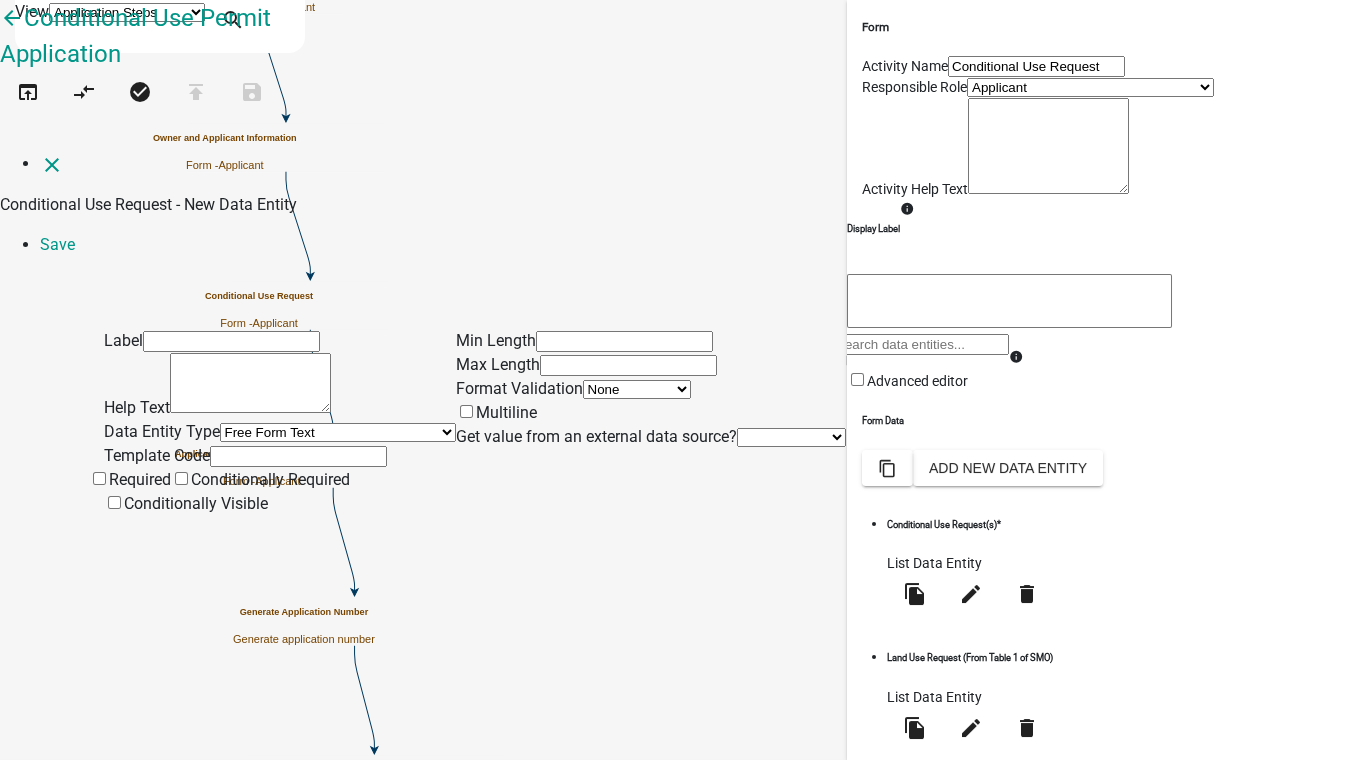 click 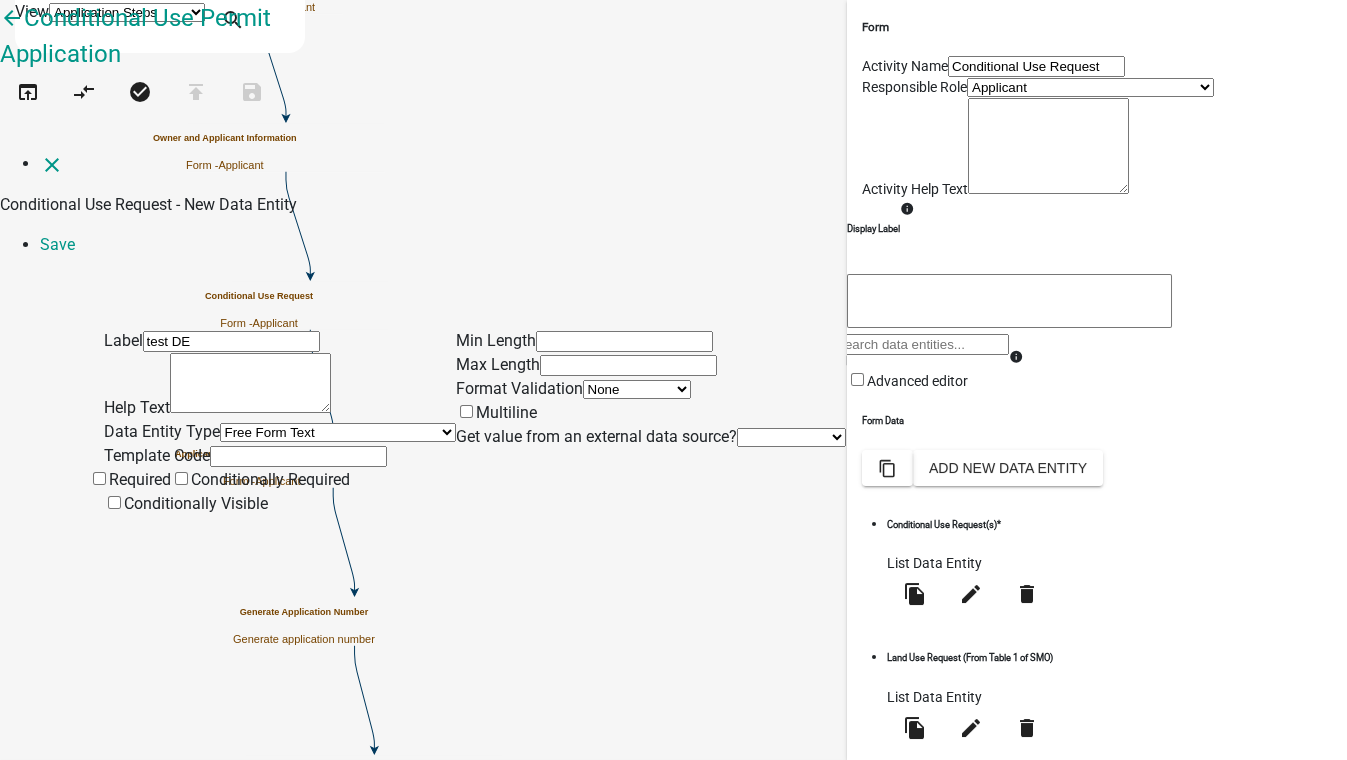 type on "test DE" 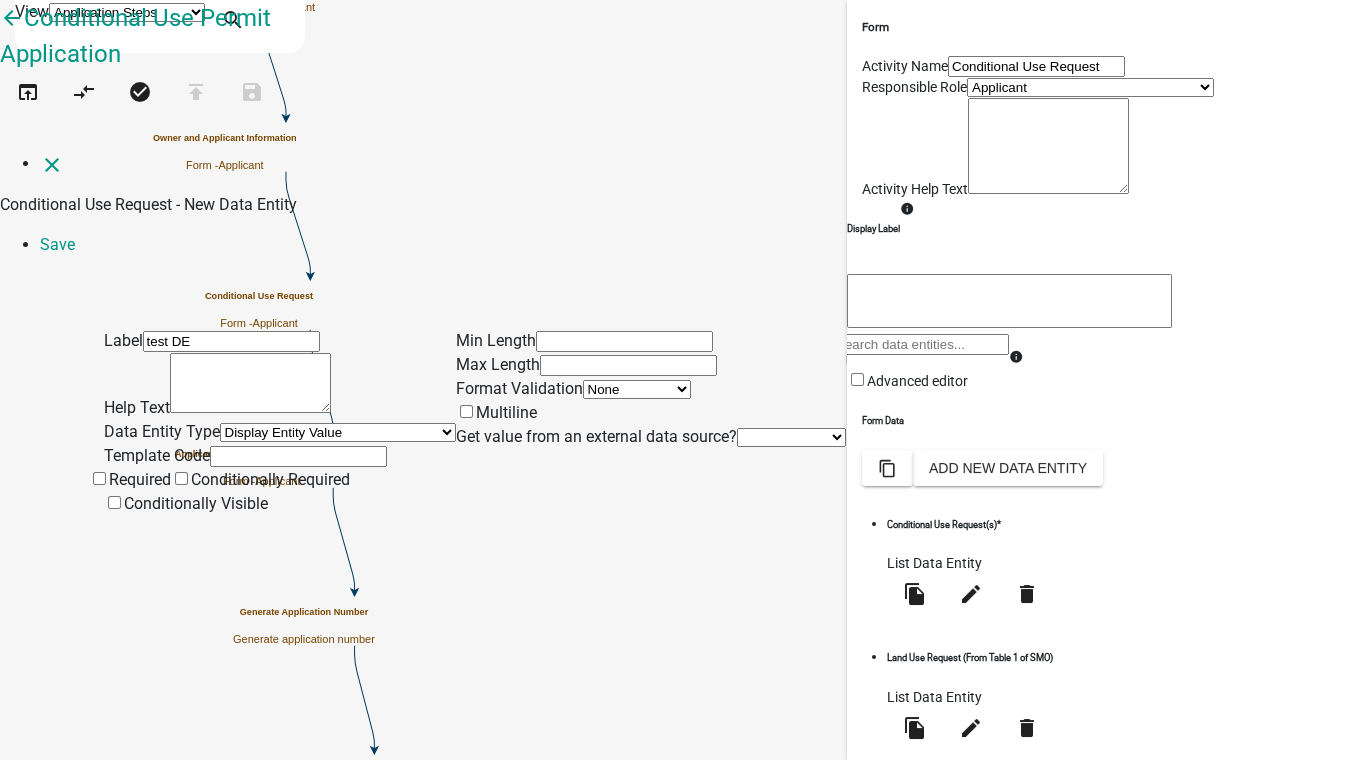 click on "Free Form Text   Document   Display Entity Value   Fee   Numeric Data   Date   Map Sketch Data   List Data   Signature   Formatted Text   Today   Calculated Value   Generate Client Application Number   Contact List   Inspection Document" 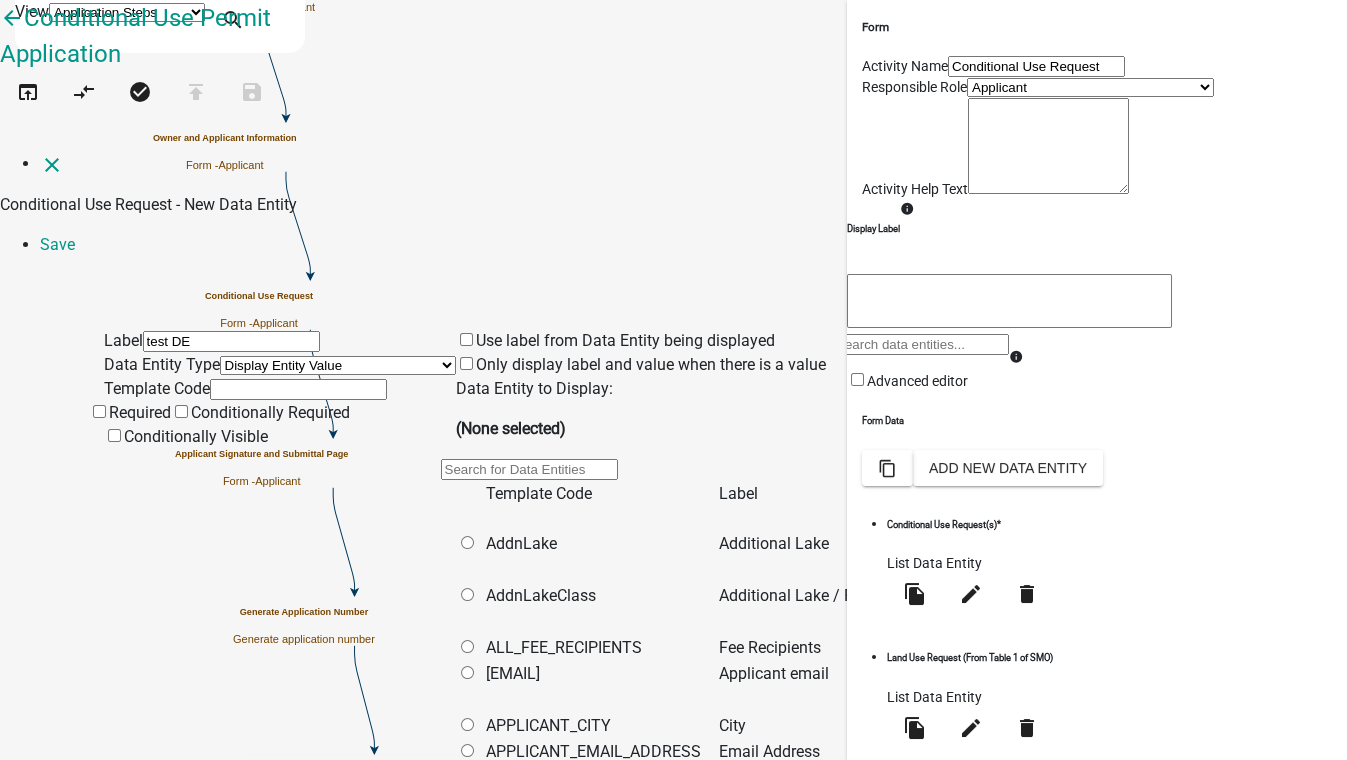scroll, scrollTop: 333, scrollLeft: 0, axis: vertical 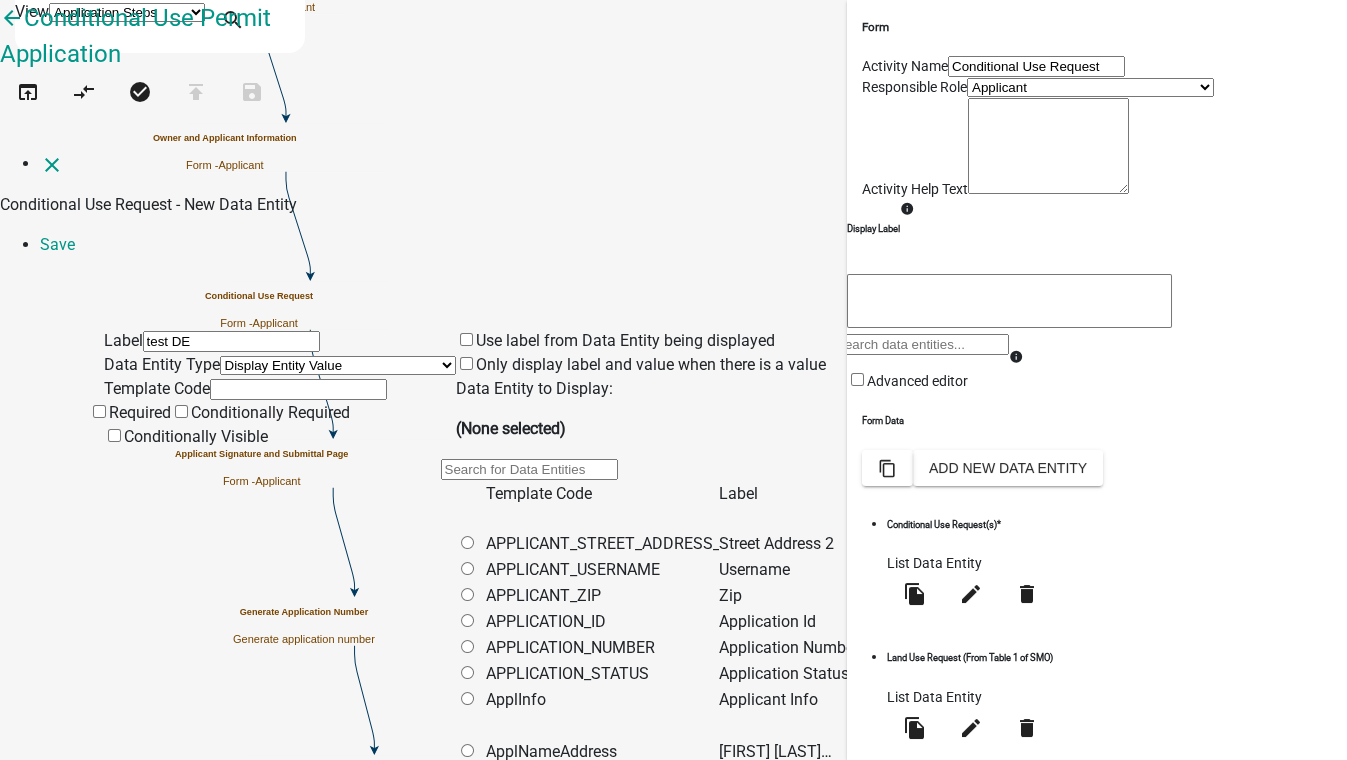 click on "3" 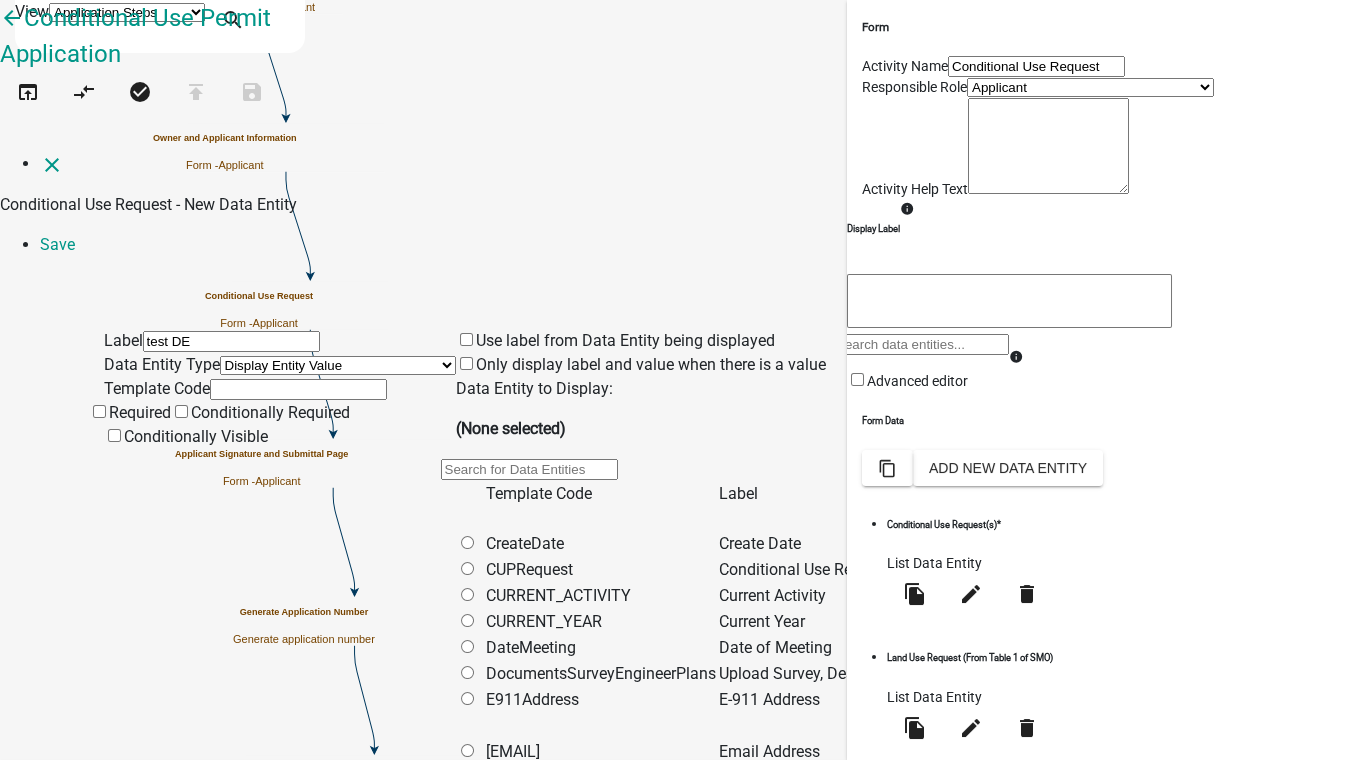 click on "5" 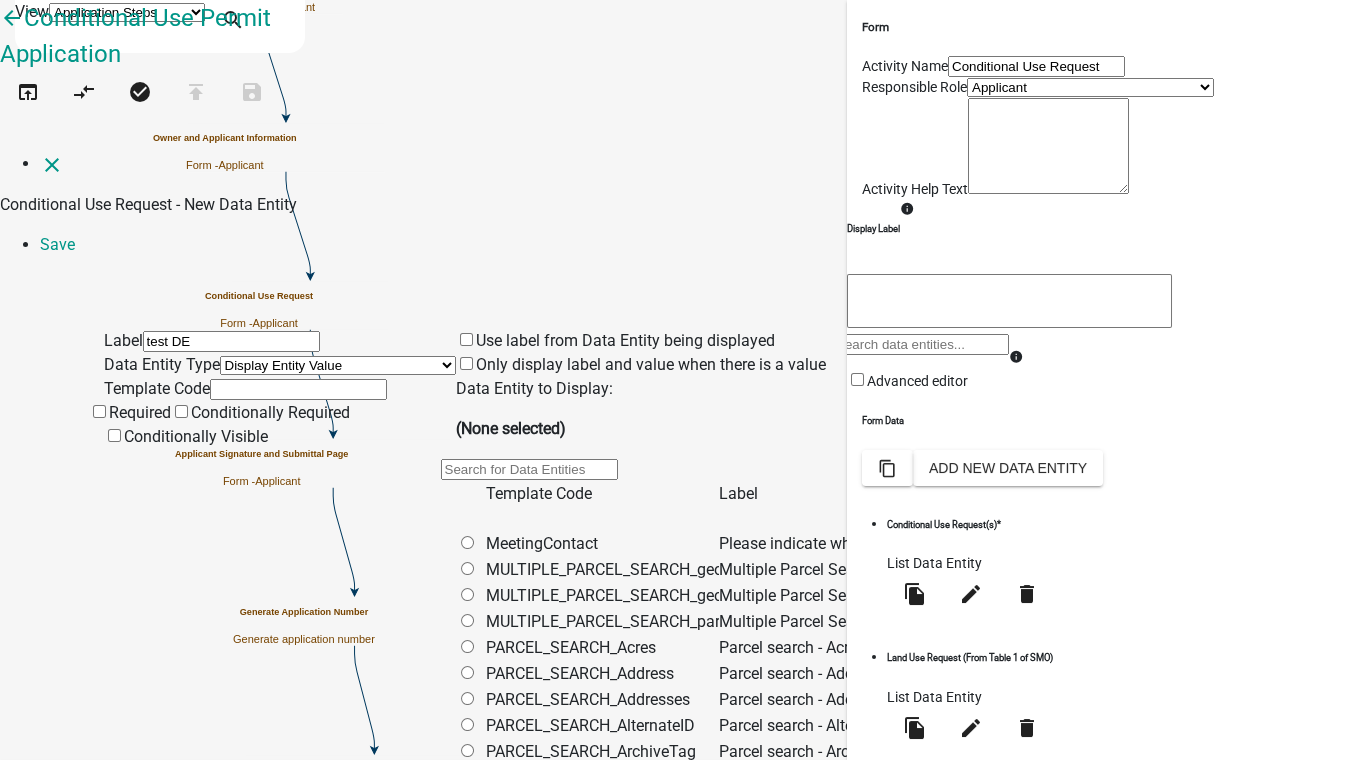 scroll, scrollTop: 0, scrollLeft: 0, axis: both 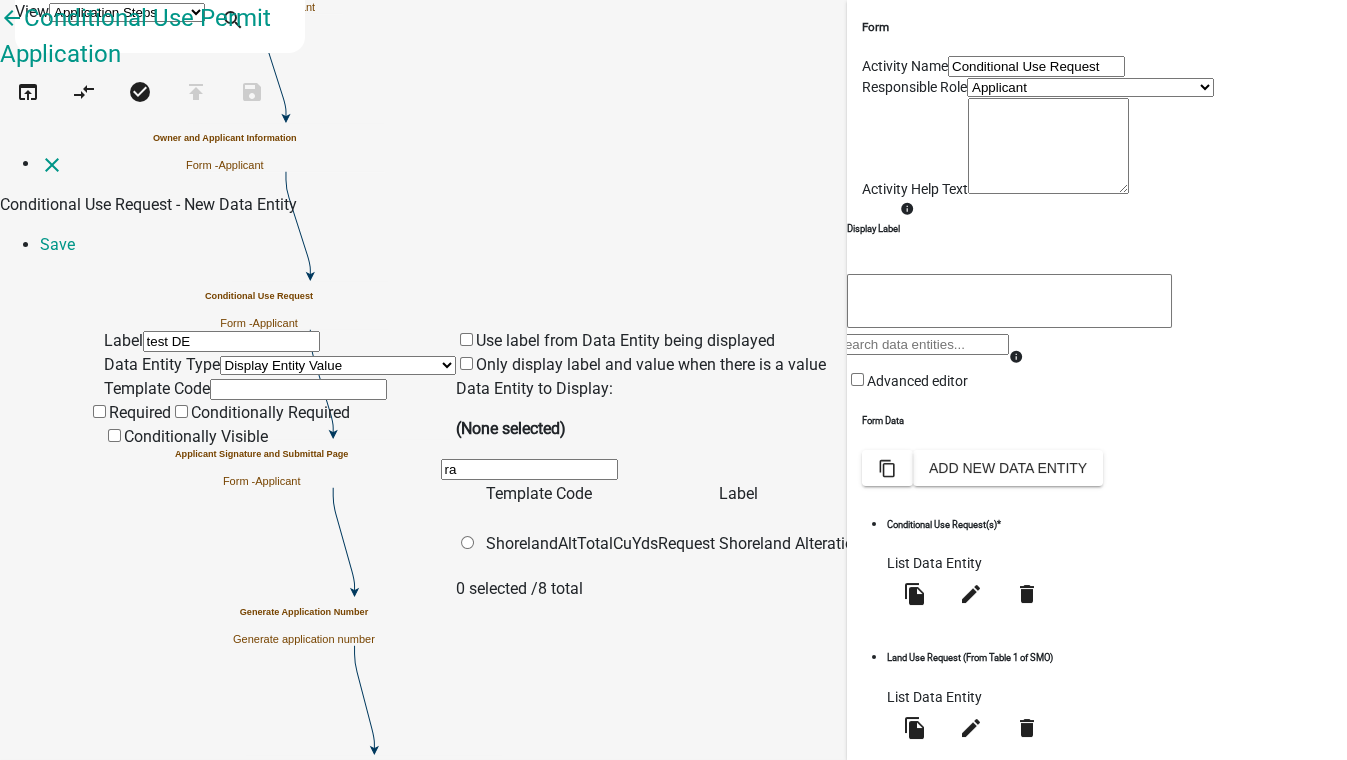 type on "r" 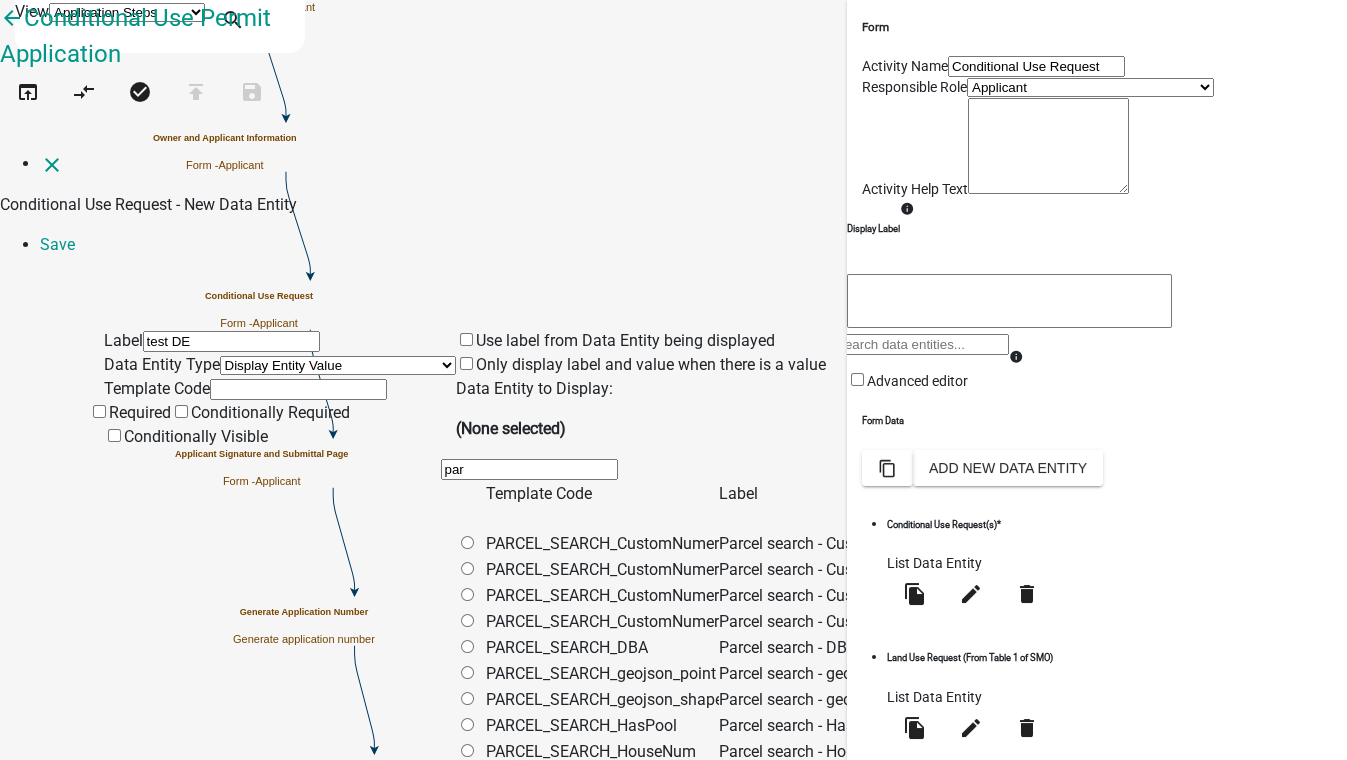 scroll, scrollTop: 265, scrollLeft: 0, axis: vertical 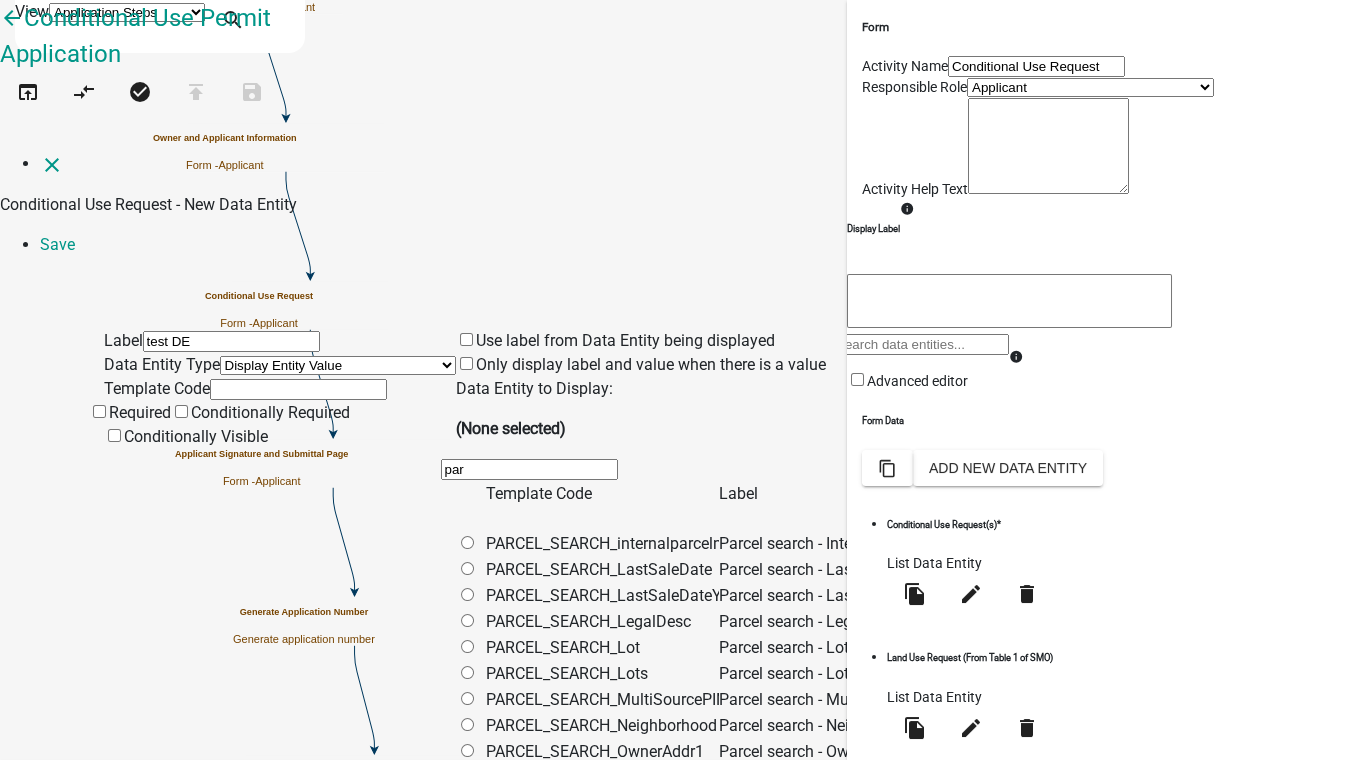 click on "8" 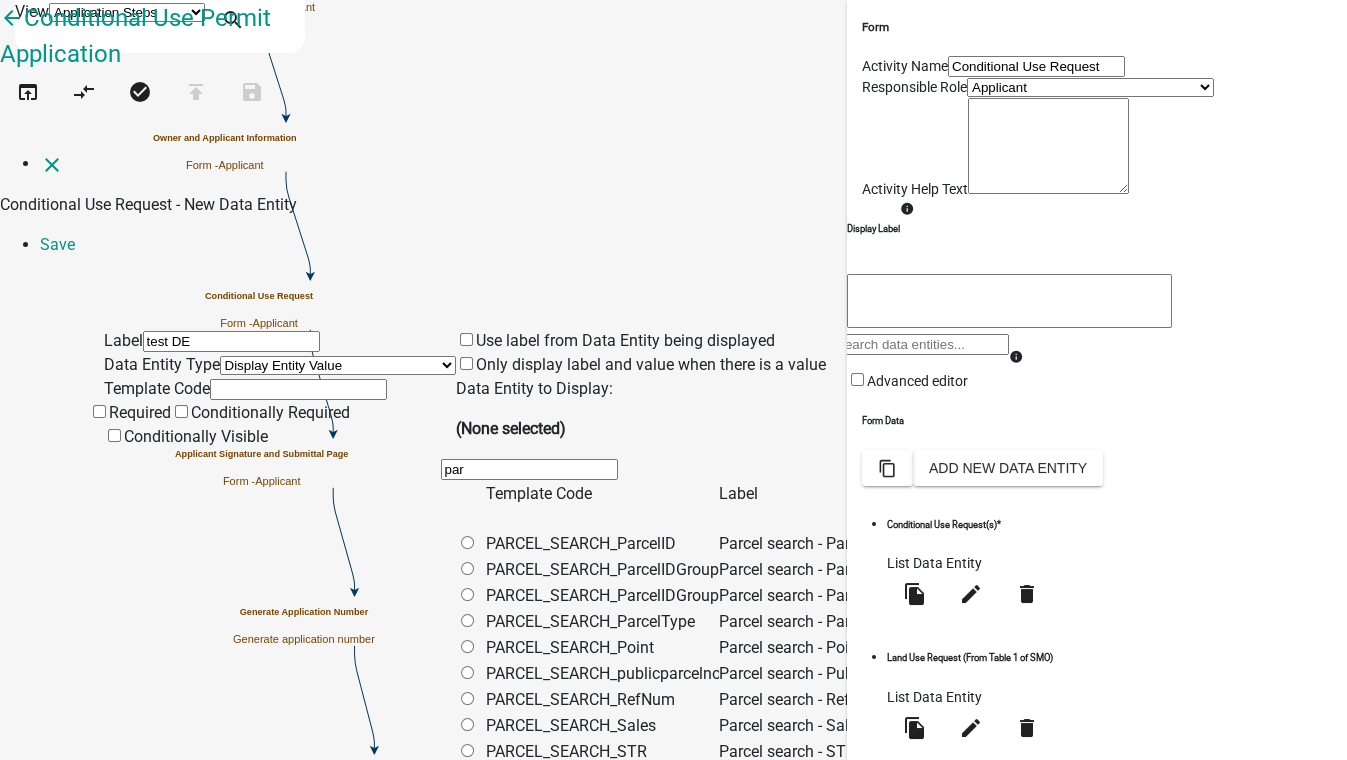 click on "9" 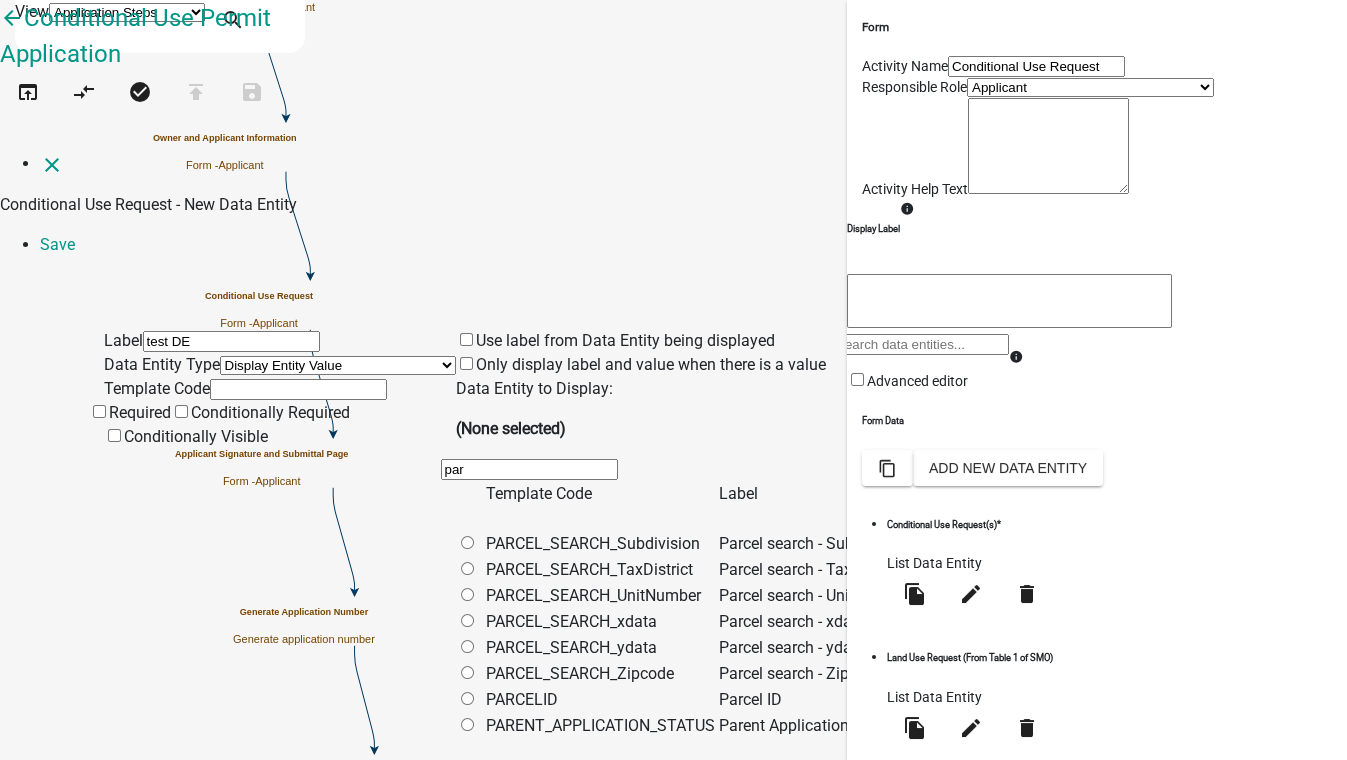drag, startPoint x: 534, startPoint y: 151, endPoint x: 430, endPoint y: 150, distance: 104.00481 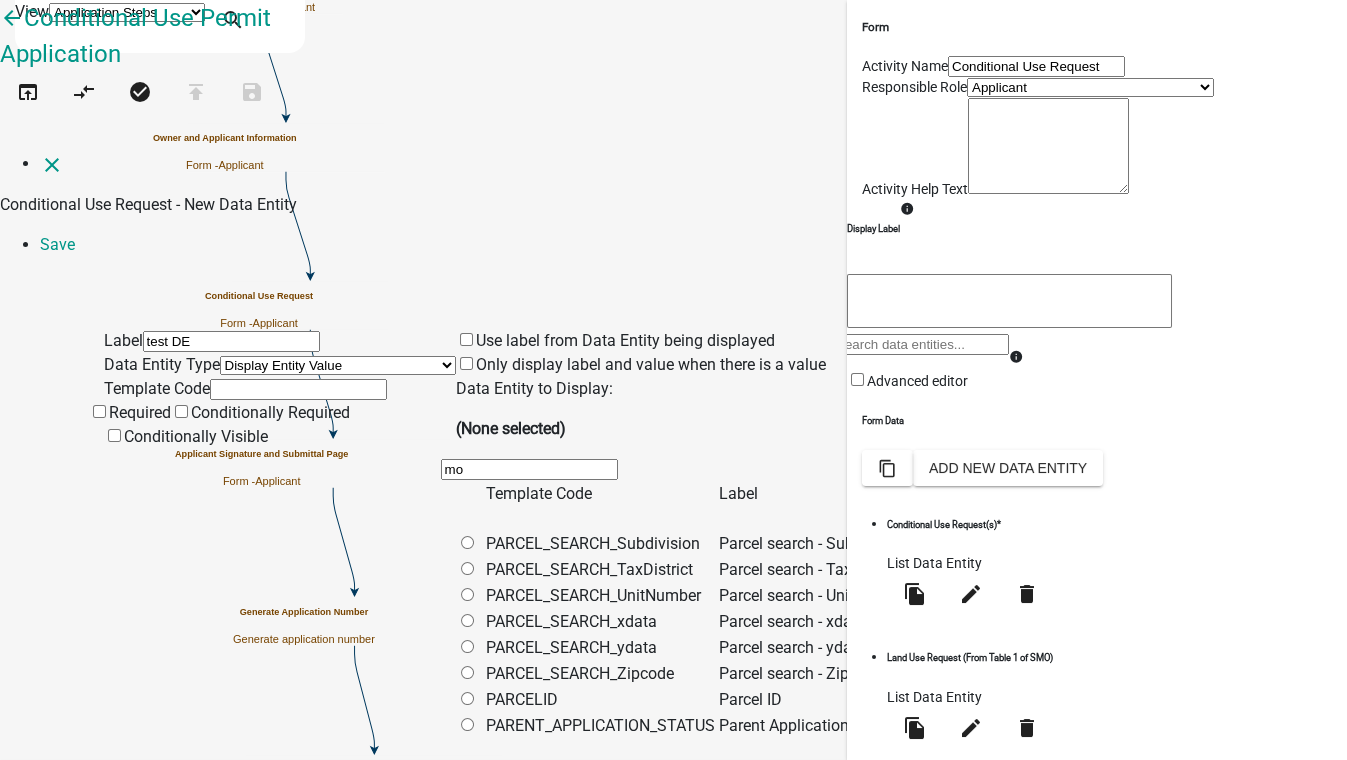 scroll, scrollTop: 0, scrollLeft: 0, axis: both 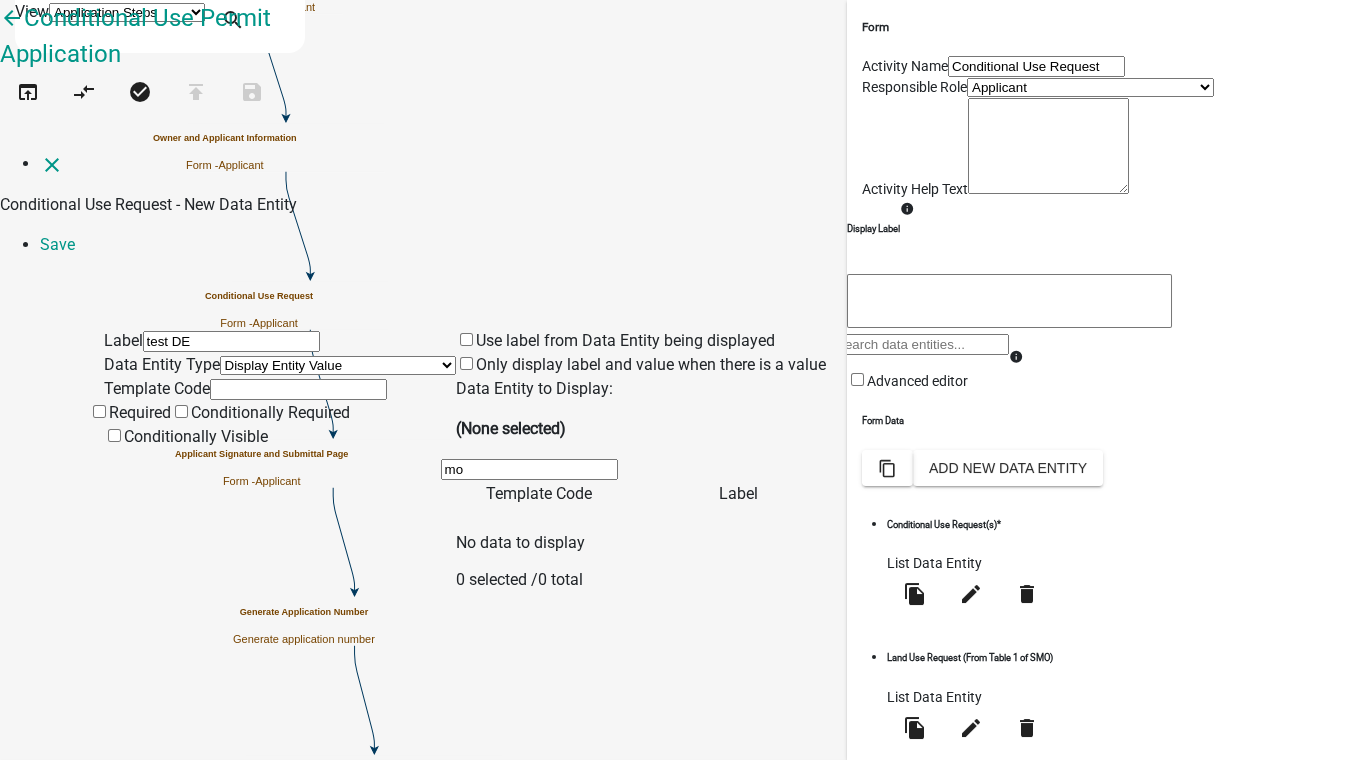type on "m" 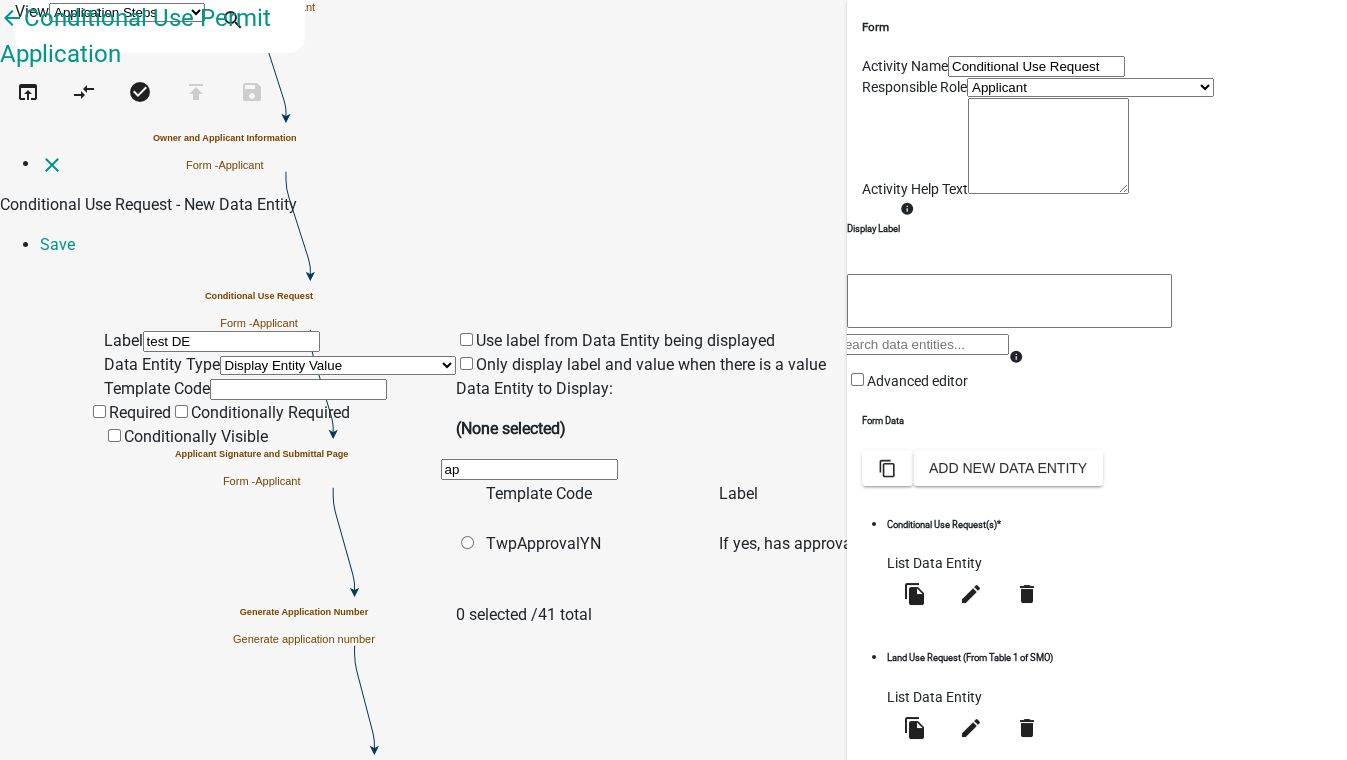 type on "a" 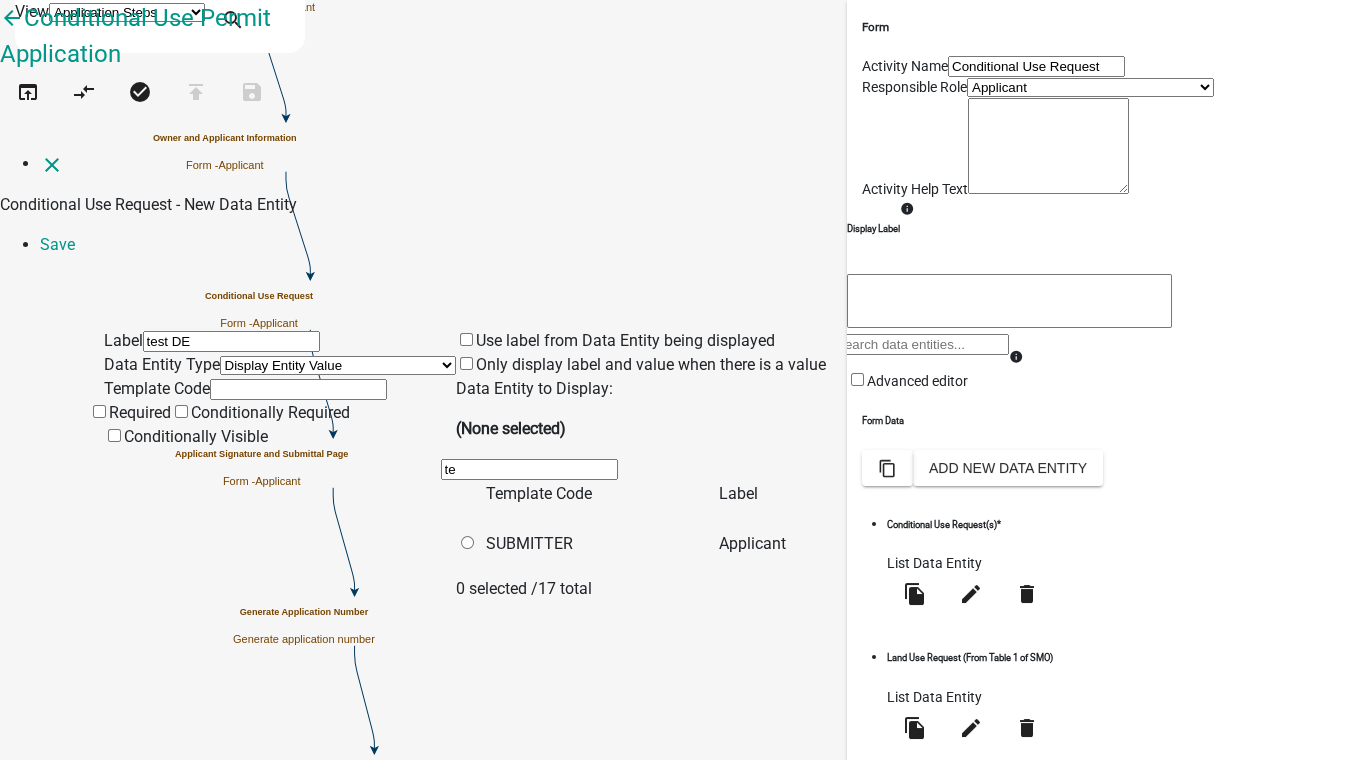 click on "(None selected)" 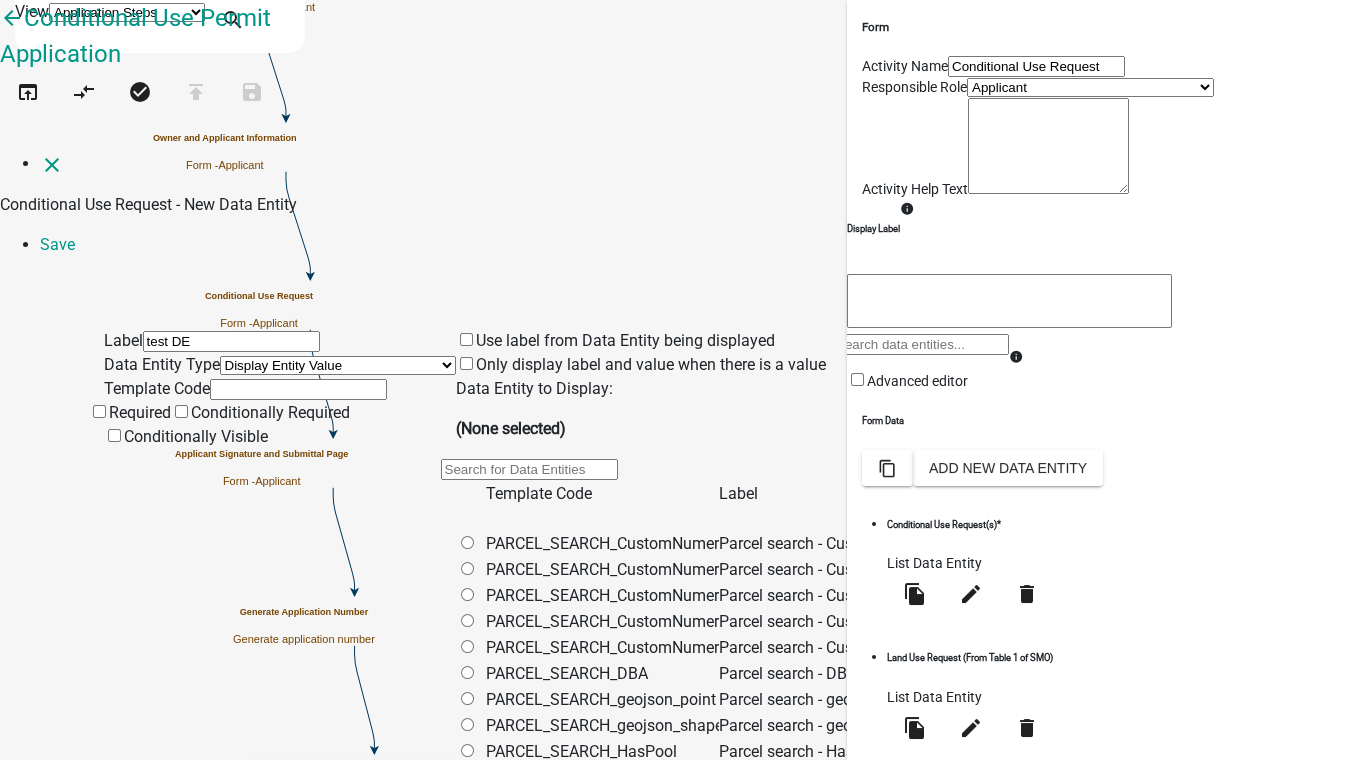 scroll, scrollTop: 265, scrollLeft: 0, axis: vertical 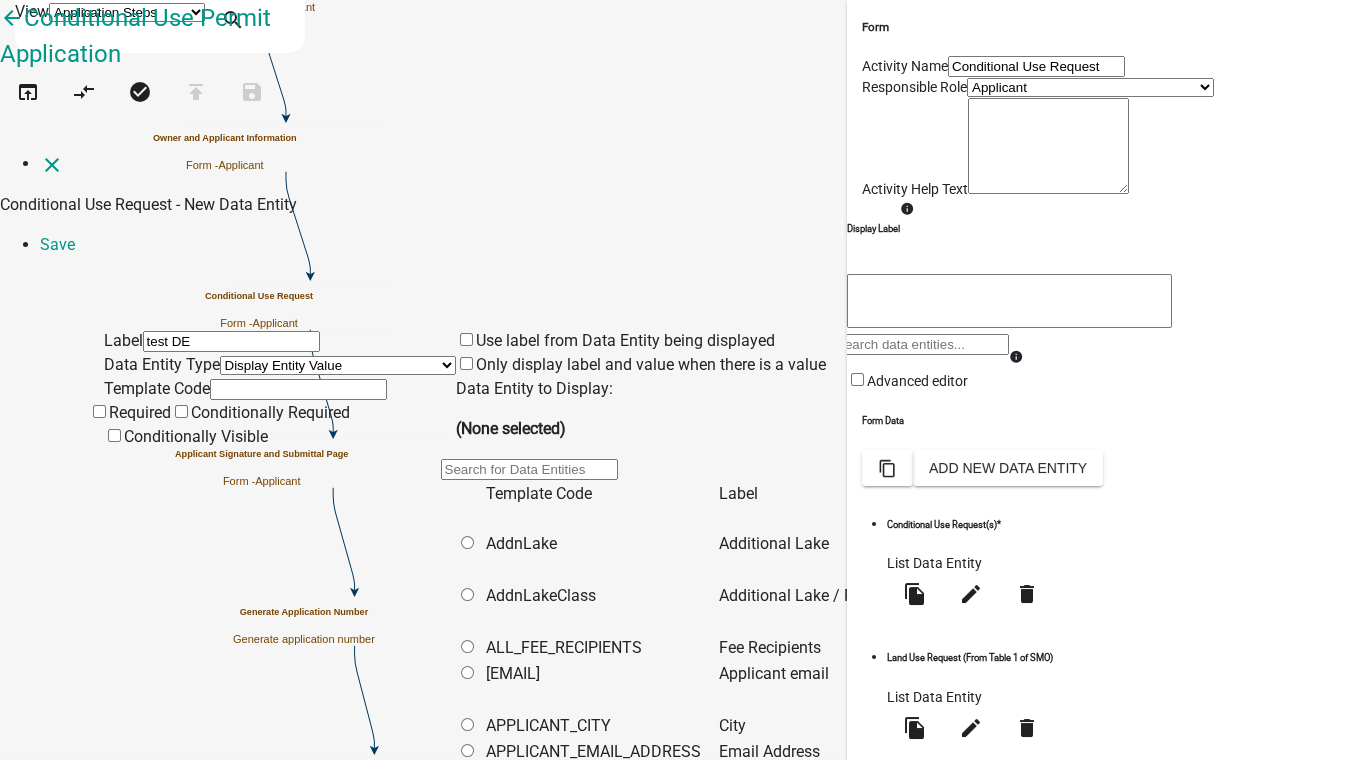 click at bounding box center (529, 469) 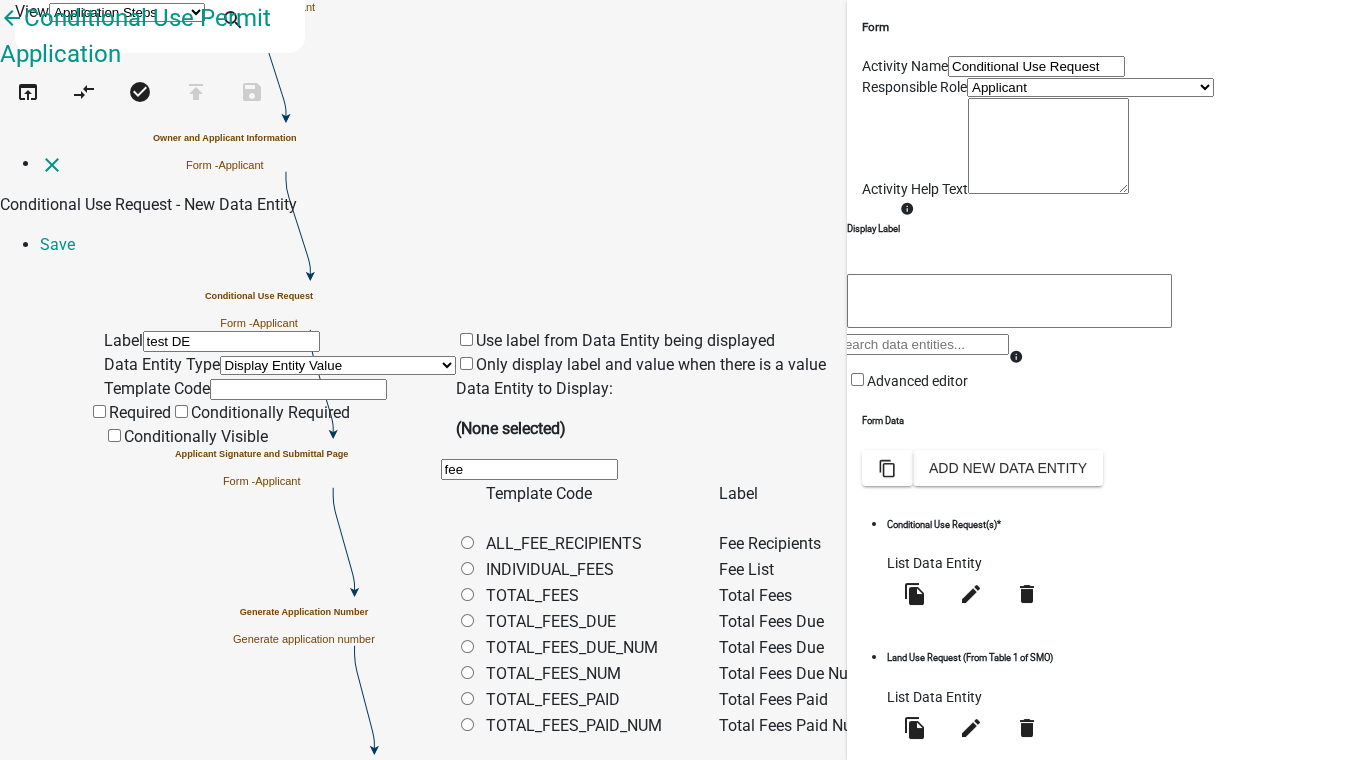 scroll, scrollTop: 162, scrollLeft: 0, axis: vertical 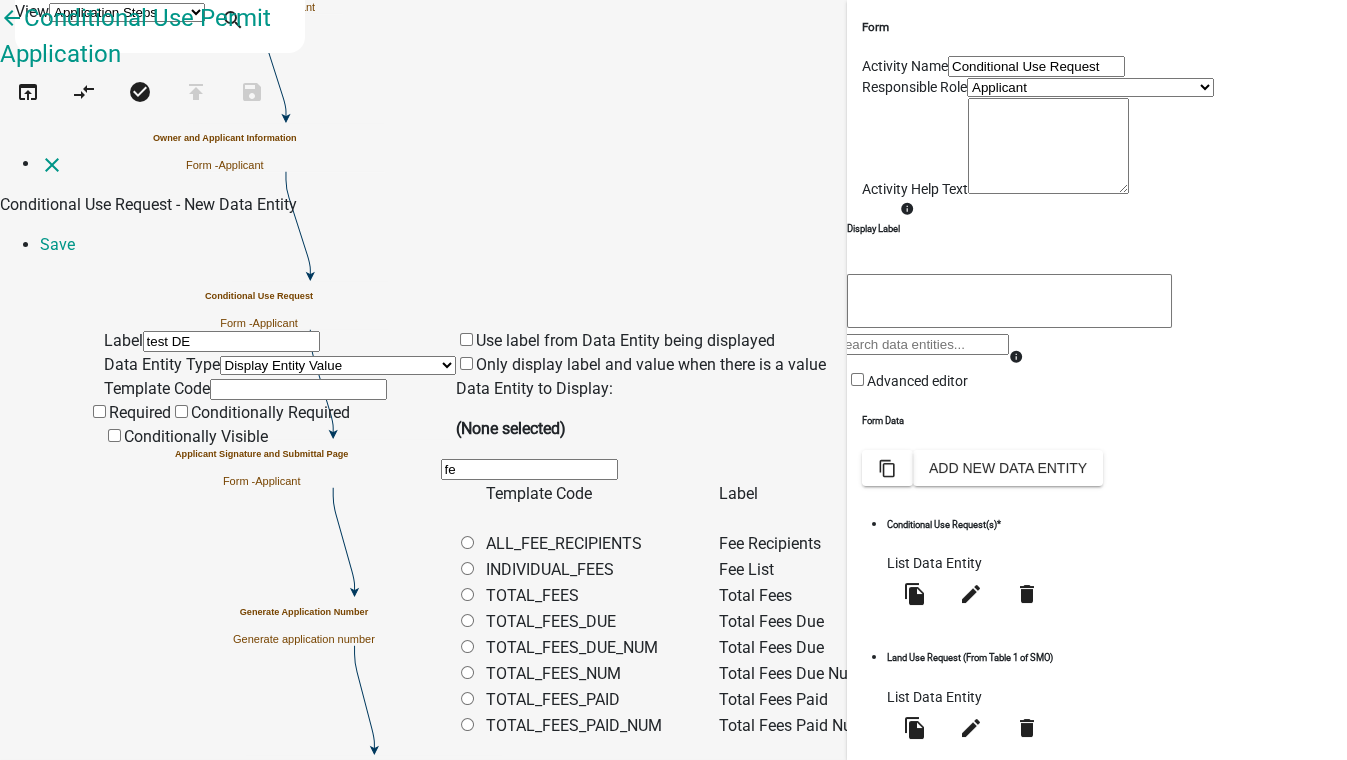 type on "f" 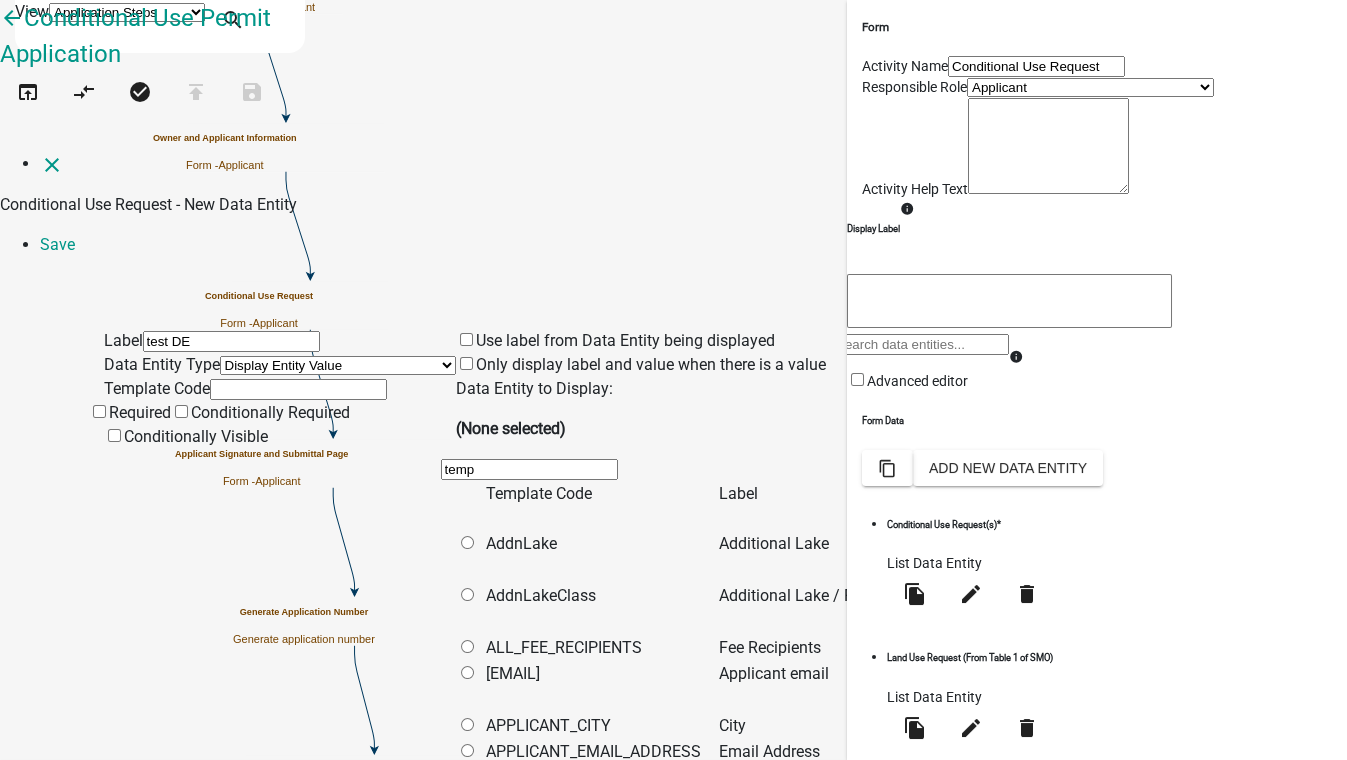 scroll, scrollTop: 0, scrollLeft: 0, axis: both 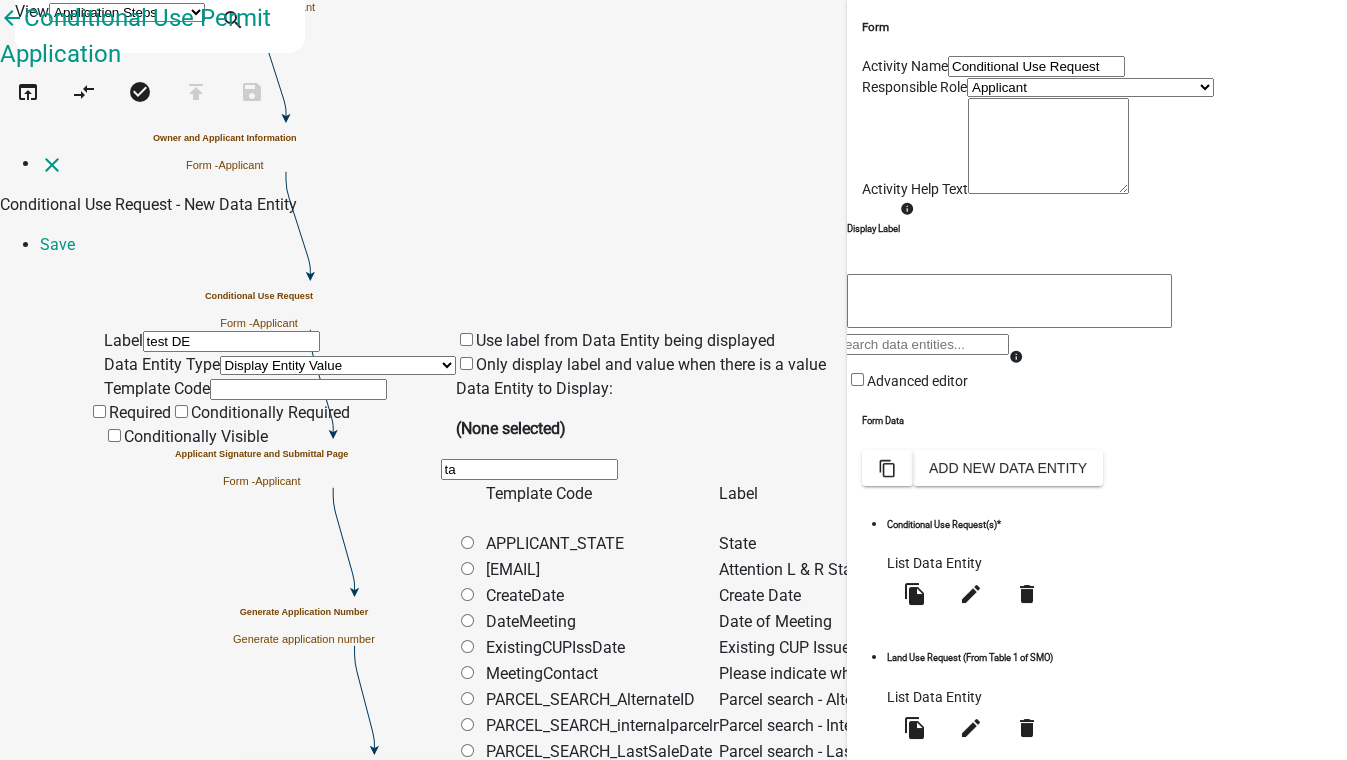 type on "t" 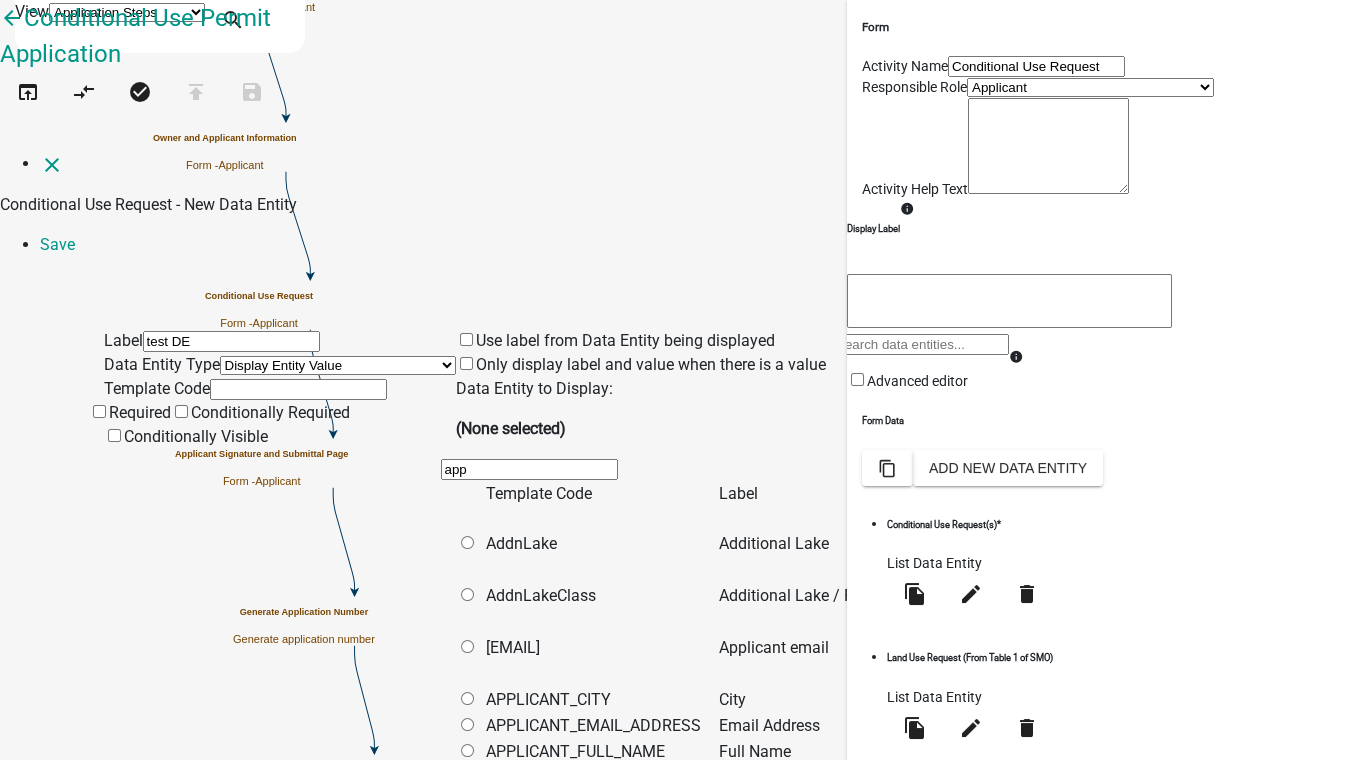 drag, startPoint x: 526, startPoint y: 309, endPoint x: 399, endPoint y: 294, distance: 127.88276 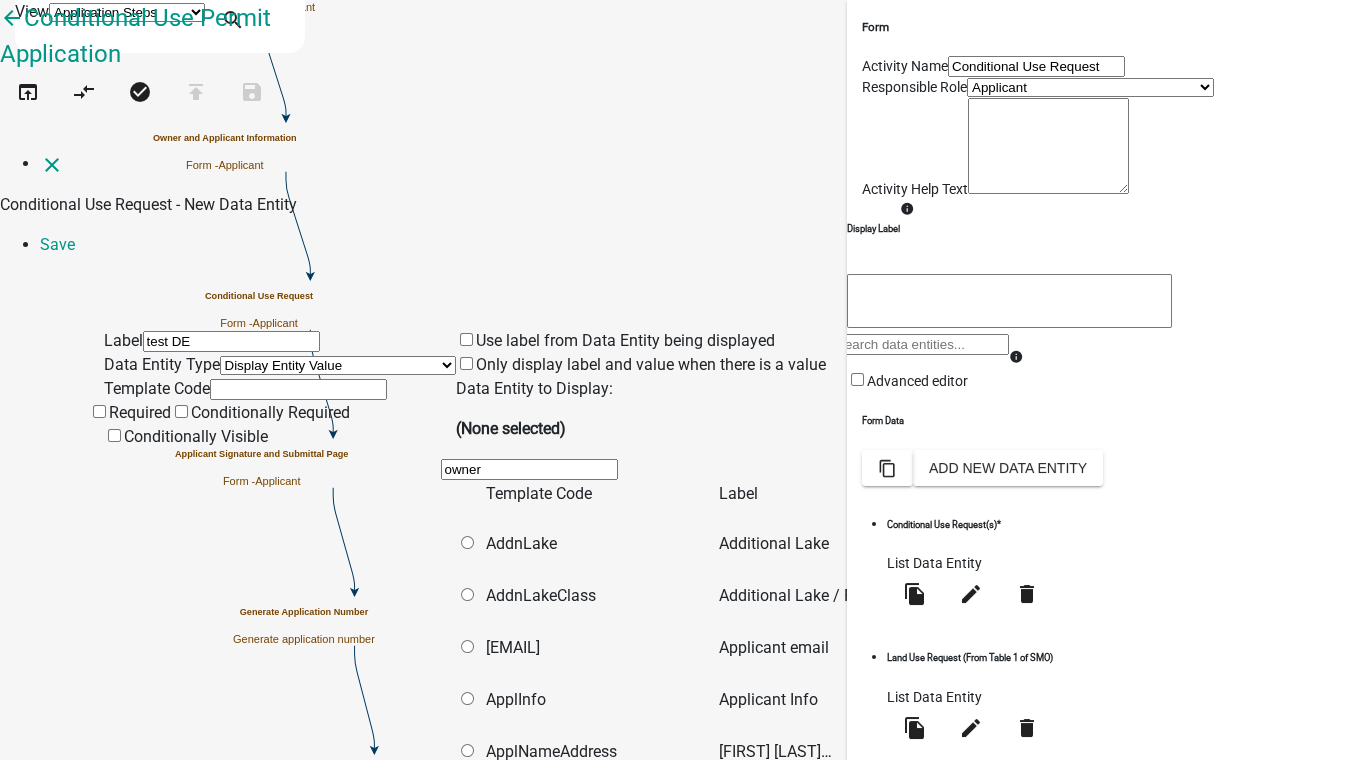 scroll, scrollTop: 90, scrollLeft: 0, axis: vertical 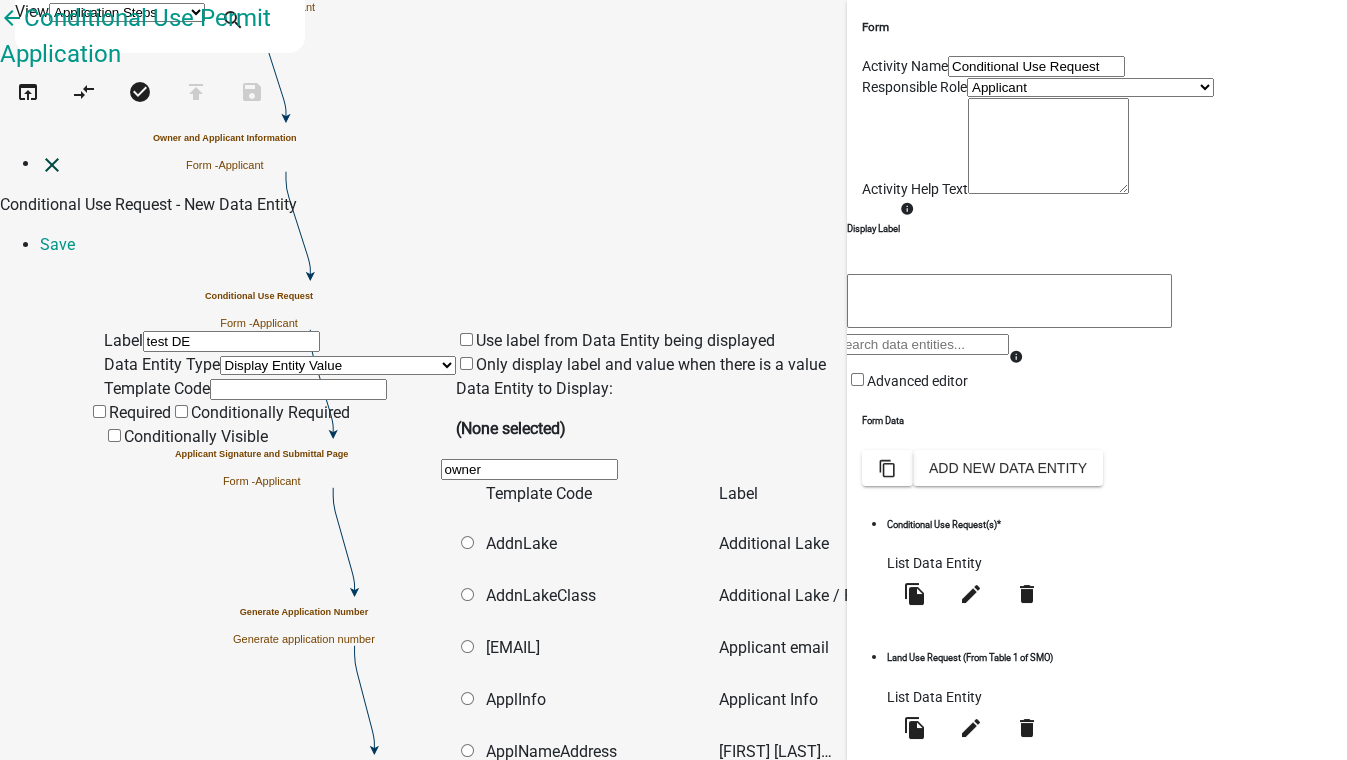 type on "owner" 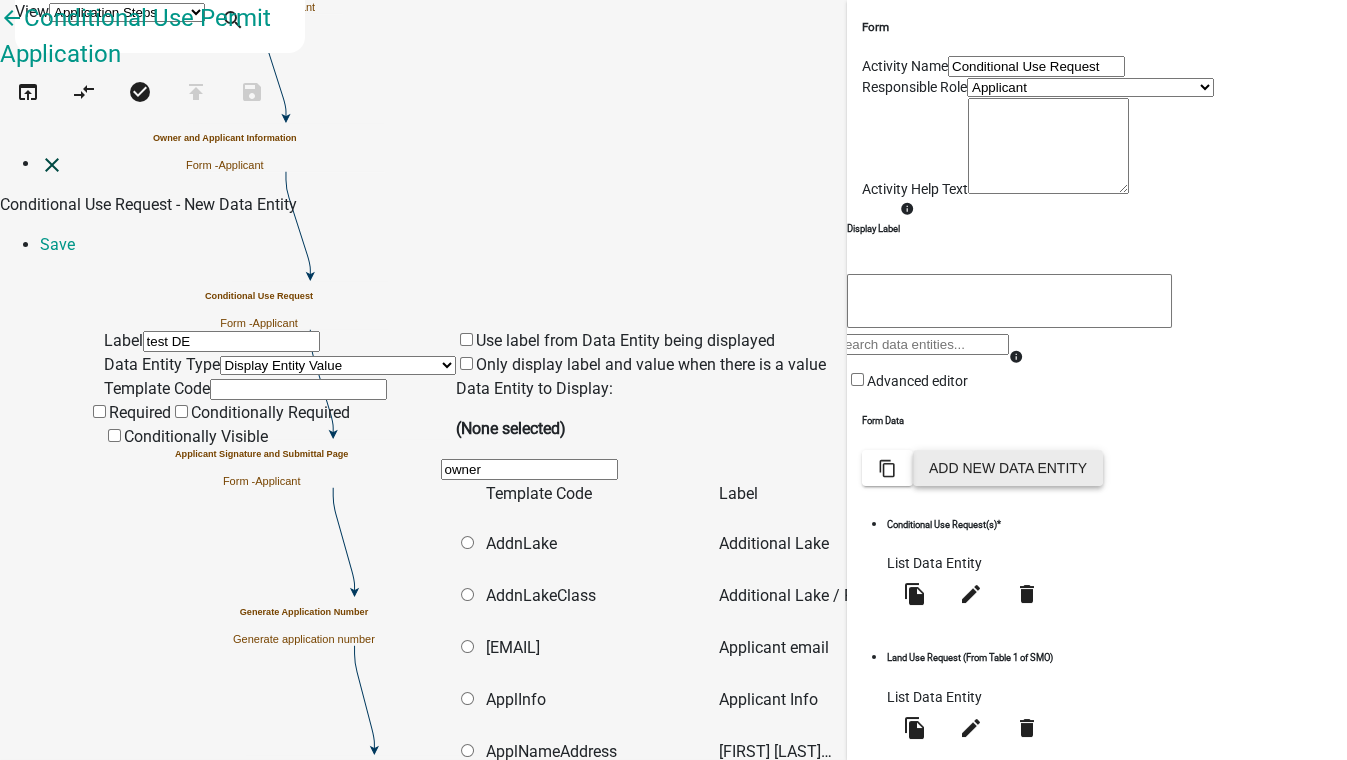 scroll, scrollTop: 0, scrollLeft: 0, axis: both 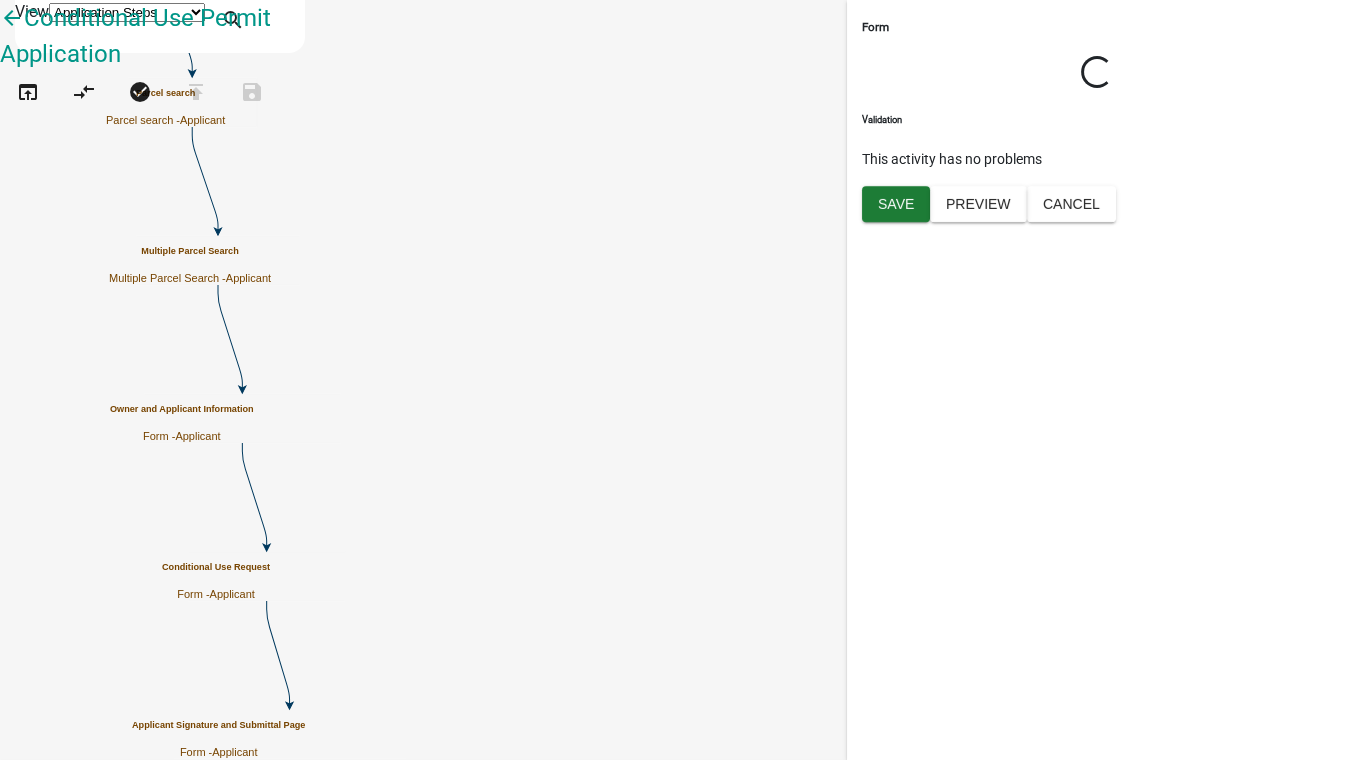 drag, startPoint x: 1076, startPoint y: 515, endPoint x: 1097, endPoint y: 403, distance: 113.951744 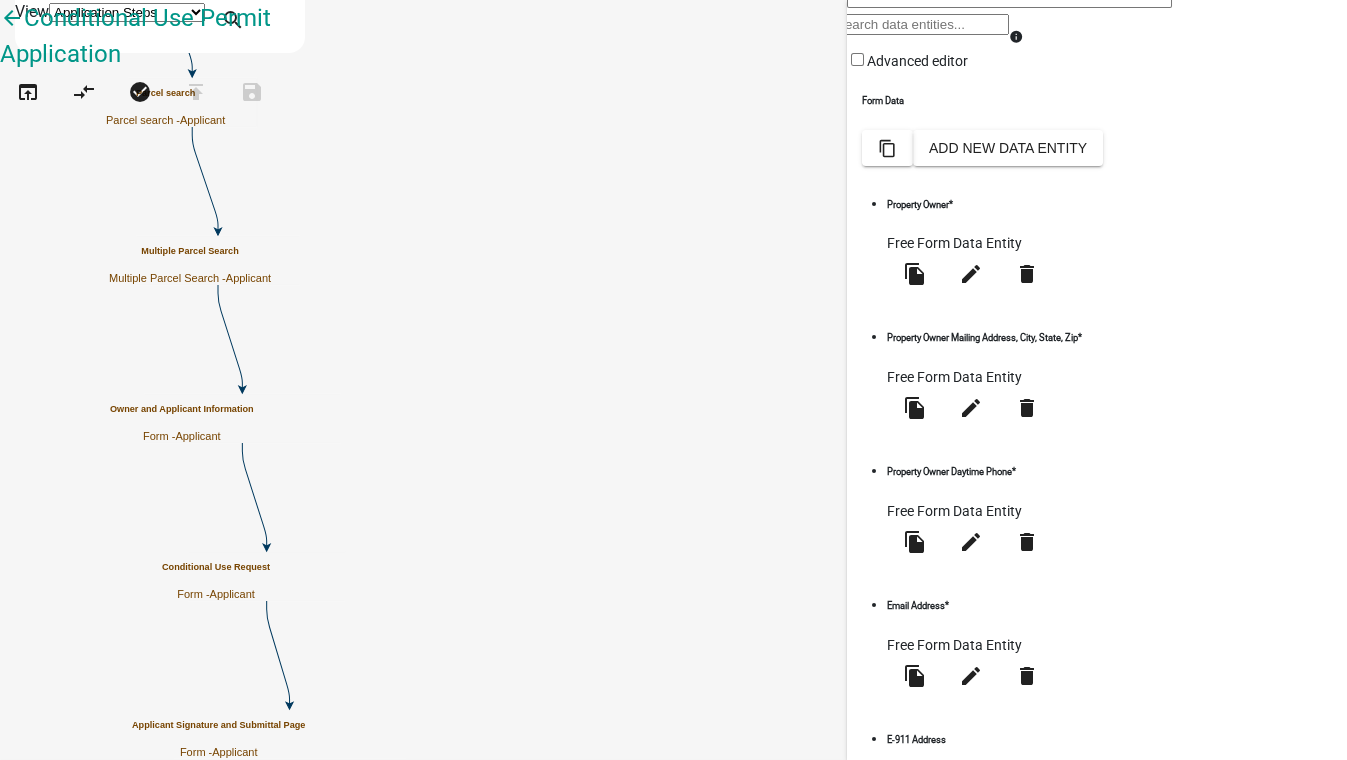 scroll, scrollTop: 363, scrollLeft: 0, axis: vertical 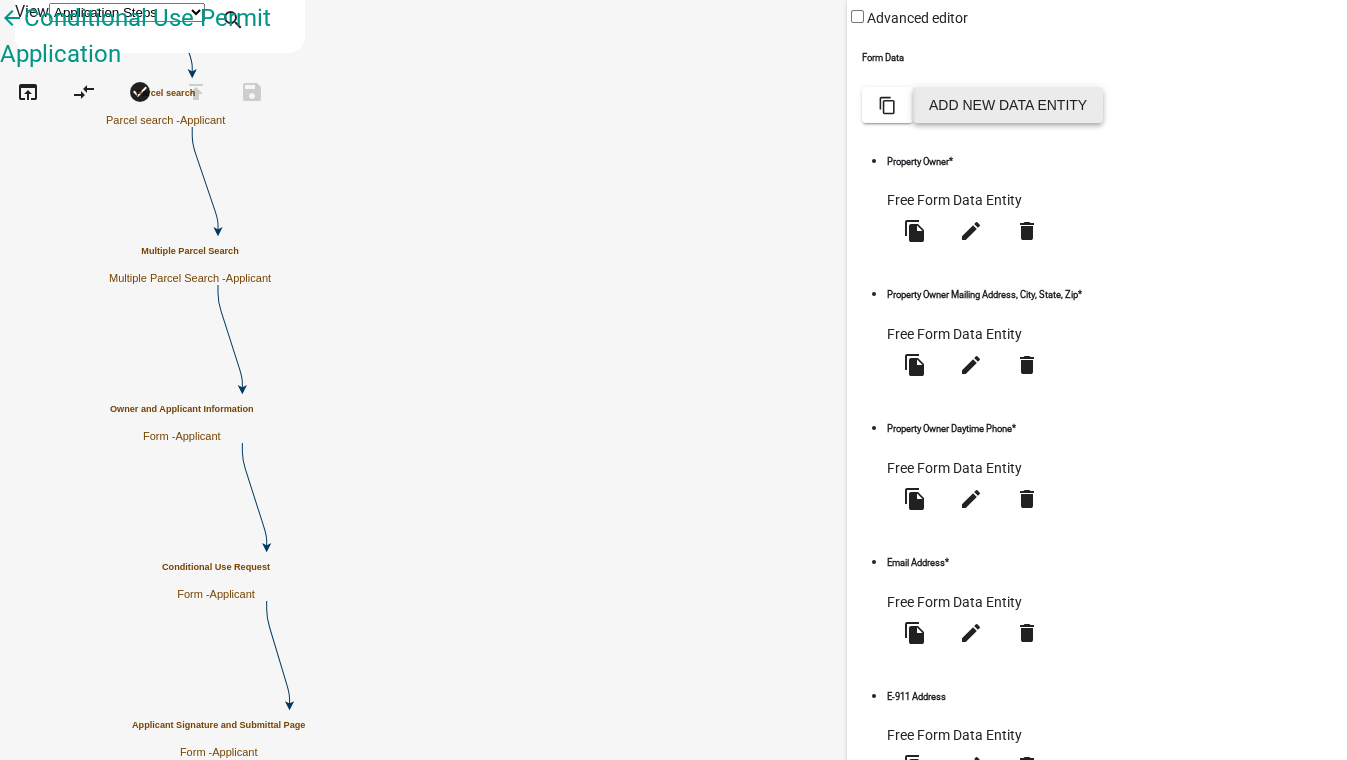 click on "Add New Data Entity" at bounding box center [1008, 105] 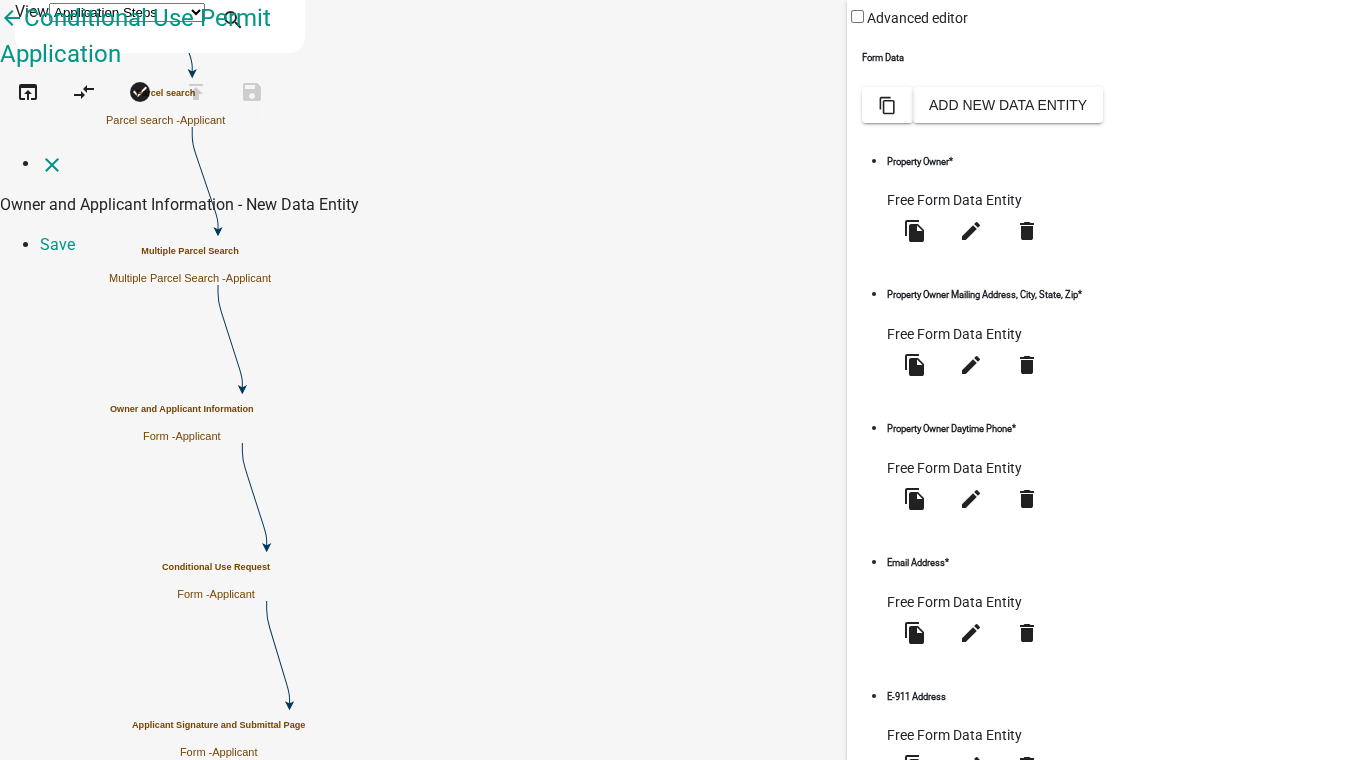 drag, startPoint x: 123, startPoint y: 180, endPoint x: 107, endPoint y: 181, distance: 16.03122 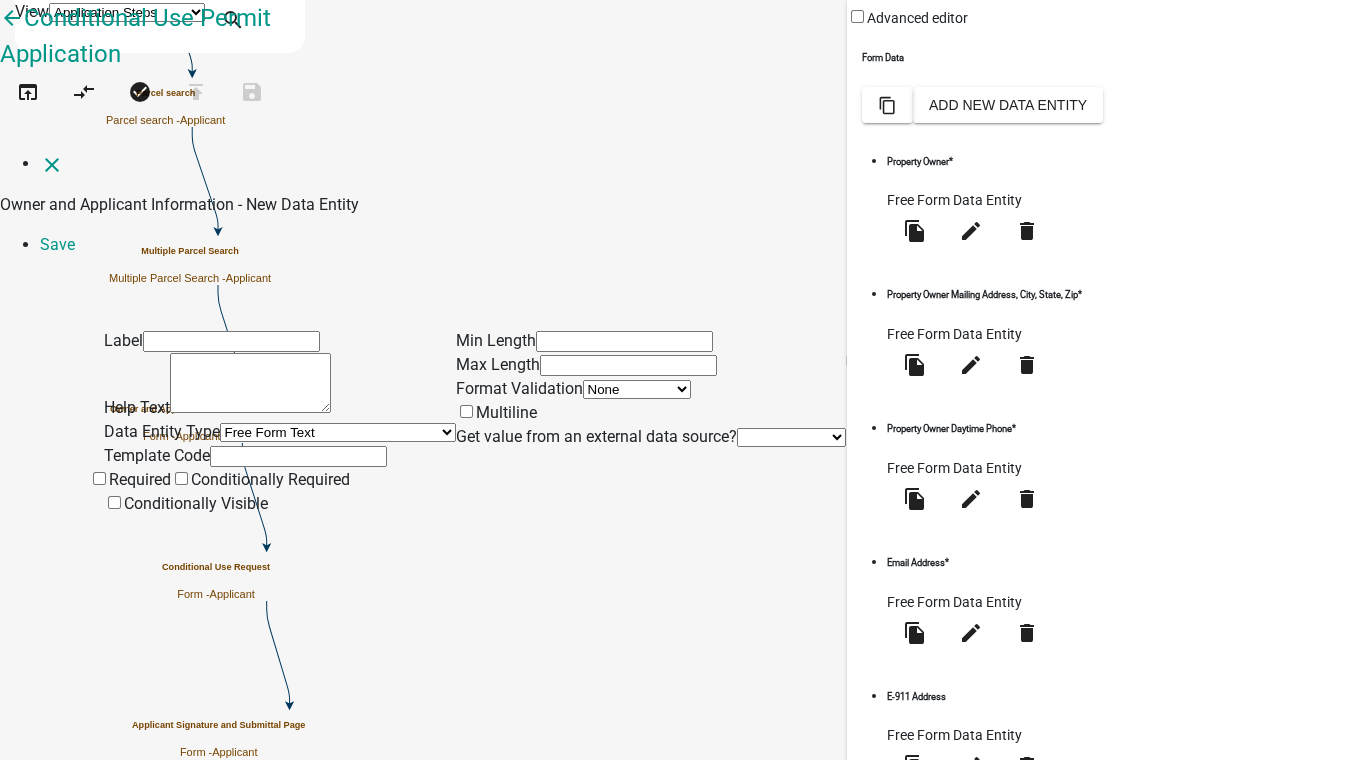 click 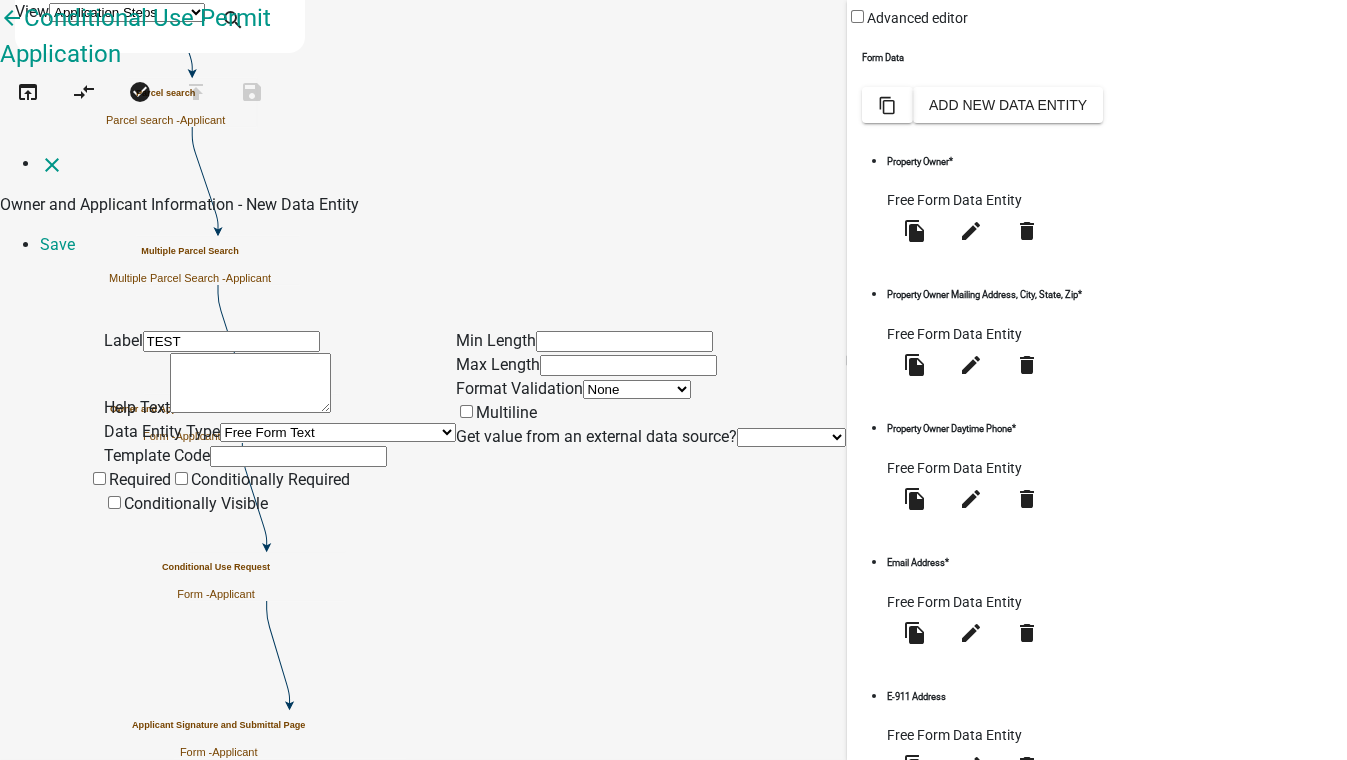 type on "TEST" 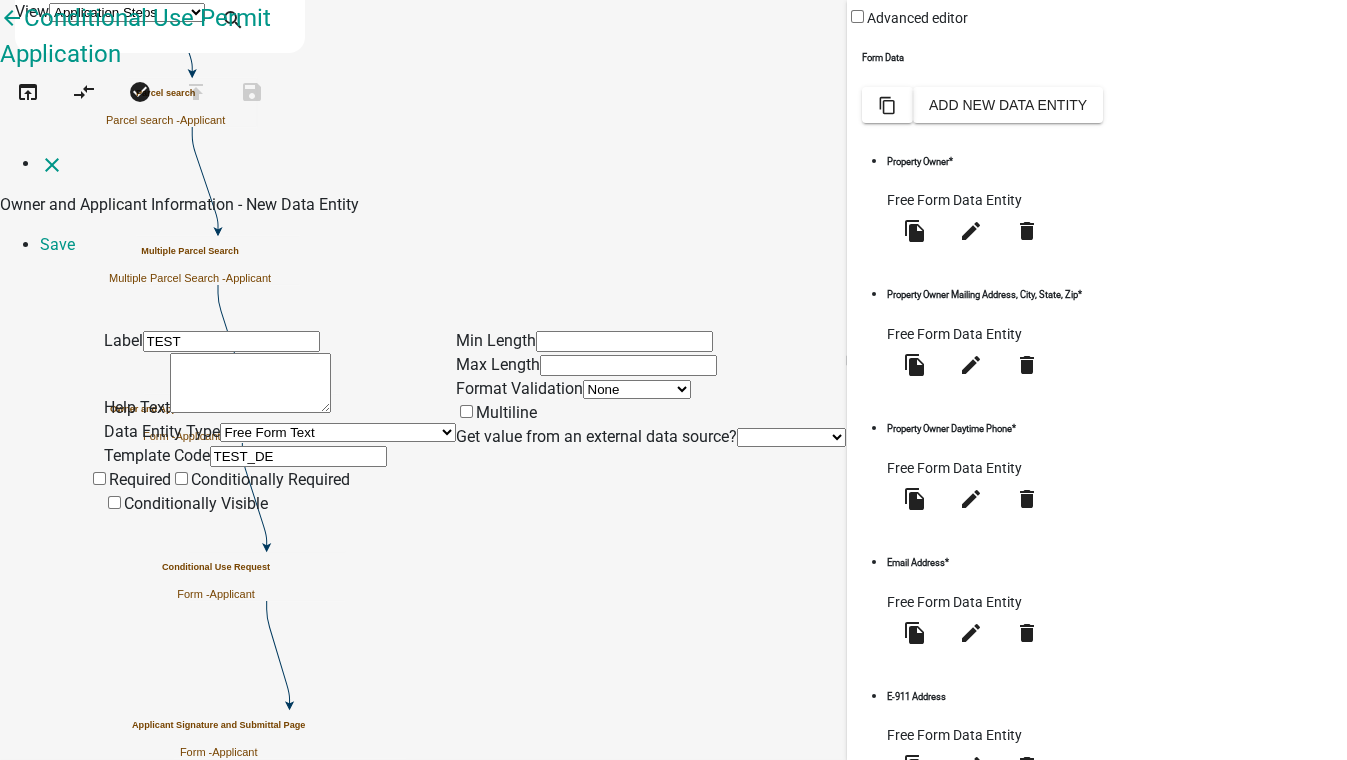 type on "TEST_DE" 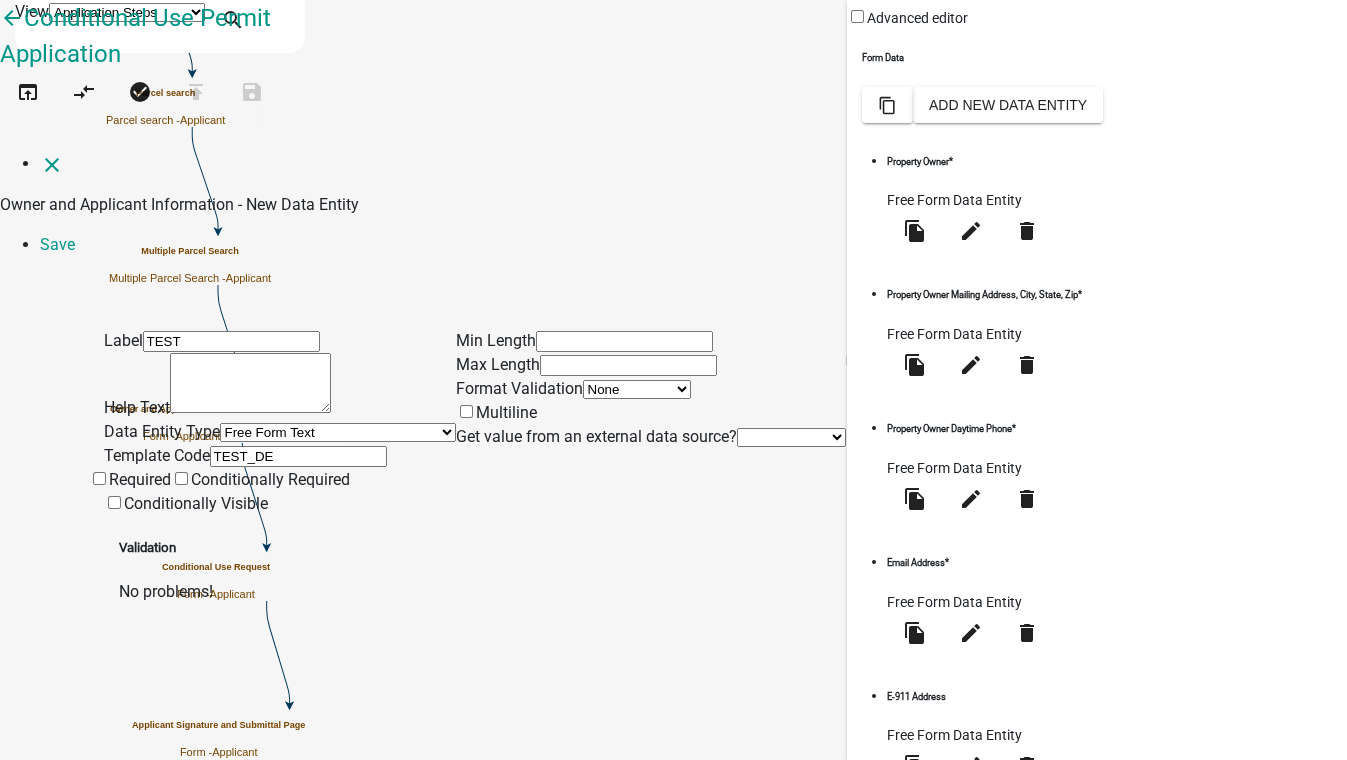 click on "TEST" 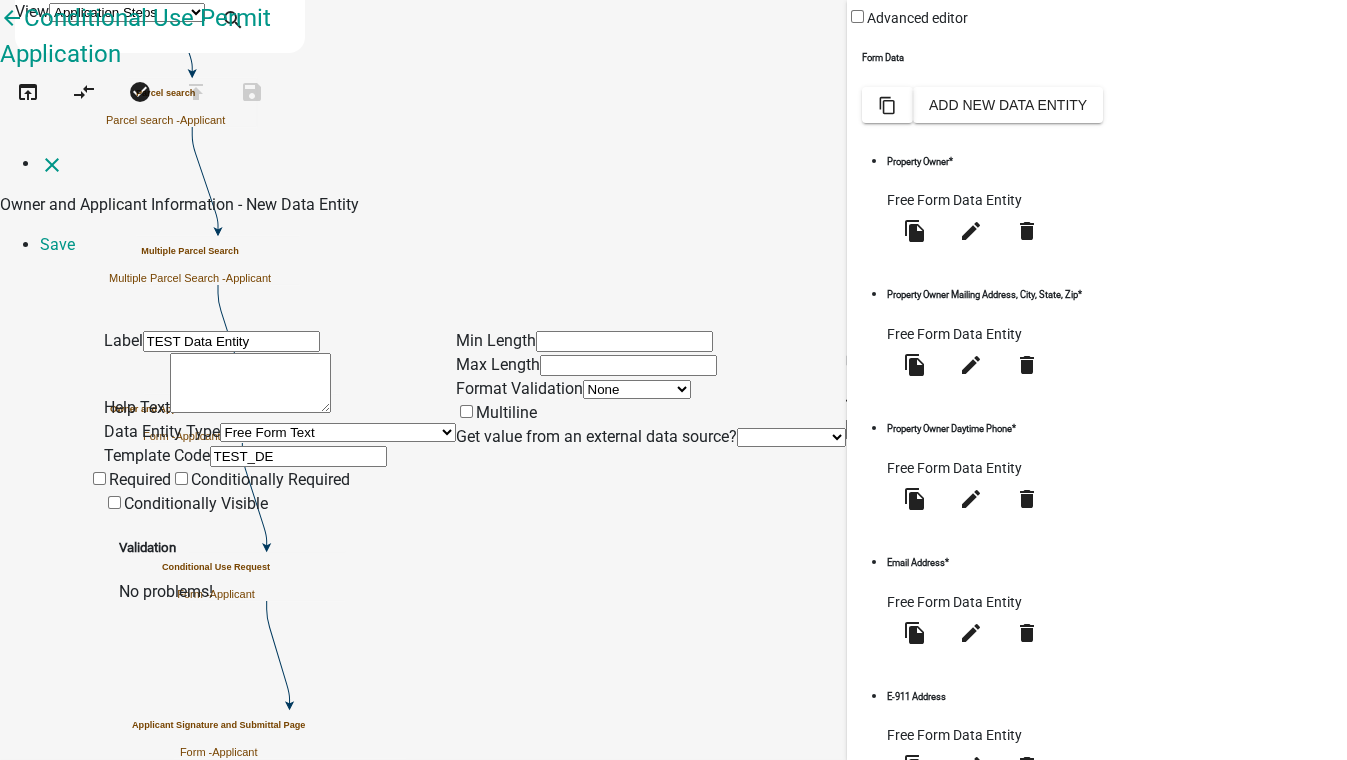 click on "Free Form Text   Document   Display Entity Value   Fee   Numeric Data   Date   Map Sketch Data   List Data   Signature   Formatted Text   Today   Calculated Value   Generate Client Application Number   Contact List   Inspection Document" 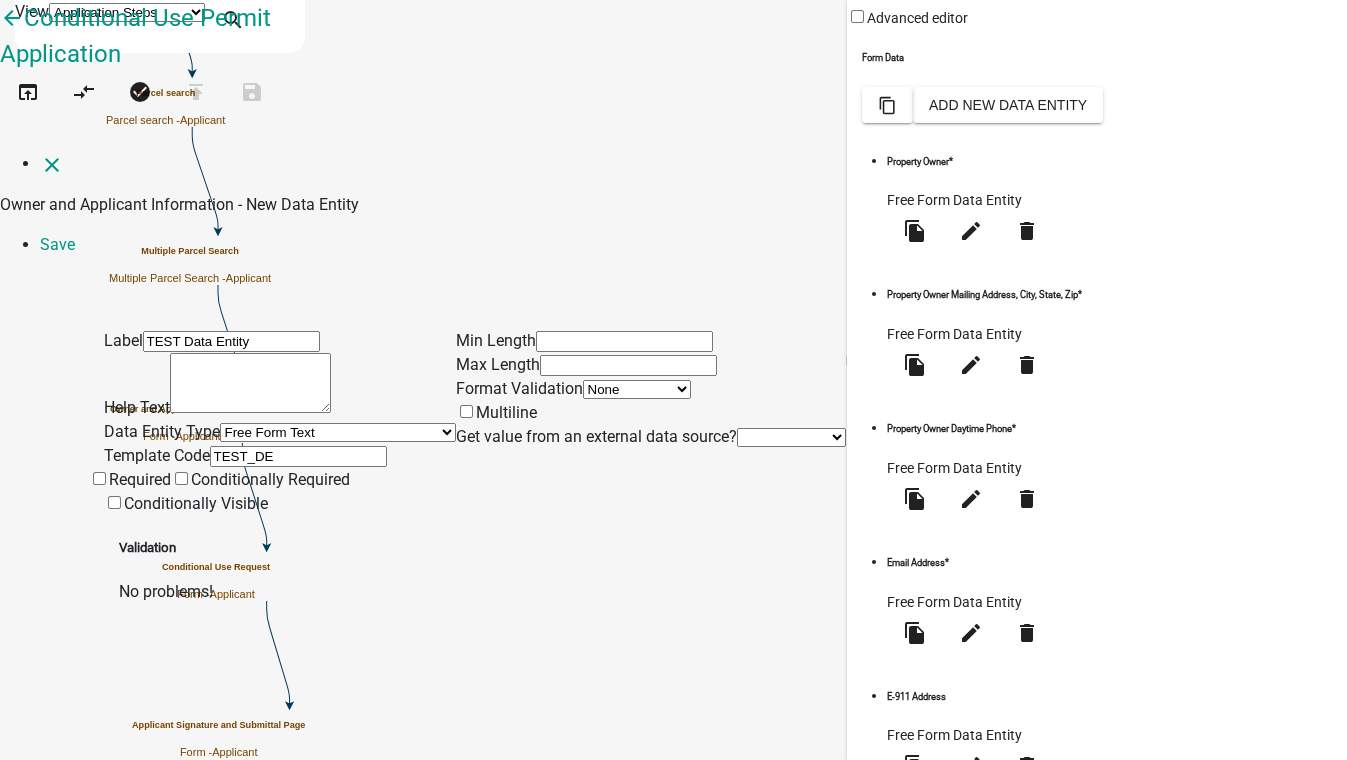 click on "Free Form Text   Document   Display Entity Value   Fee   Numeric Data   Date   Map Sketch Data   List Data   Signature   Formatted Text   Today   Calculated Value   Generate Client Application Number   Contact List   Inspection Document" 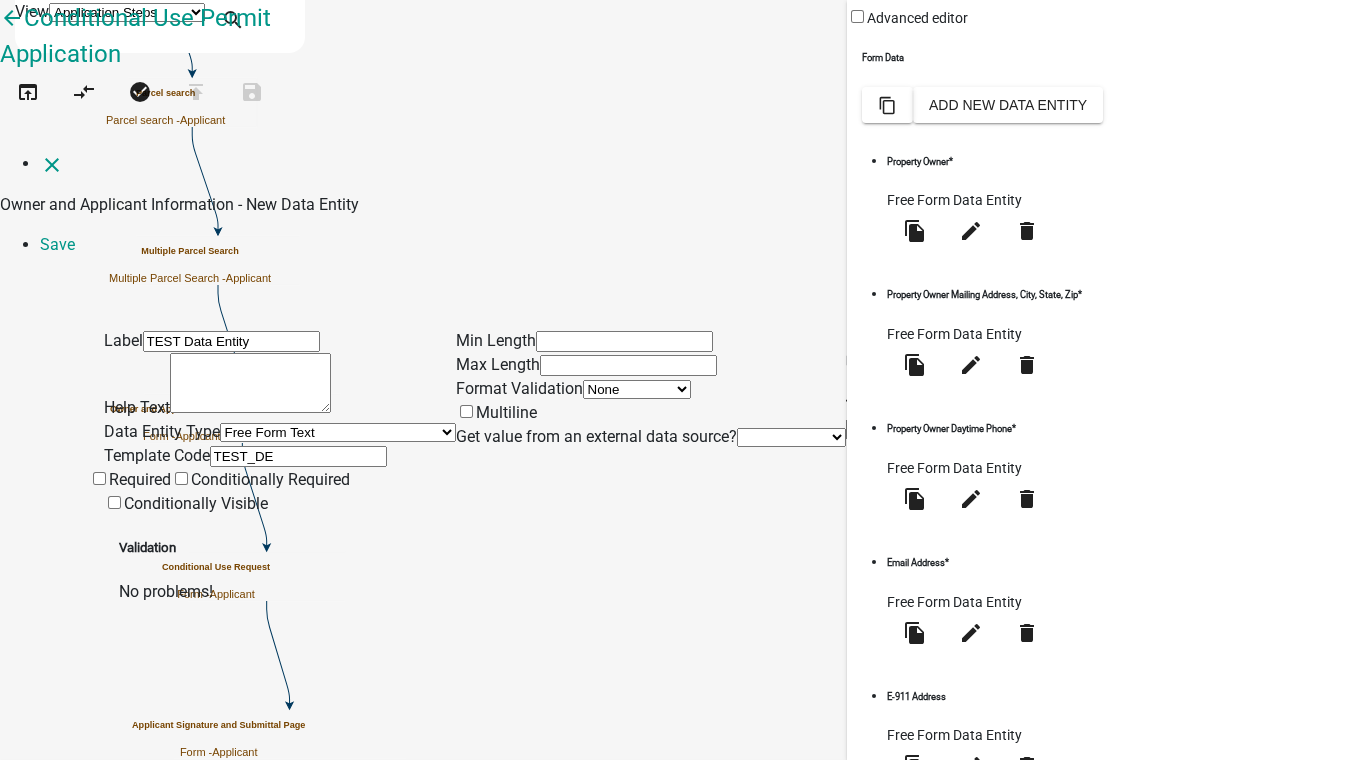 click on "TEST Data Entity" 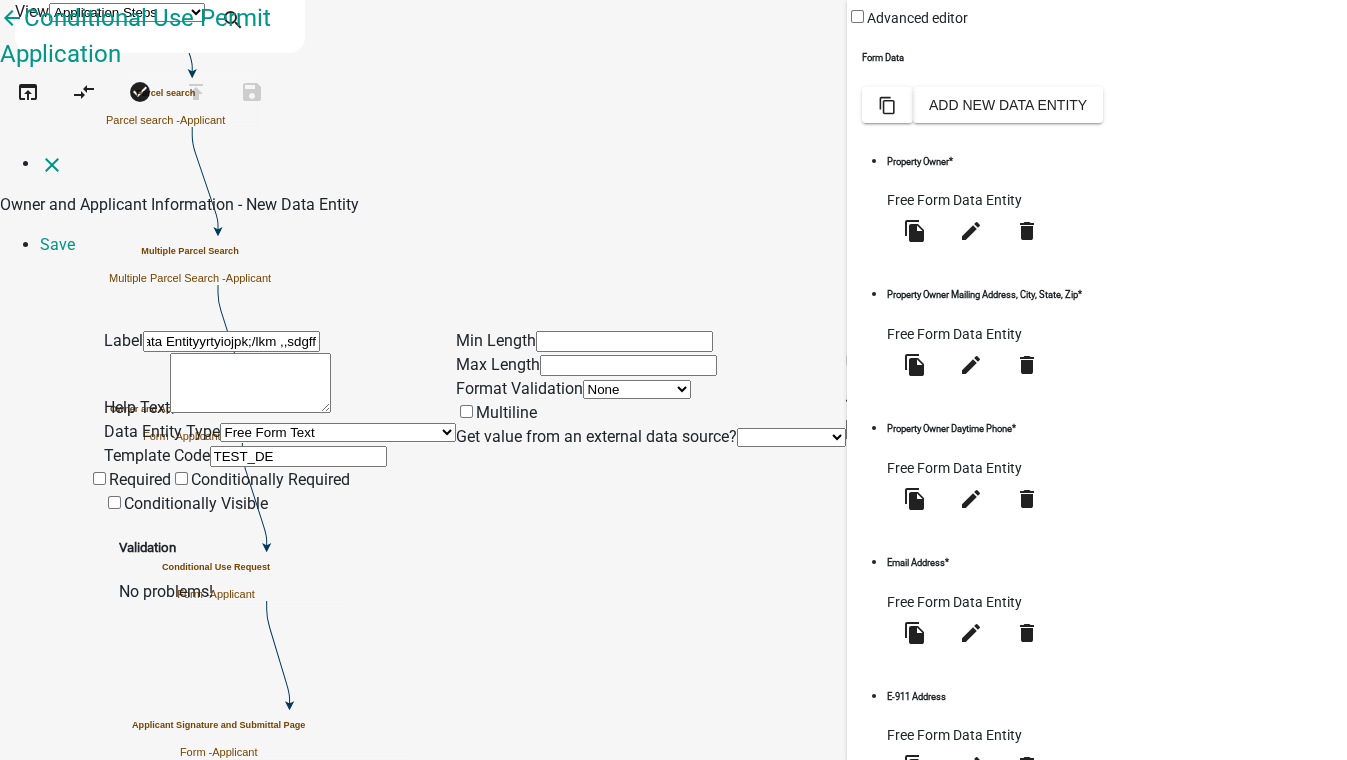 scroll, scrollTop: 0, scrollLeft: 58, axis: horizontal 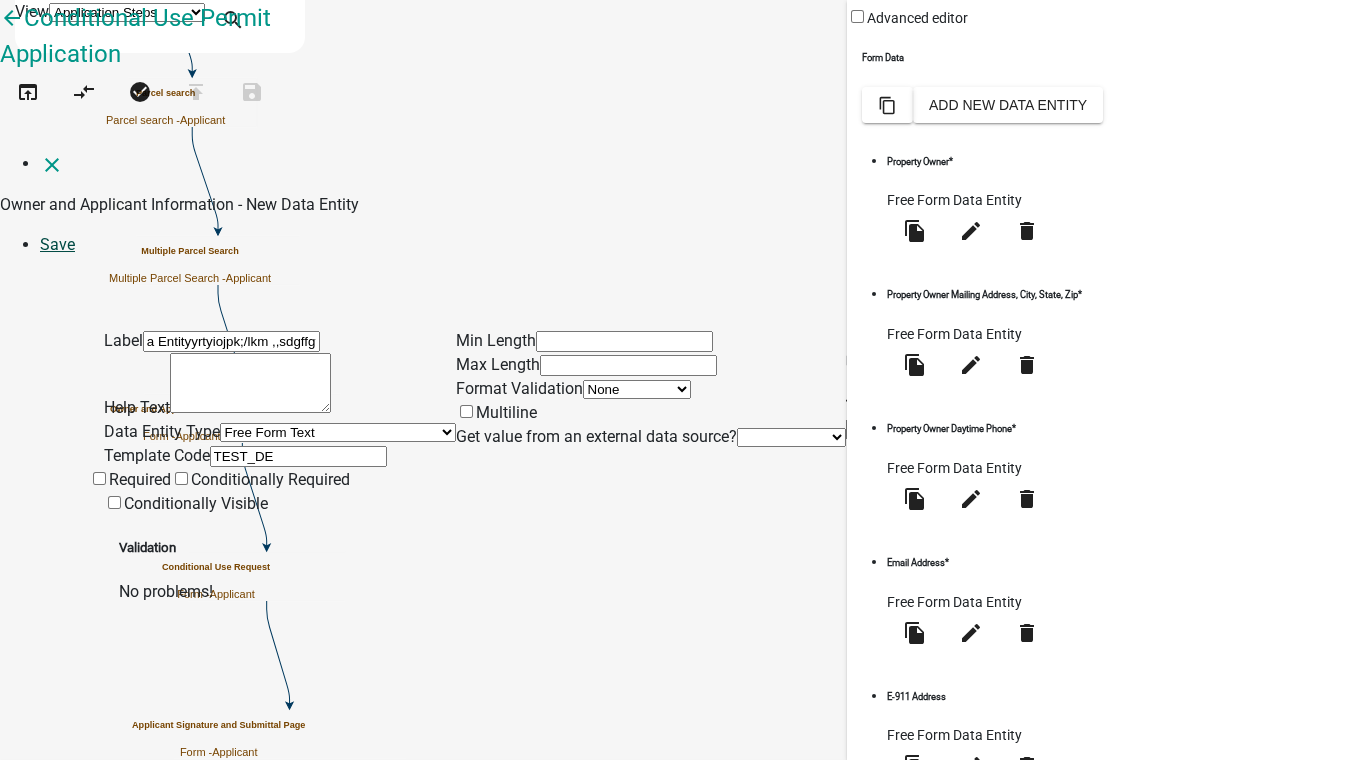 type on "TEST Data Entityyrtyiojpk;/lkm ,,sdgffgtewratrhgngbgrthrh" 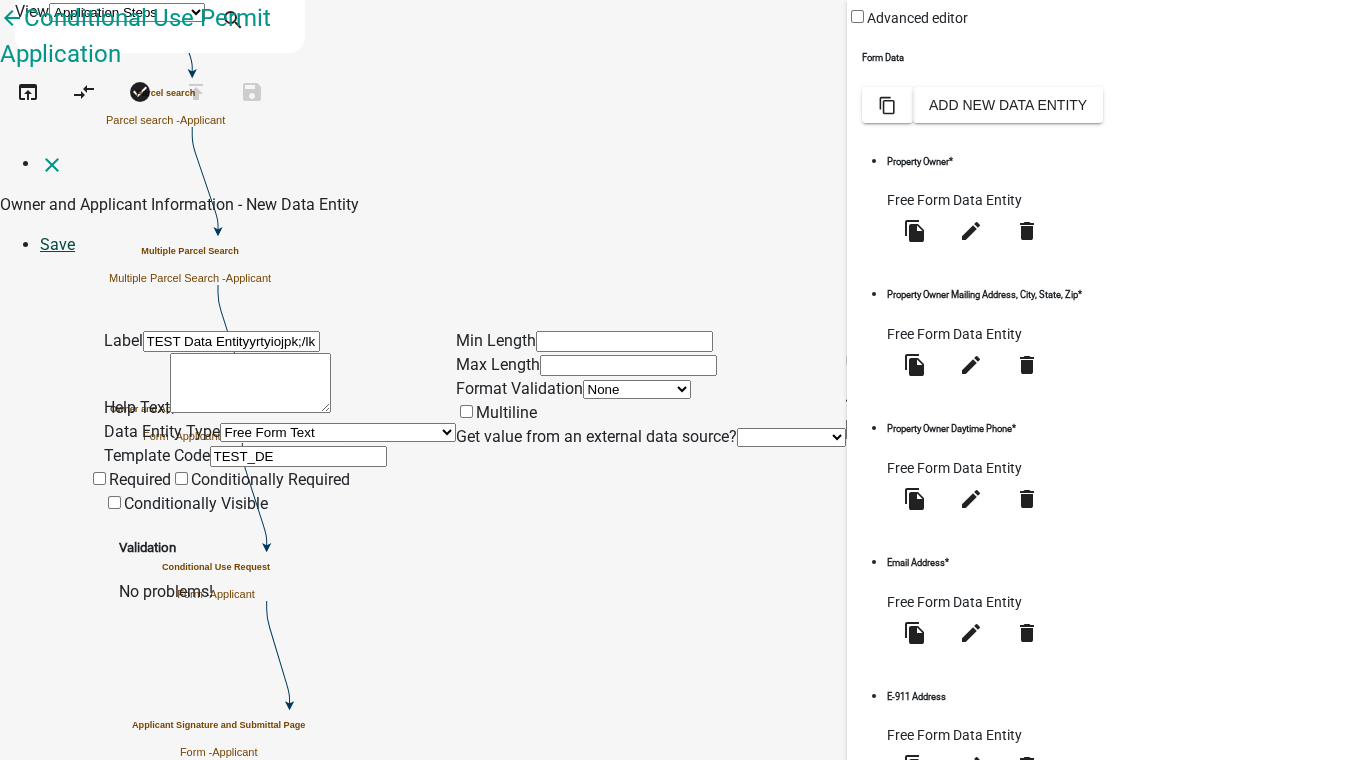 click on "Save" 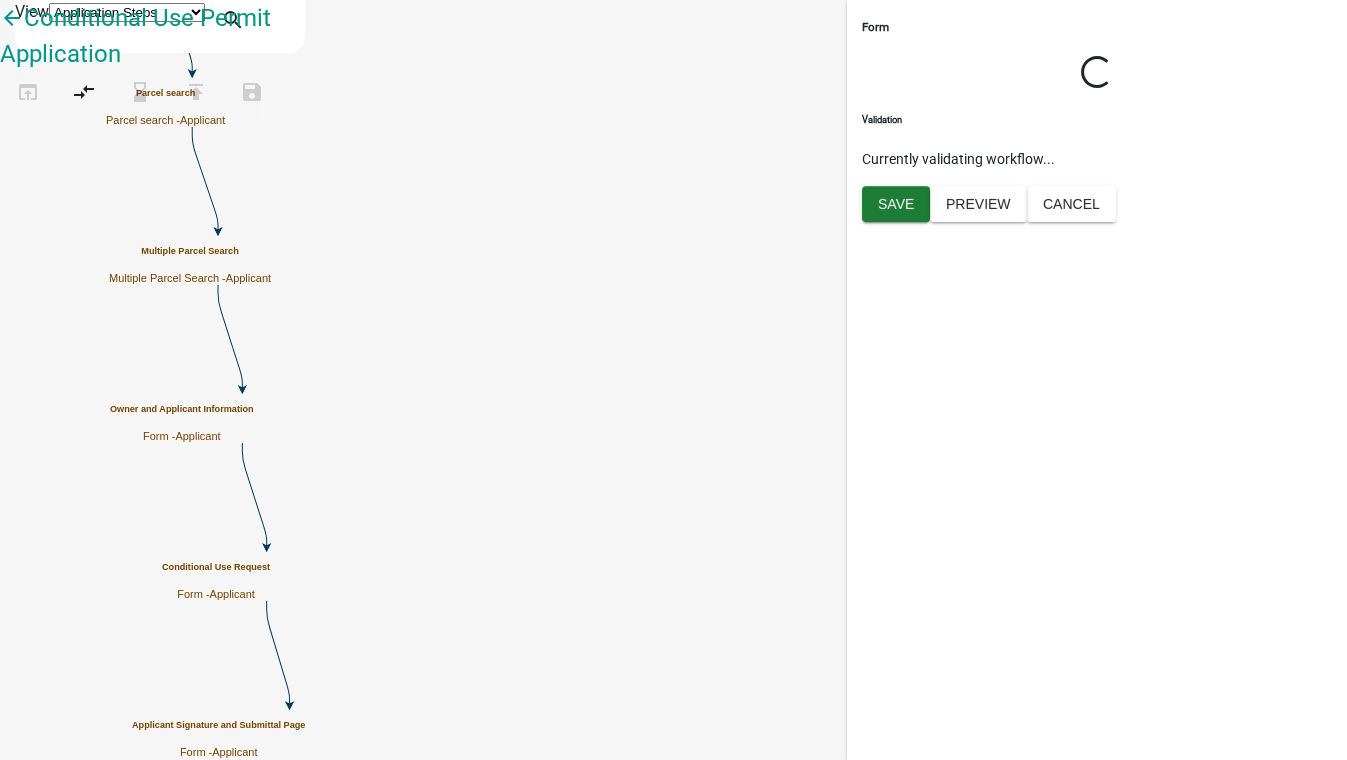 scroll, scrollTop: 0, scrollLeft: 0, axis: both 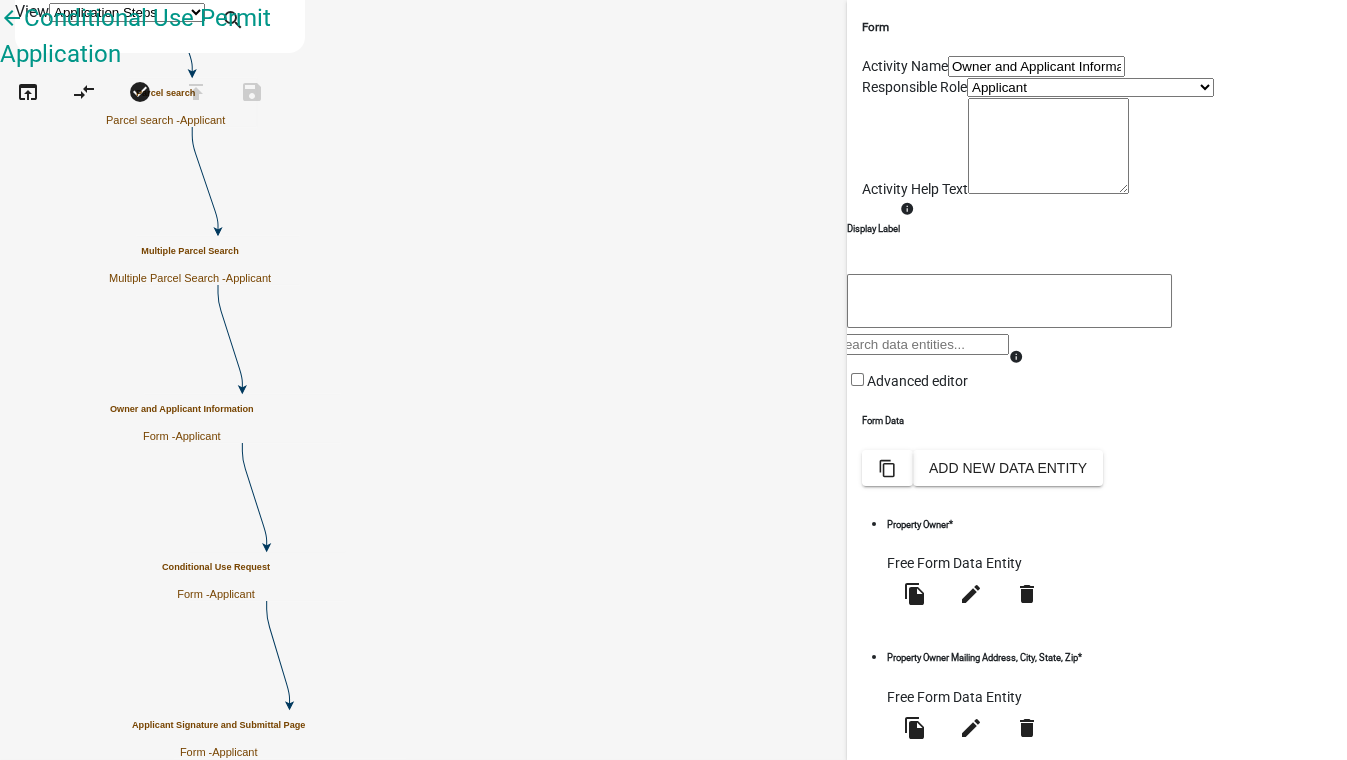 click on "Free Form Data Entity" 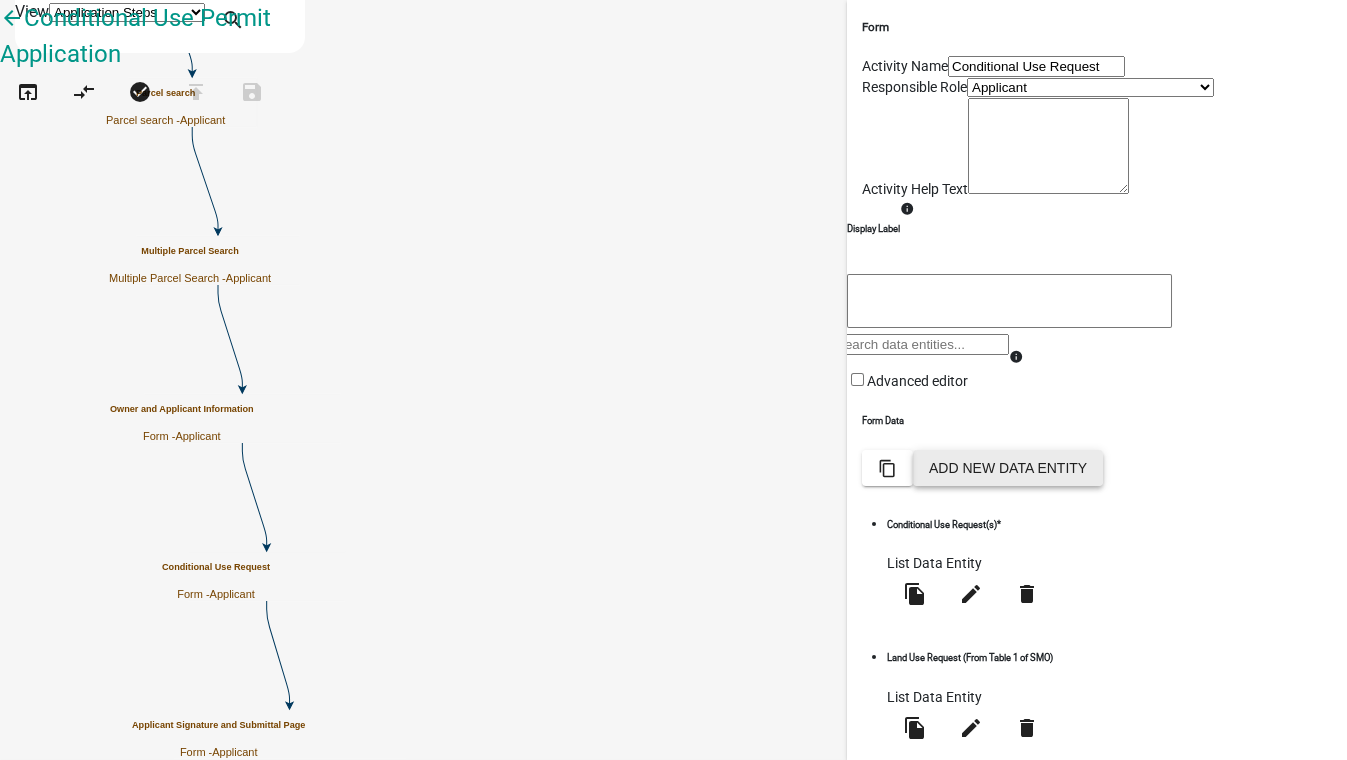 click on "Add New Data Entity" at bounding box center [1008, 468] 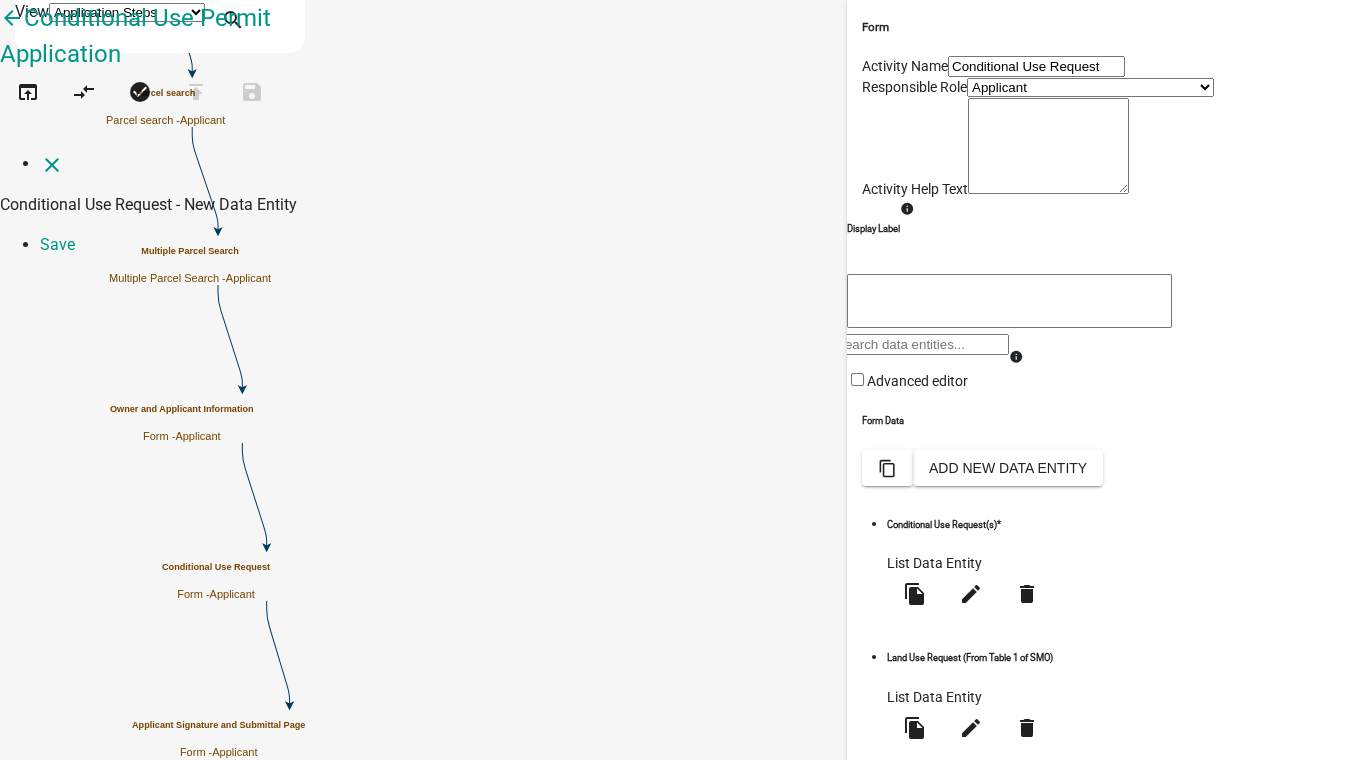 select 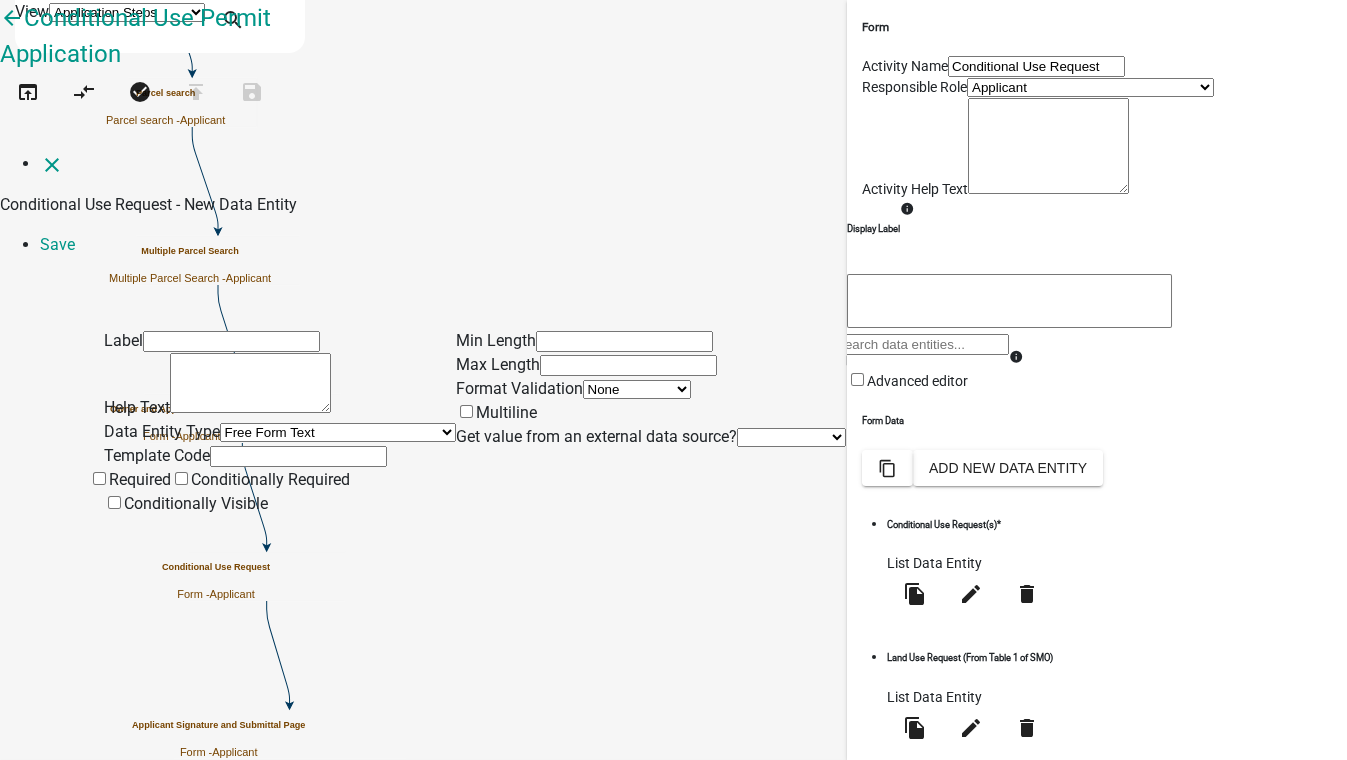 click 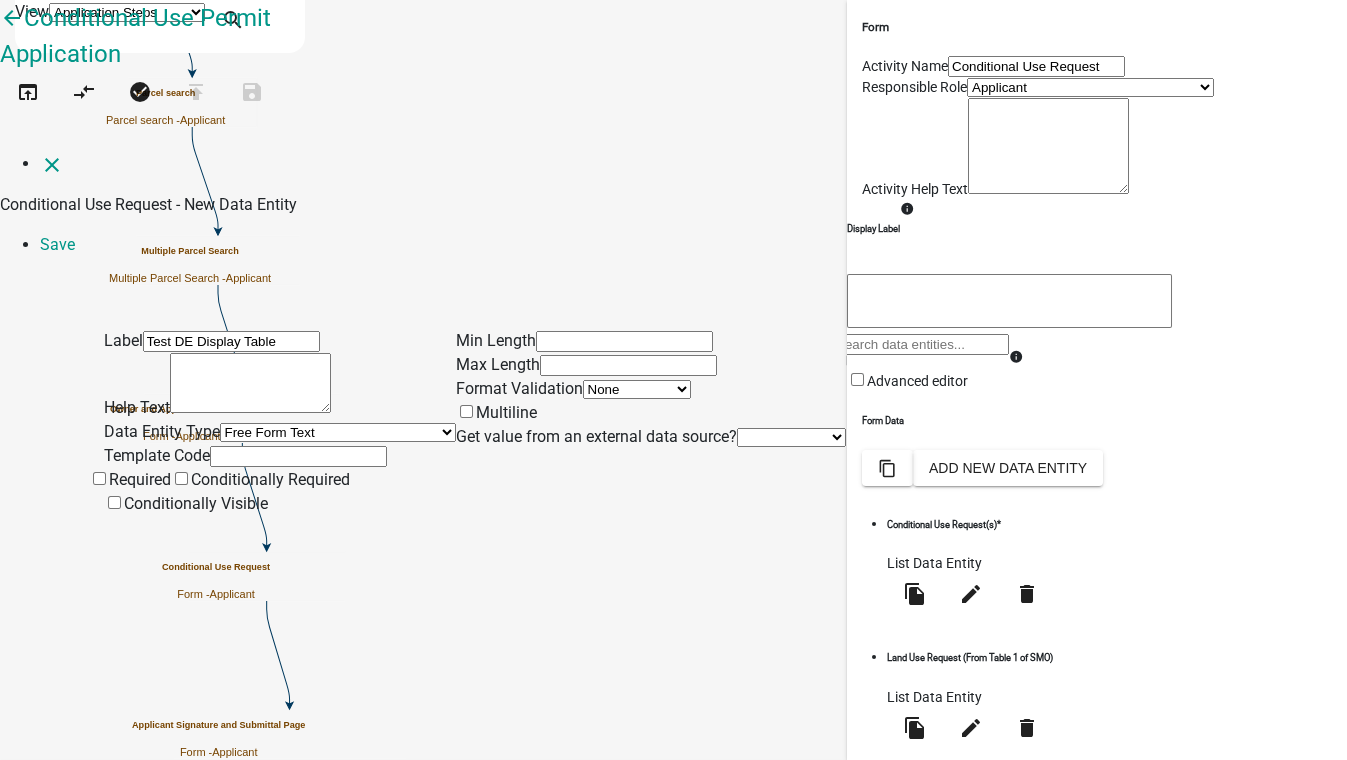 type on "Test DE Display Table" 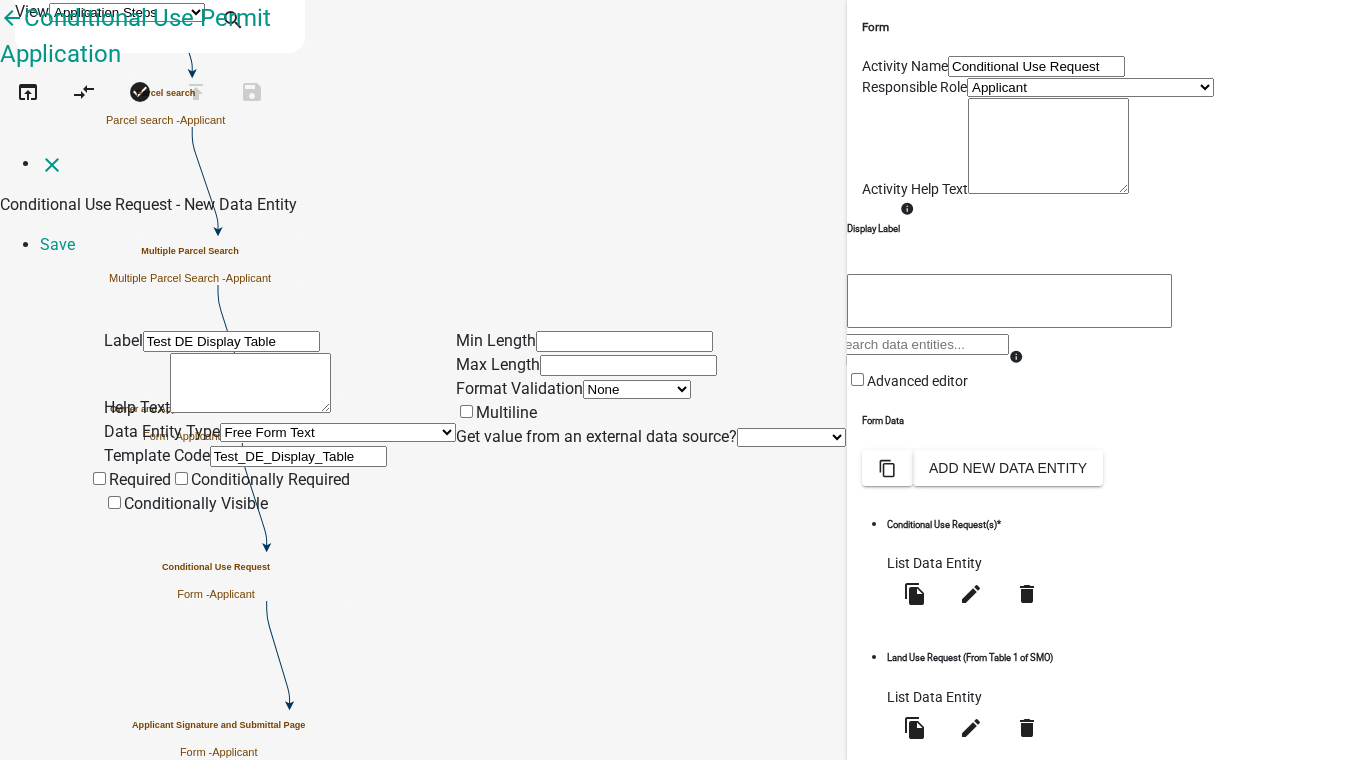 type on "Test_DE_Display_Table" 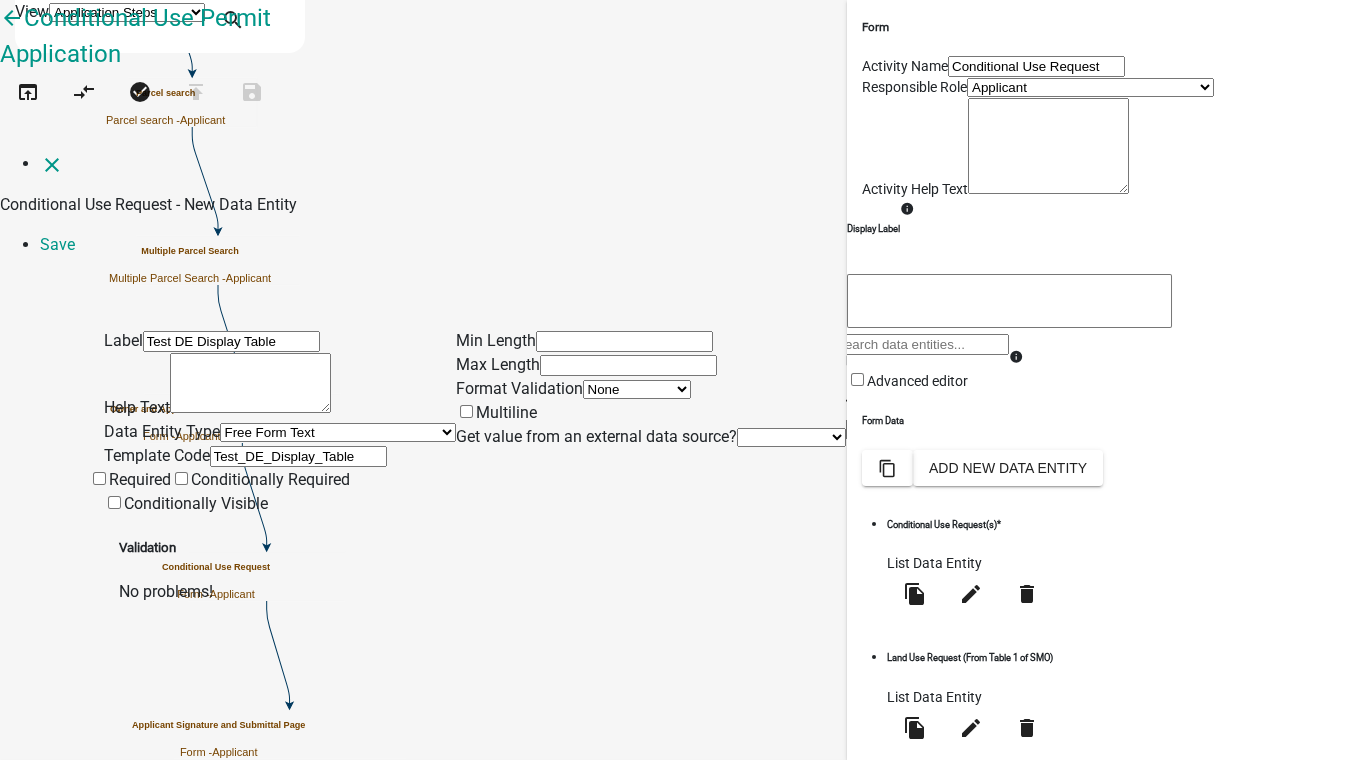 select on "display-entity-value" 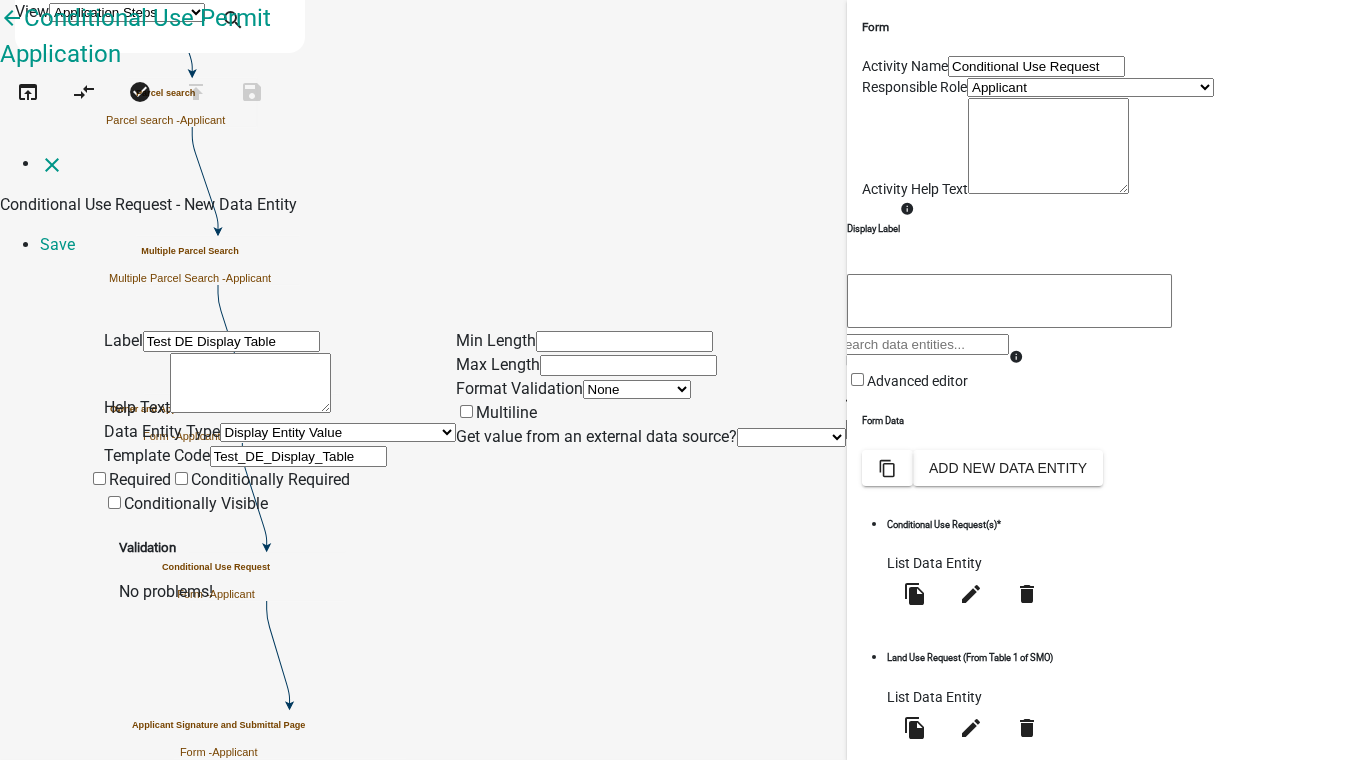 click on "Free Form Text   Document   Display Entity Value   Fee   Numeric Data   Date   Map Sketch Data   List Data   Signature   Formatted Text   Today   Calculated Value   Generate Client Application Number   Contact List   Inspection Document" 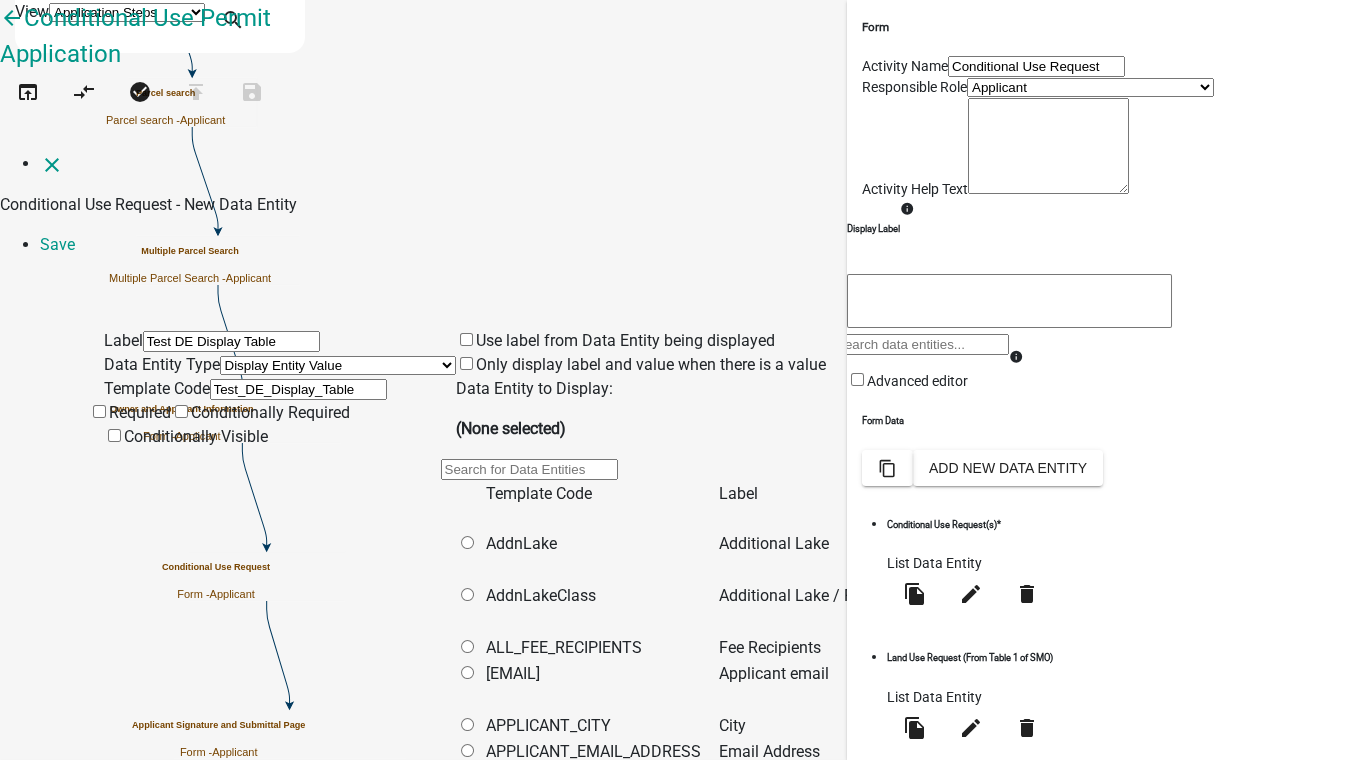 click at bounding box center (529, 469) 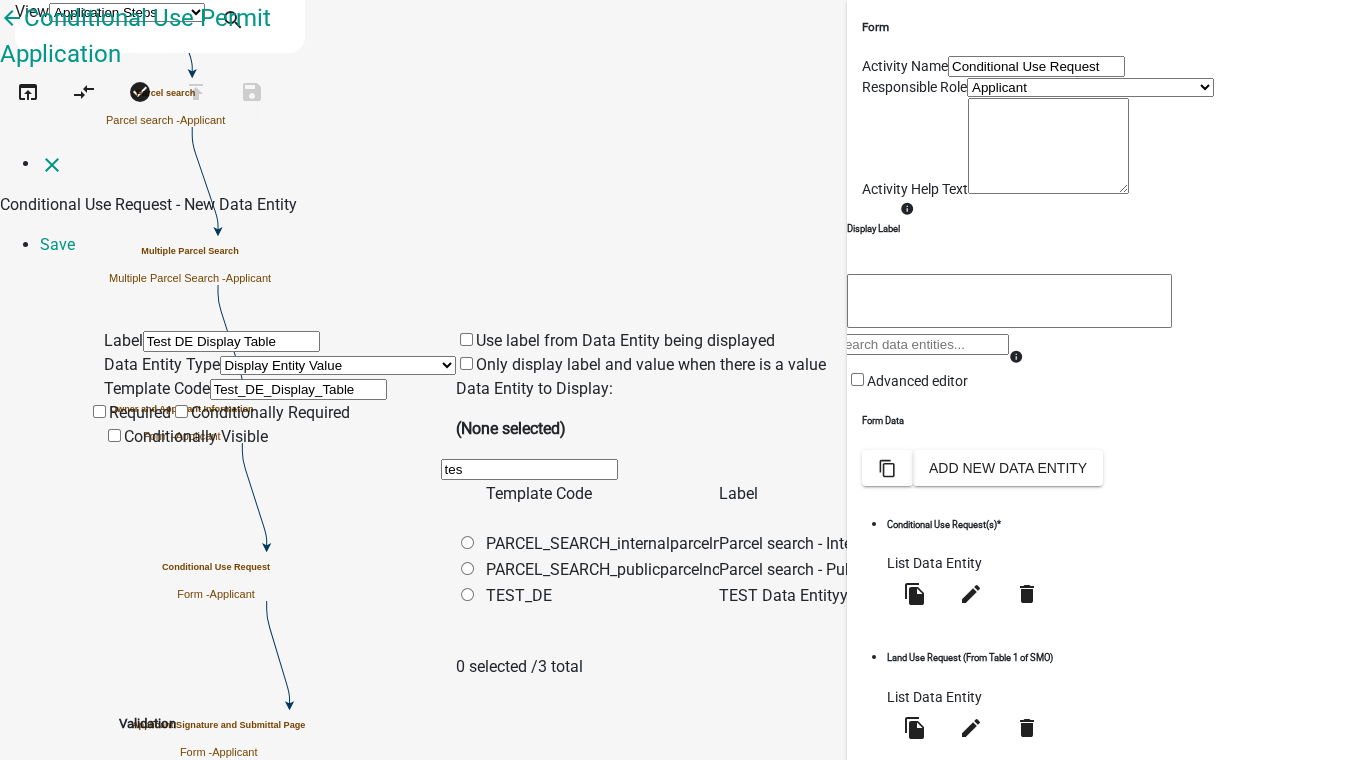 type on "tes" 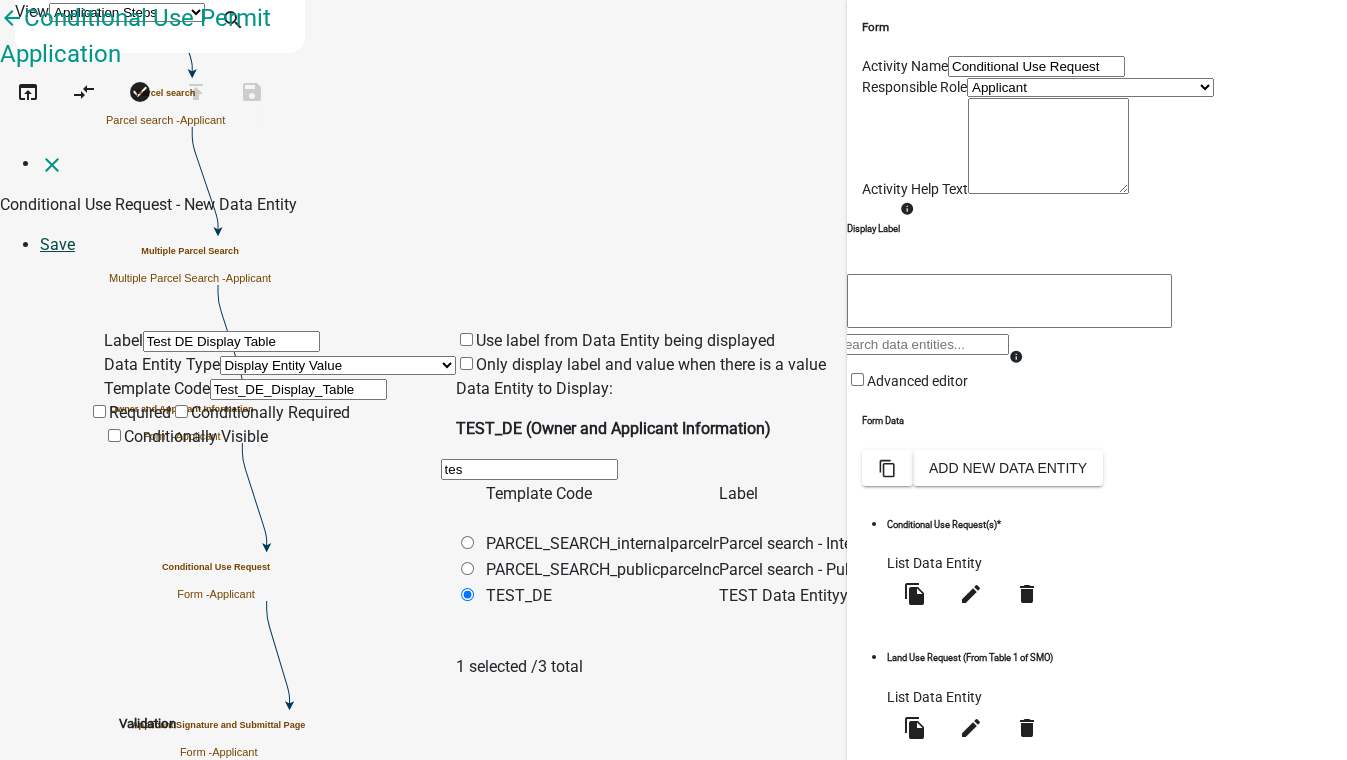 click on "Save" 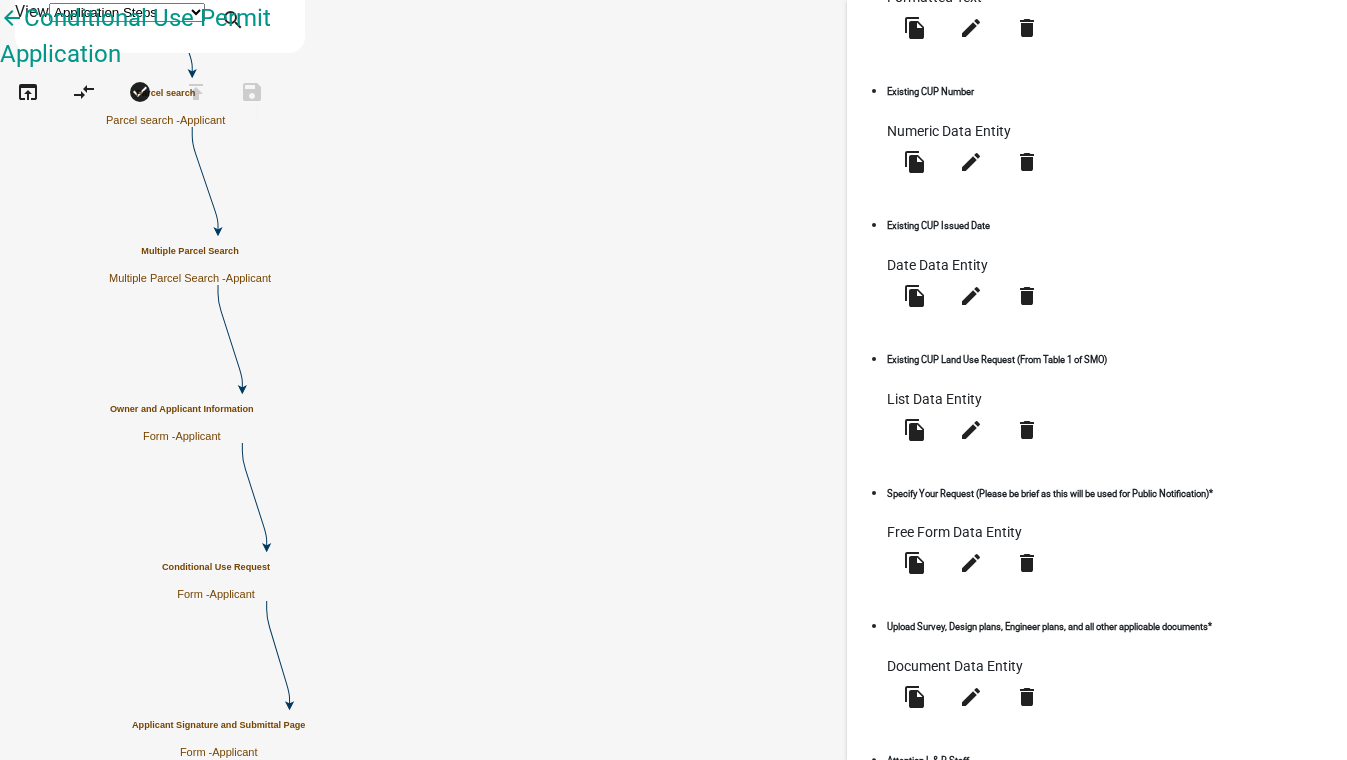 scroll, scrollTop: 1114, scrollLeft: 0, axis: vertical 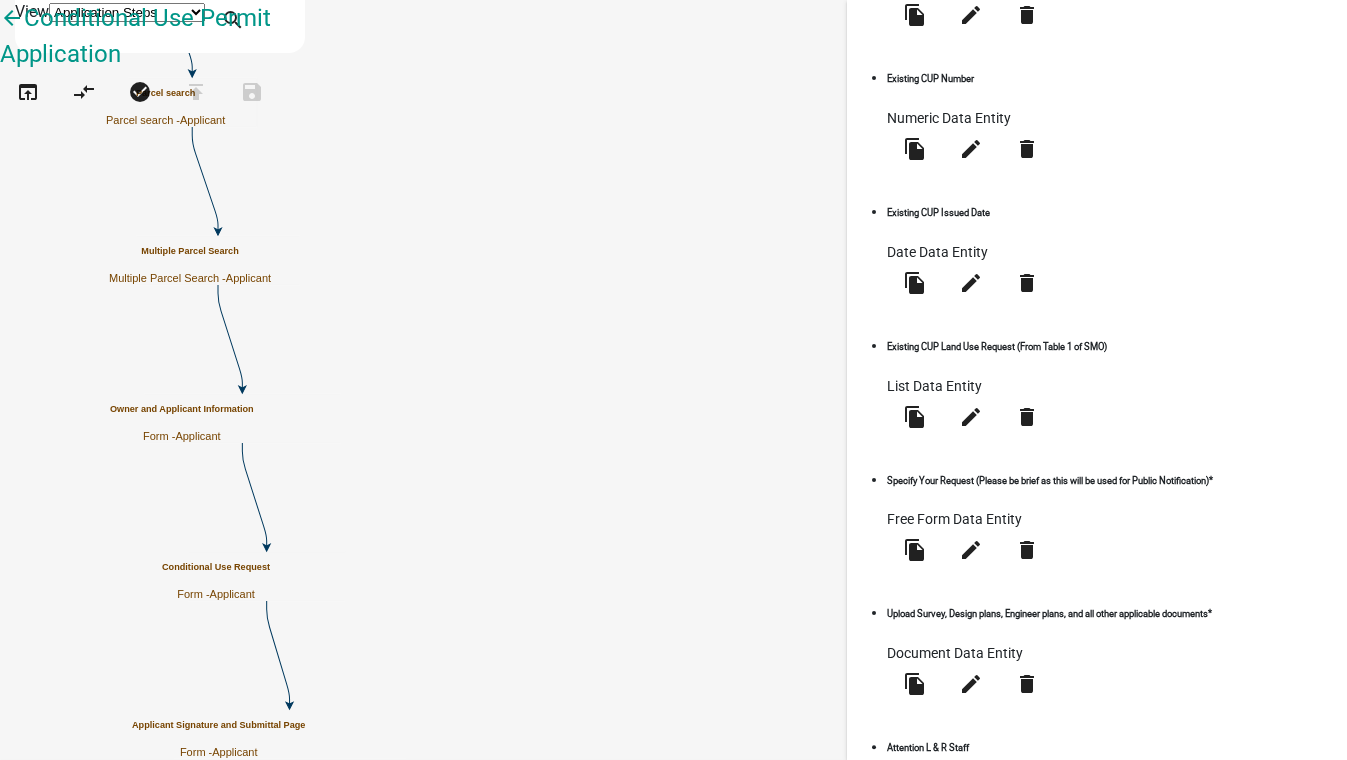 click on "Save" 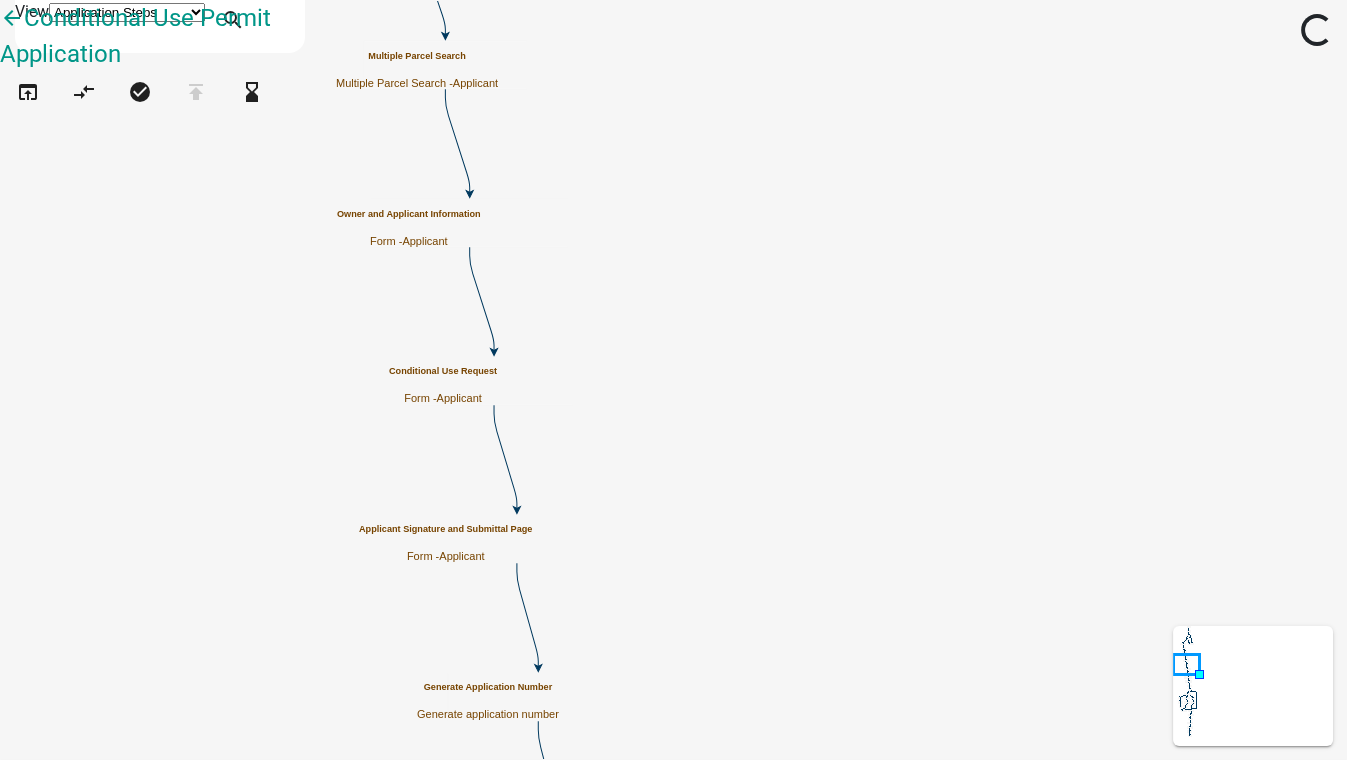 click on "Conditional Use Request" at bounding box center [443, 371] 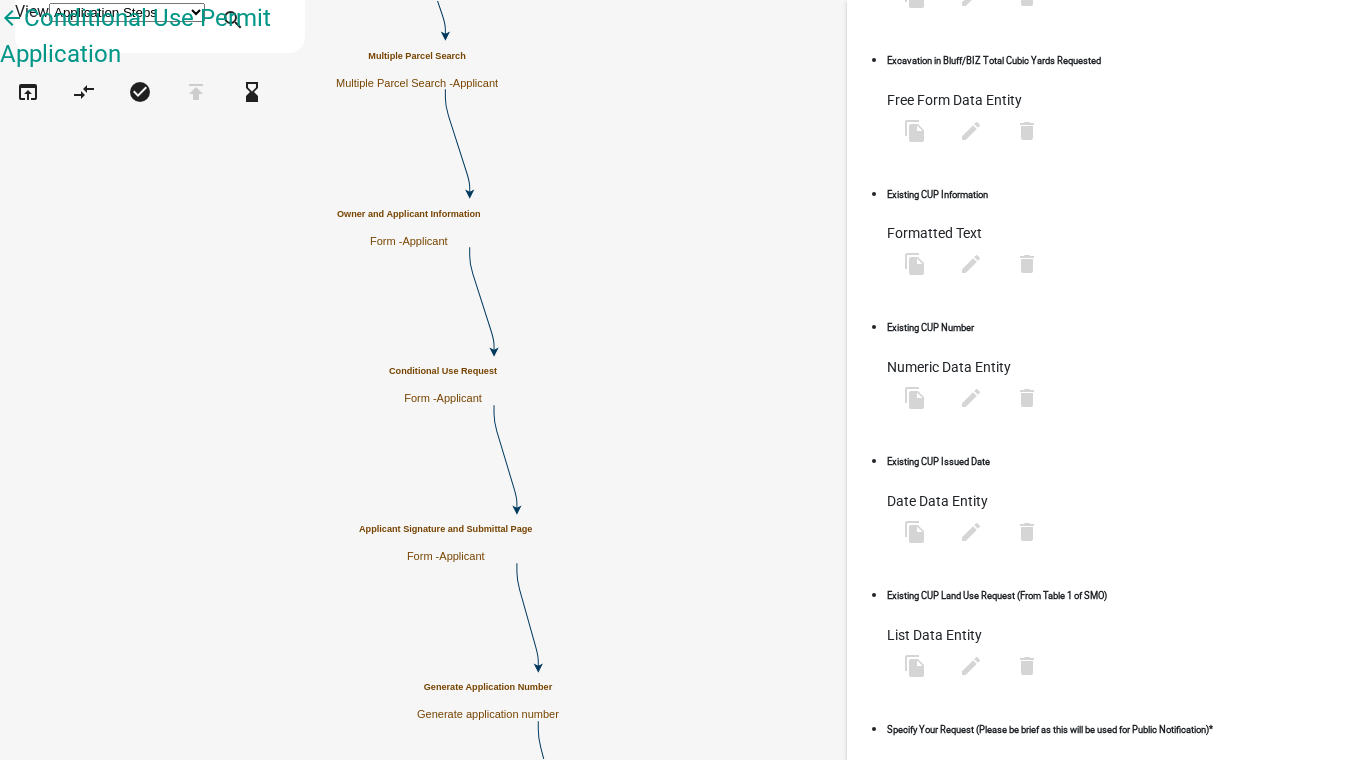 scroll, scrollTop: 992, scrollLeft: 0, axis: vertical 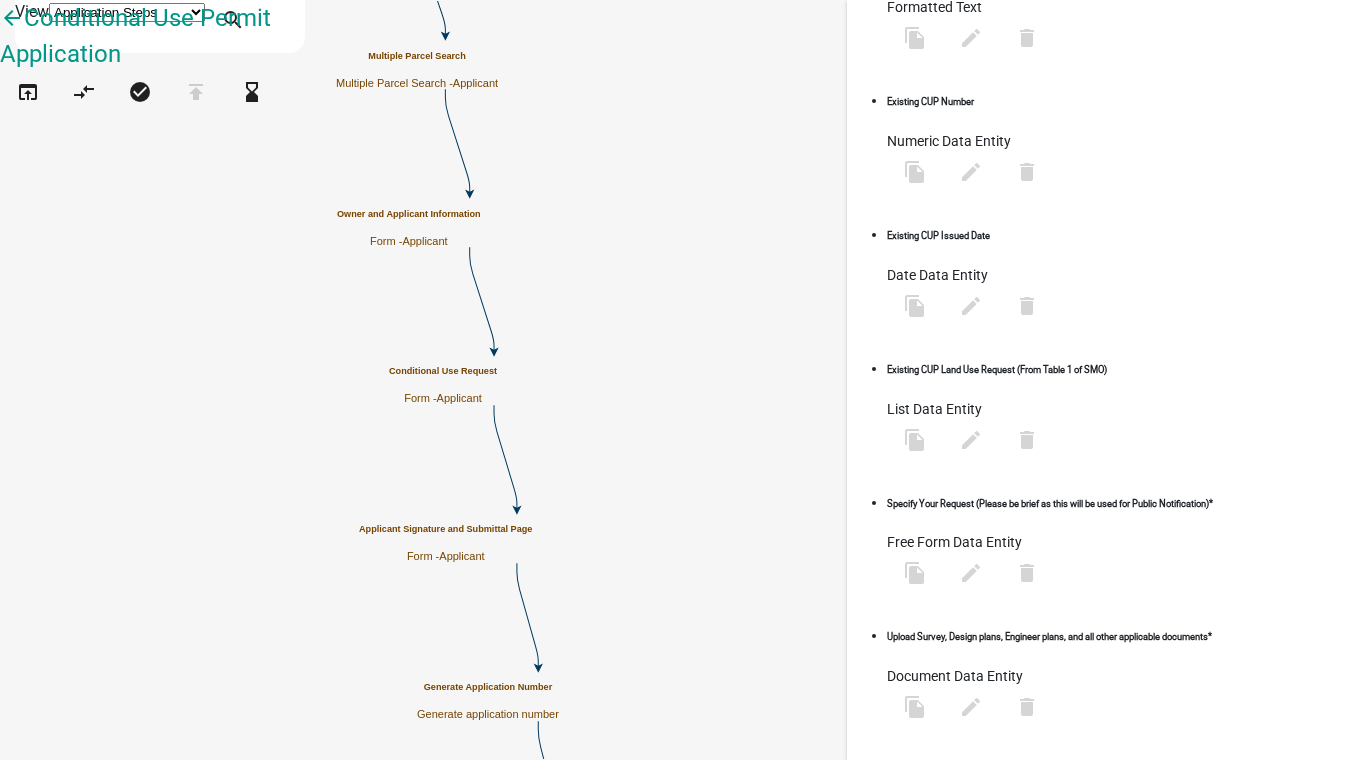 click on "Preview" 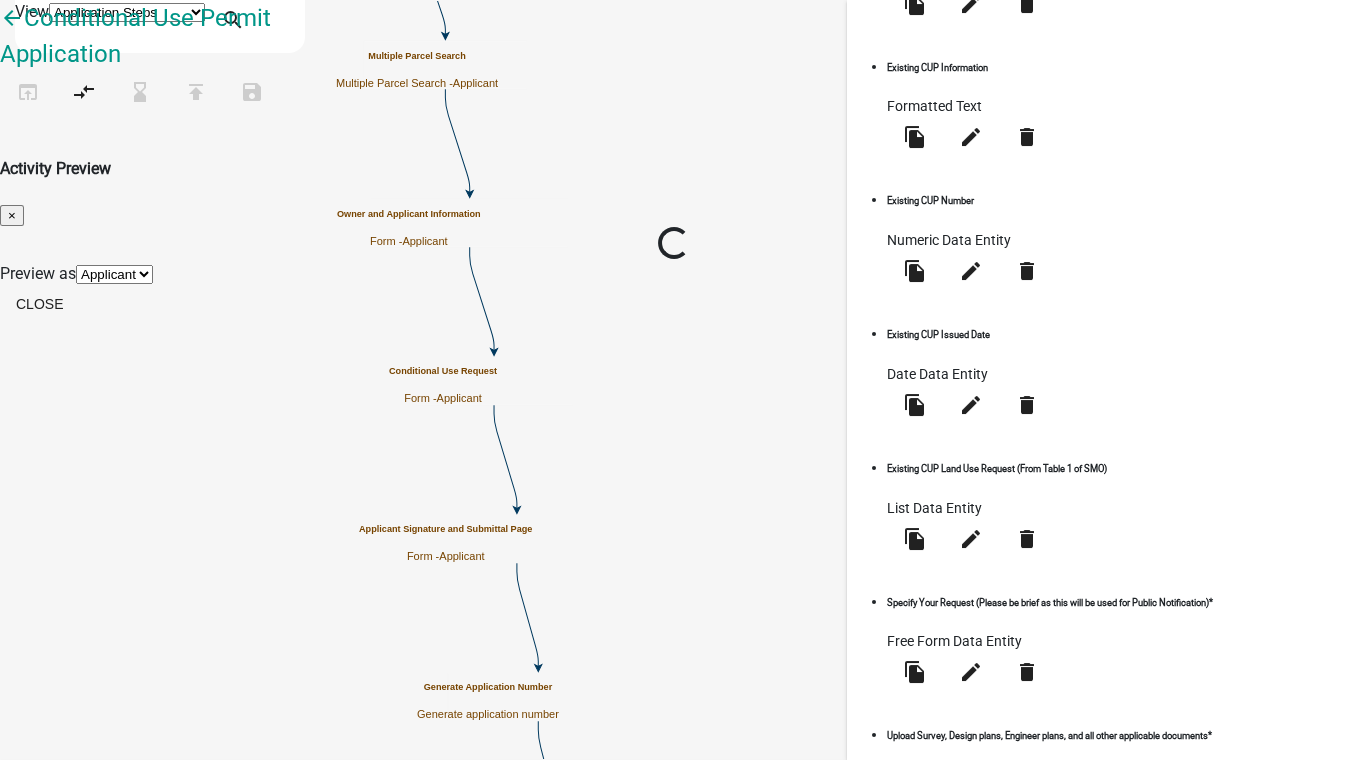 scroll, scrollTop: 1114, scrollLeft: 0, axis: vertical 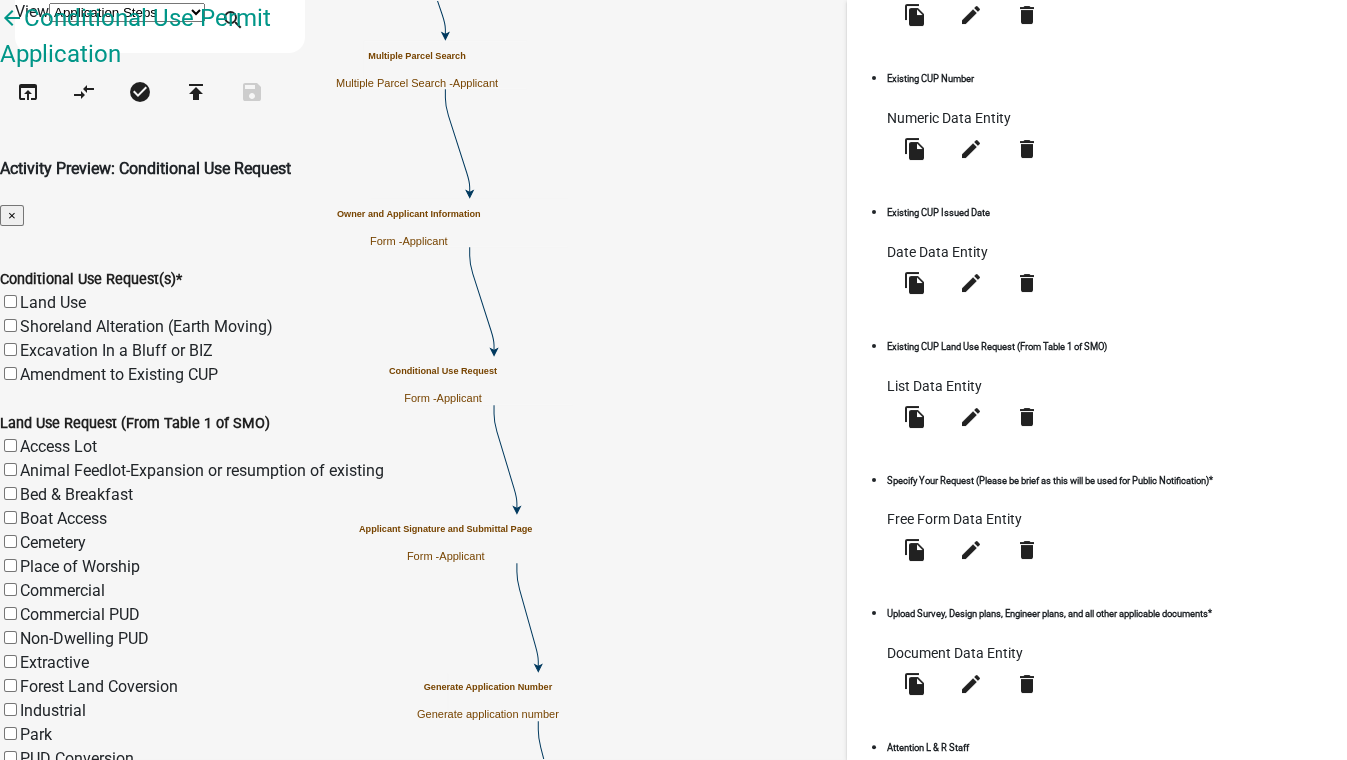 click on "Applicant   Maintenance Report   Land and Resource Assistant Director   Assessors office   Admin   Public Health VRBO   Meets & Bounds Subdivision Review   Land and Resource   GIS   AIS   Recorders Office   Land and Resource Inspectors   Septic Compliance Review   Land and Resource Office Admin   Auditors Office" at bounding box center (199, 1647) 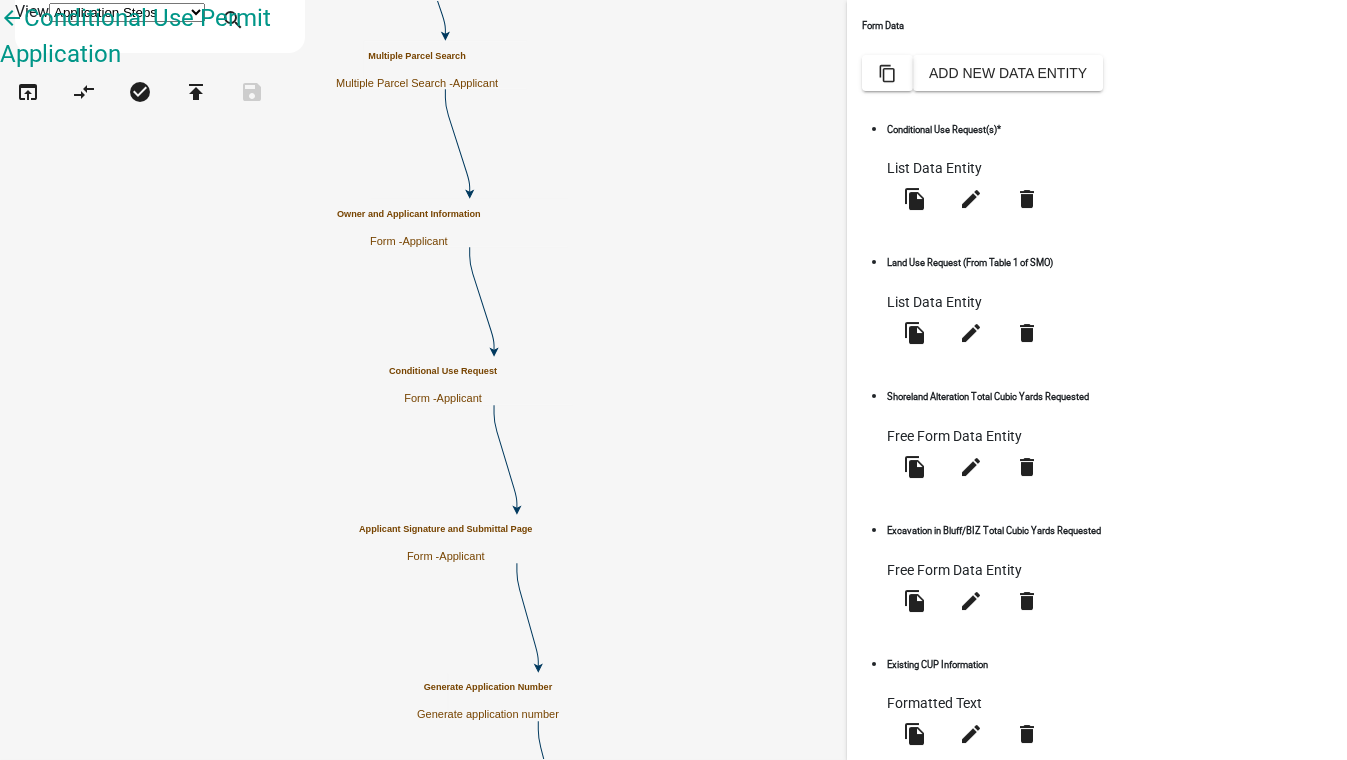 scroll, scrollTop: 727, scrollLeft: 0, axis: vertical 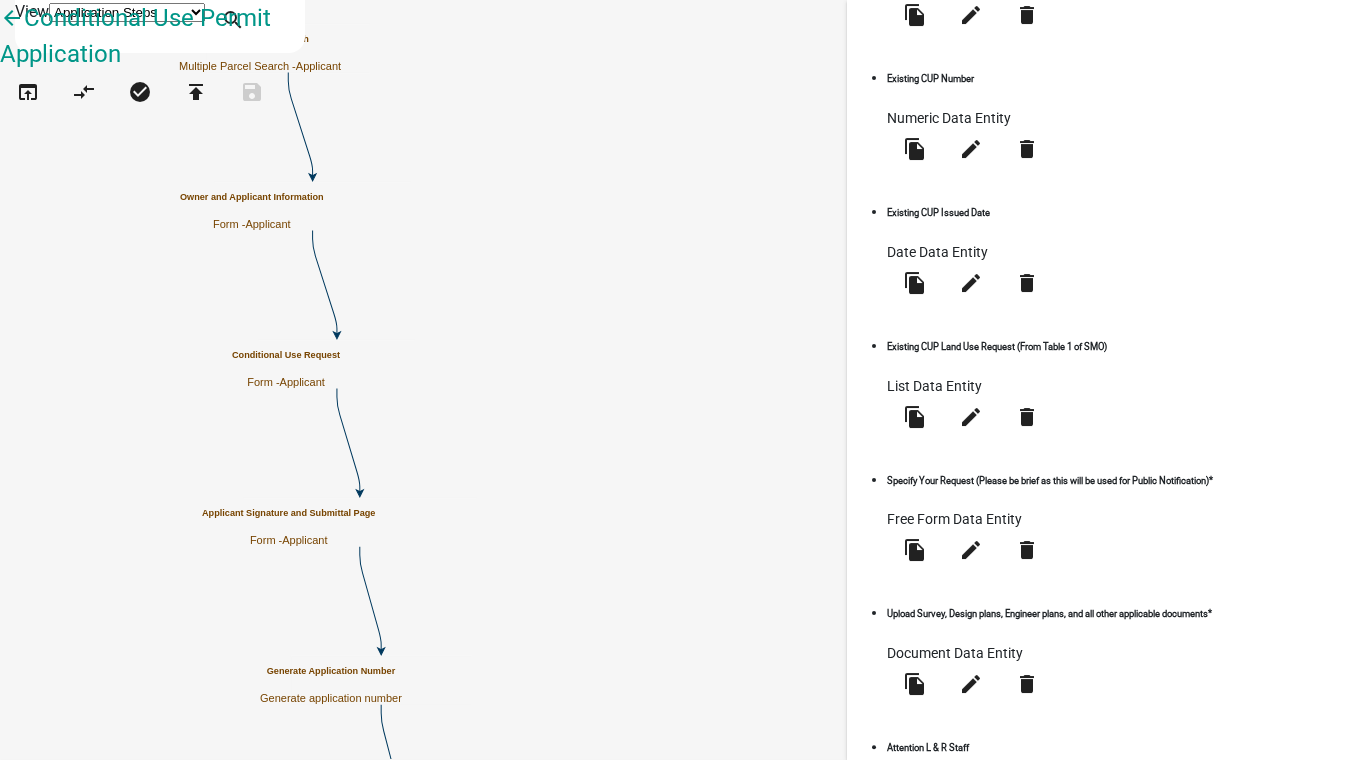 click on "edit" 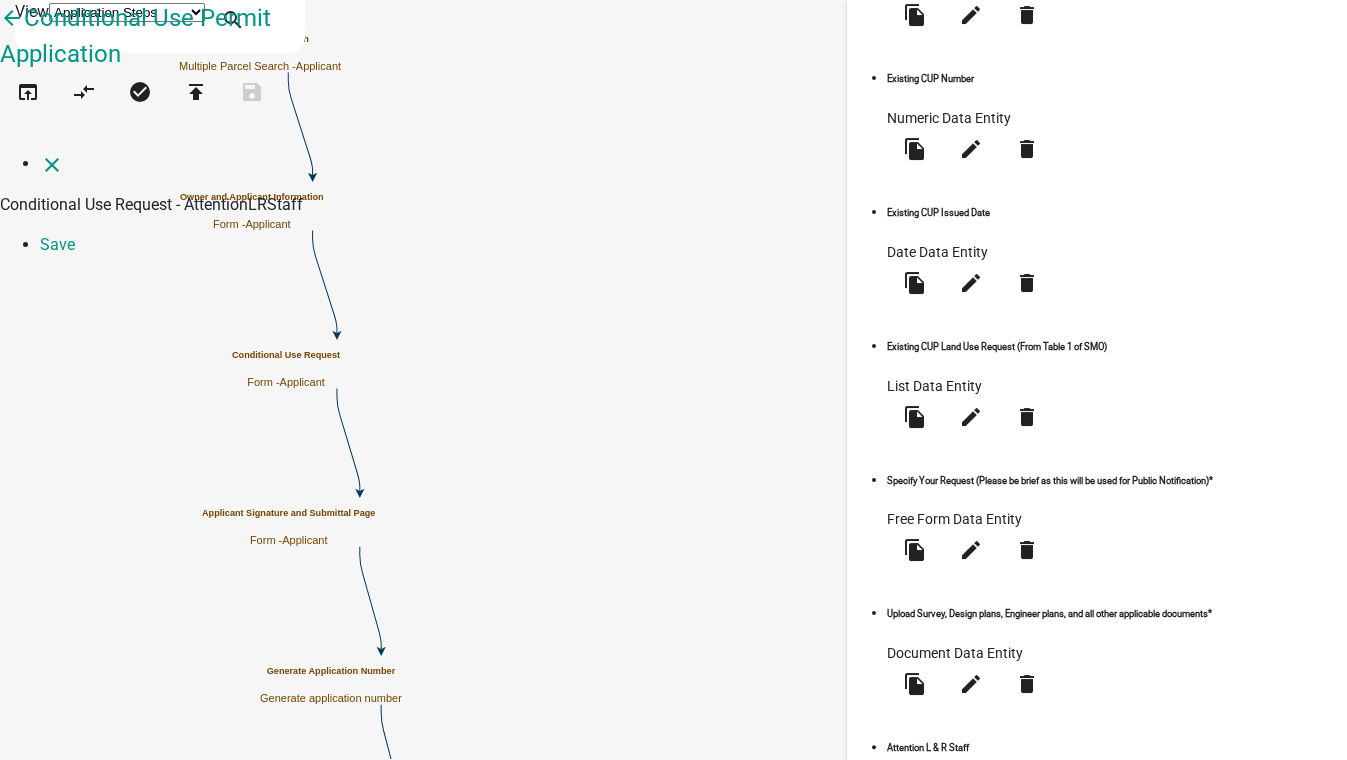 select 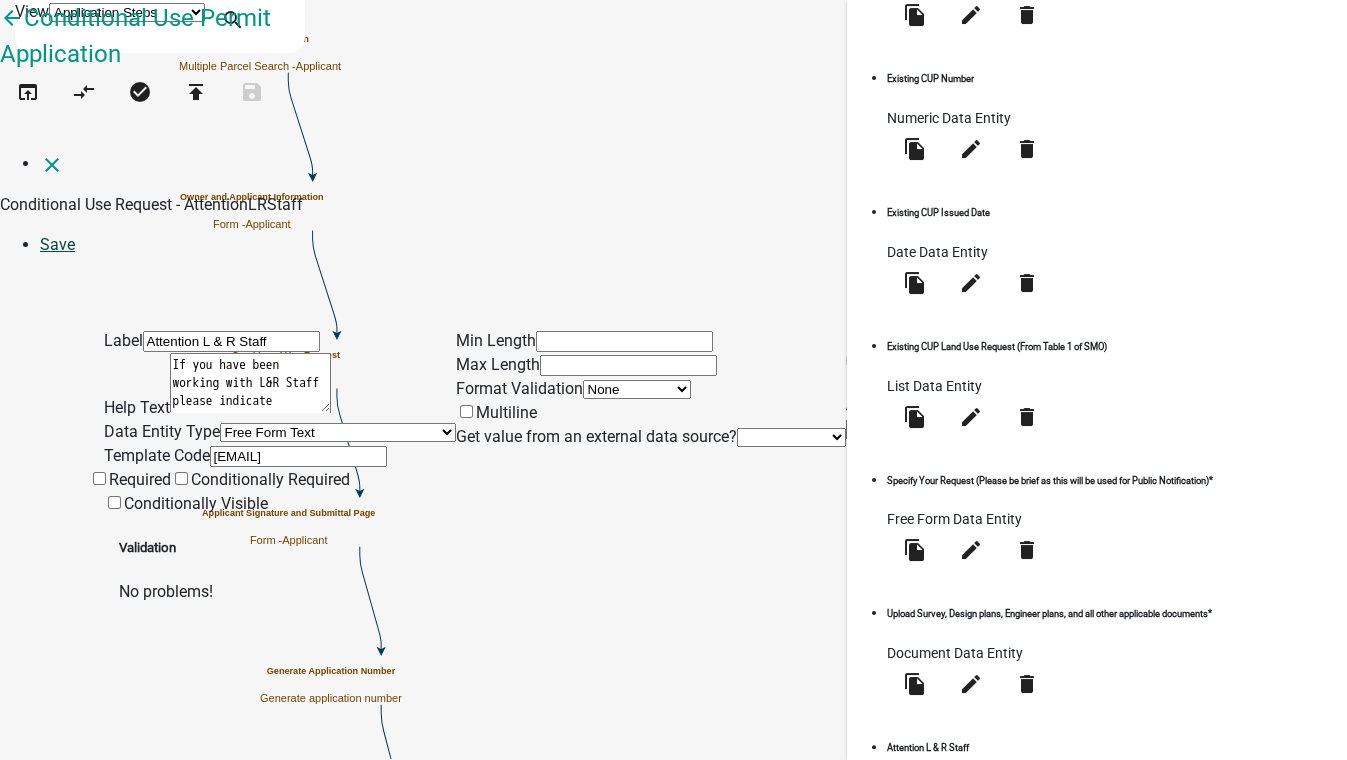 click on "Save" 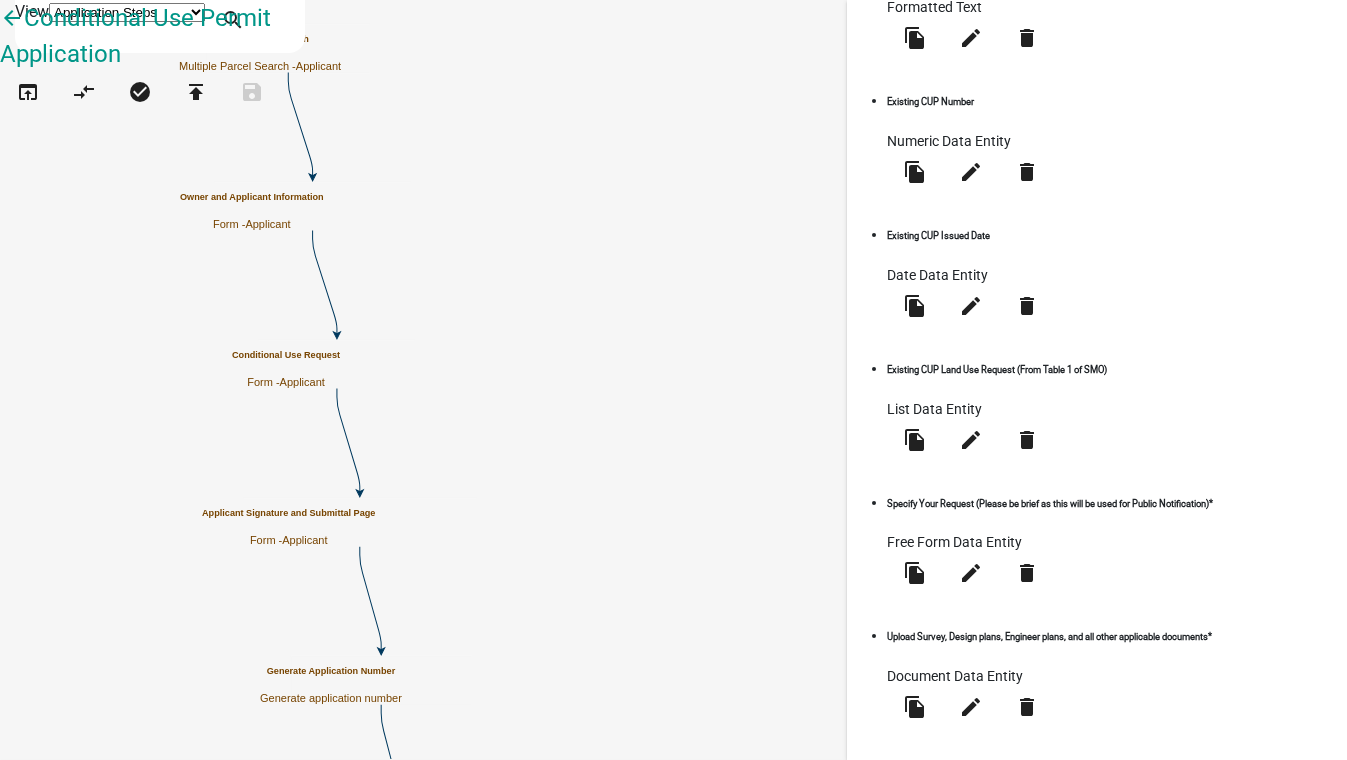 scroll, scrollTop: 1114, scrollLeft: 0, axis: vertical 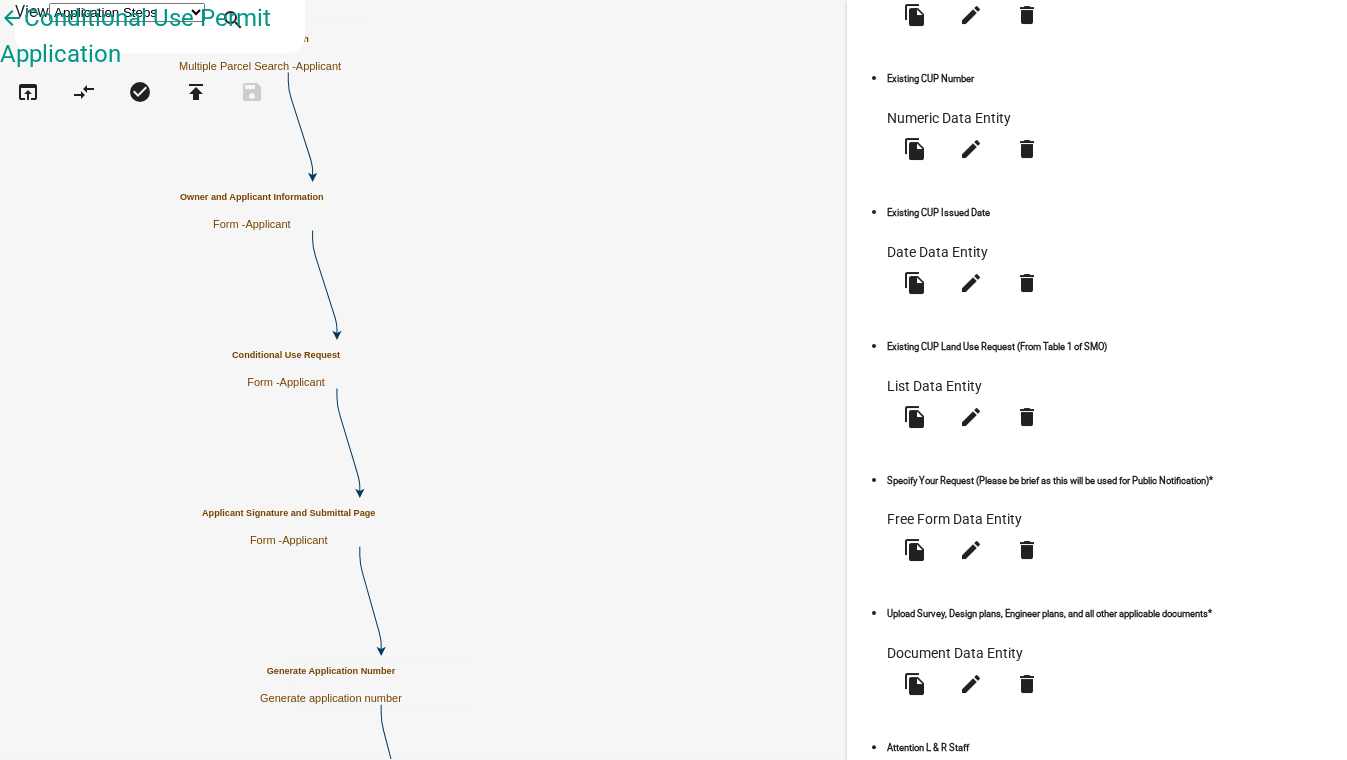click on "Preview" 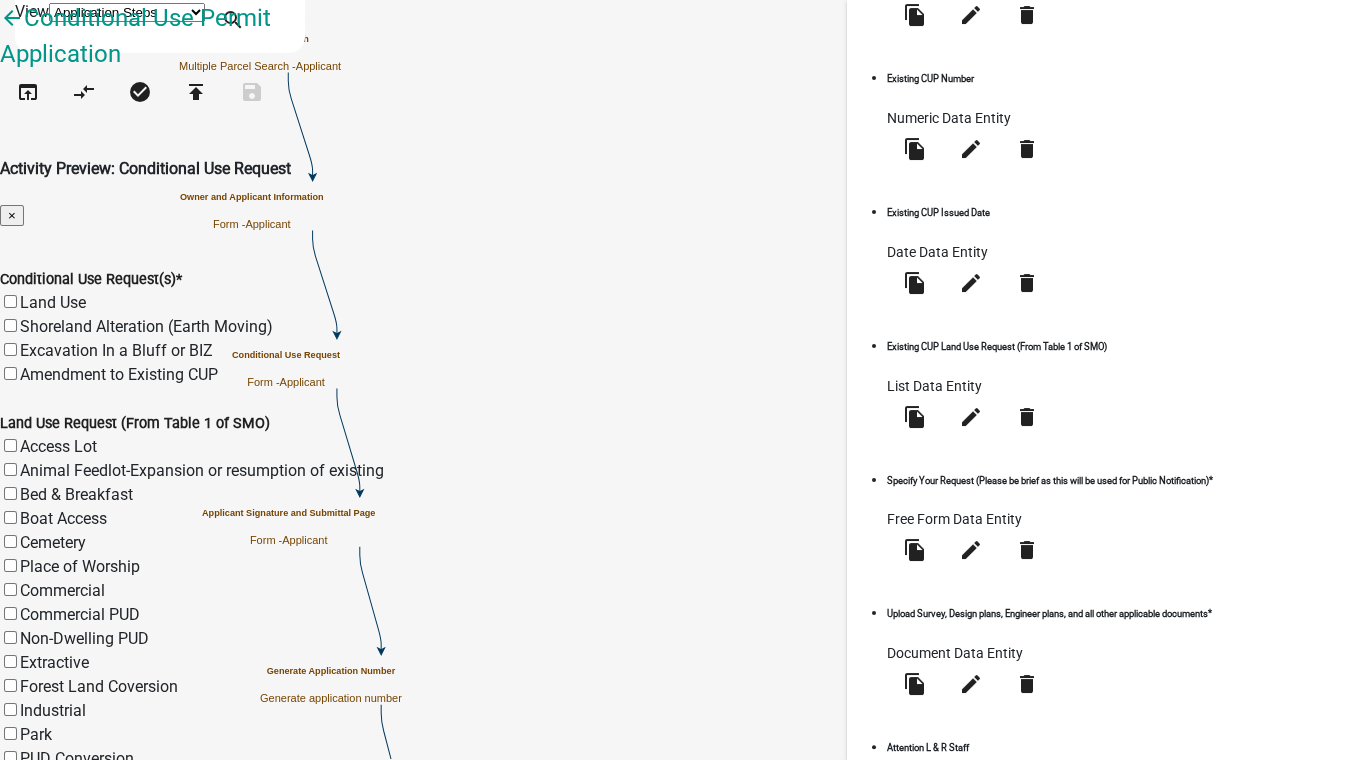 scroll, scrollTop: 1354, scrollLeft: 0, axis: vertical 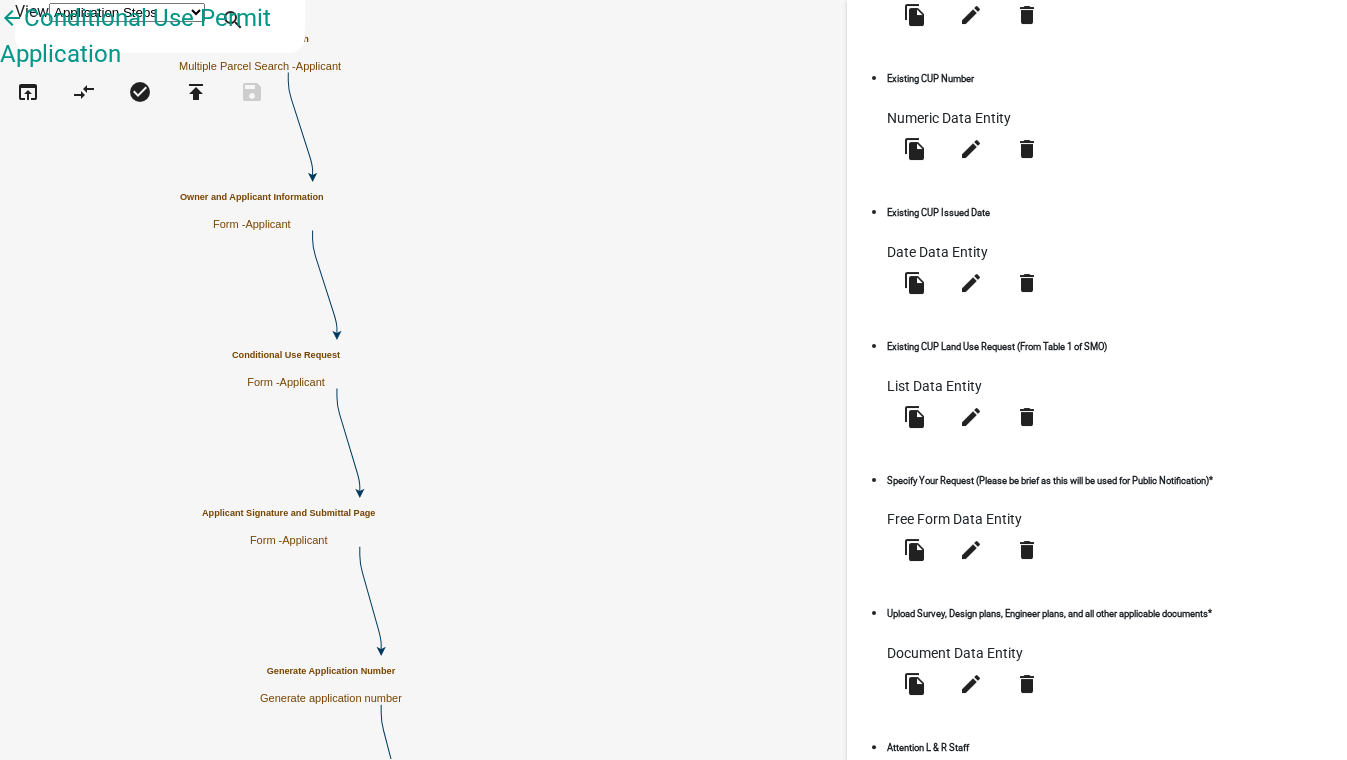 click on "Save" 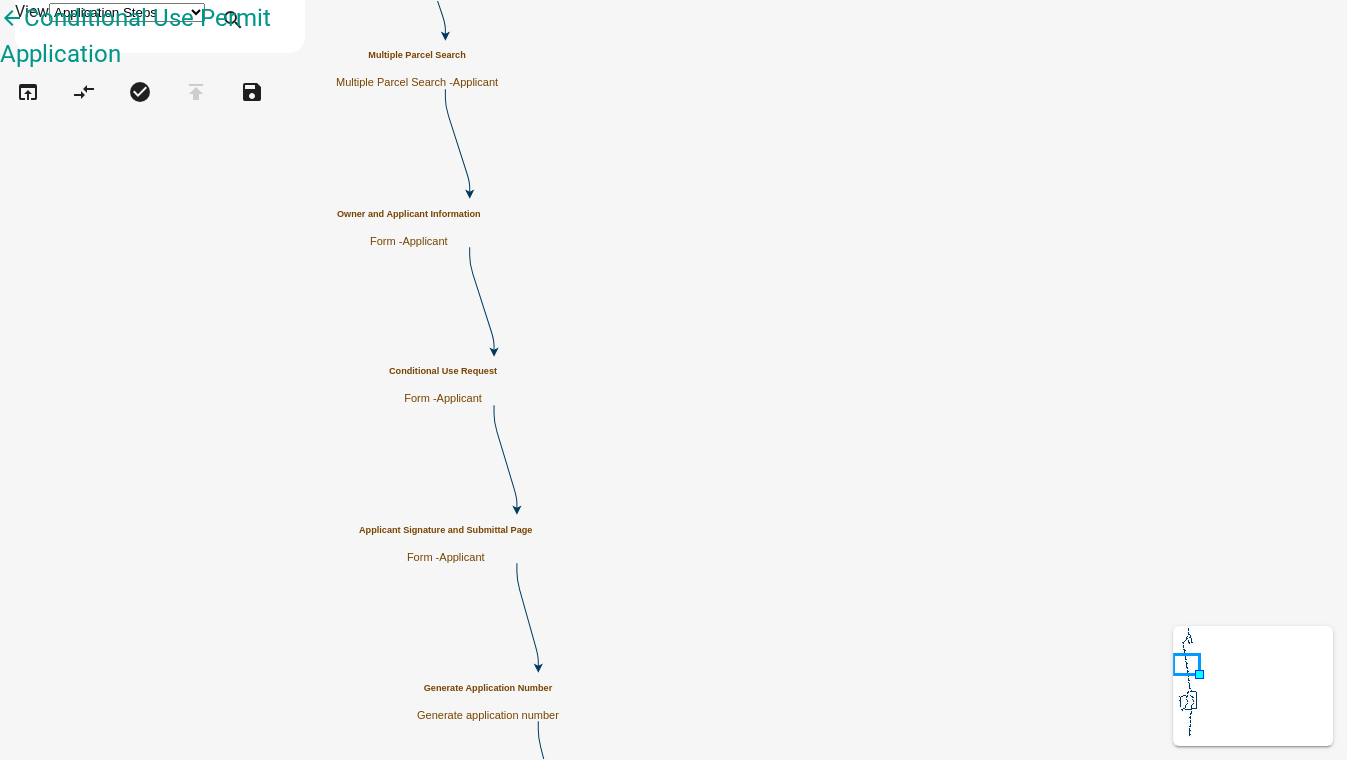 scroll, scrollTop: 0, scrollLeft: 0, axis: both 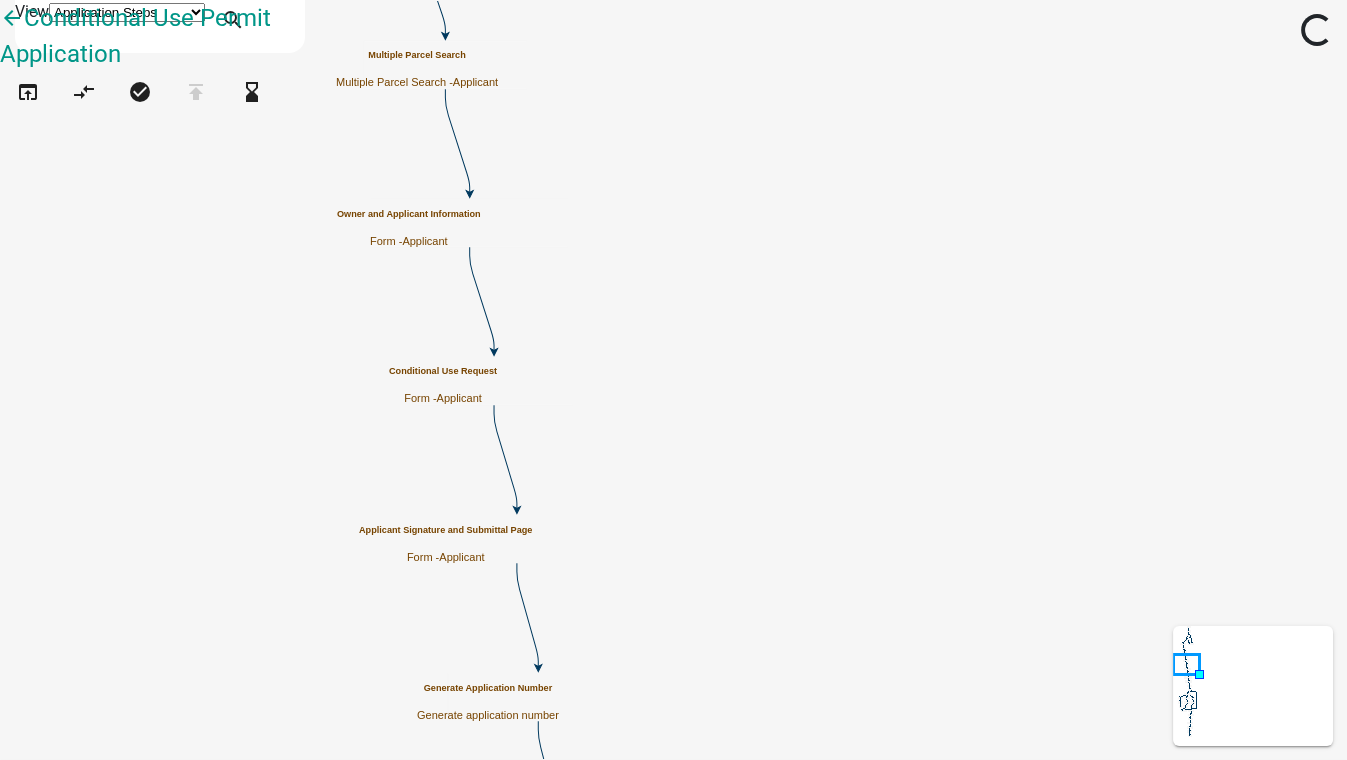 click on "Form -  Applicant" at bounding box center [443, 398] 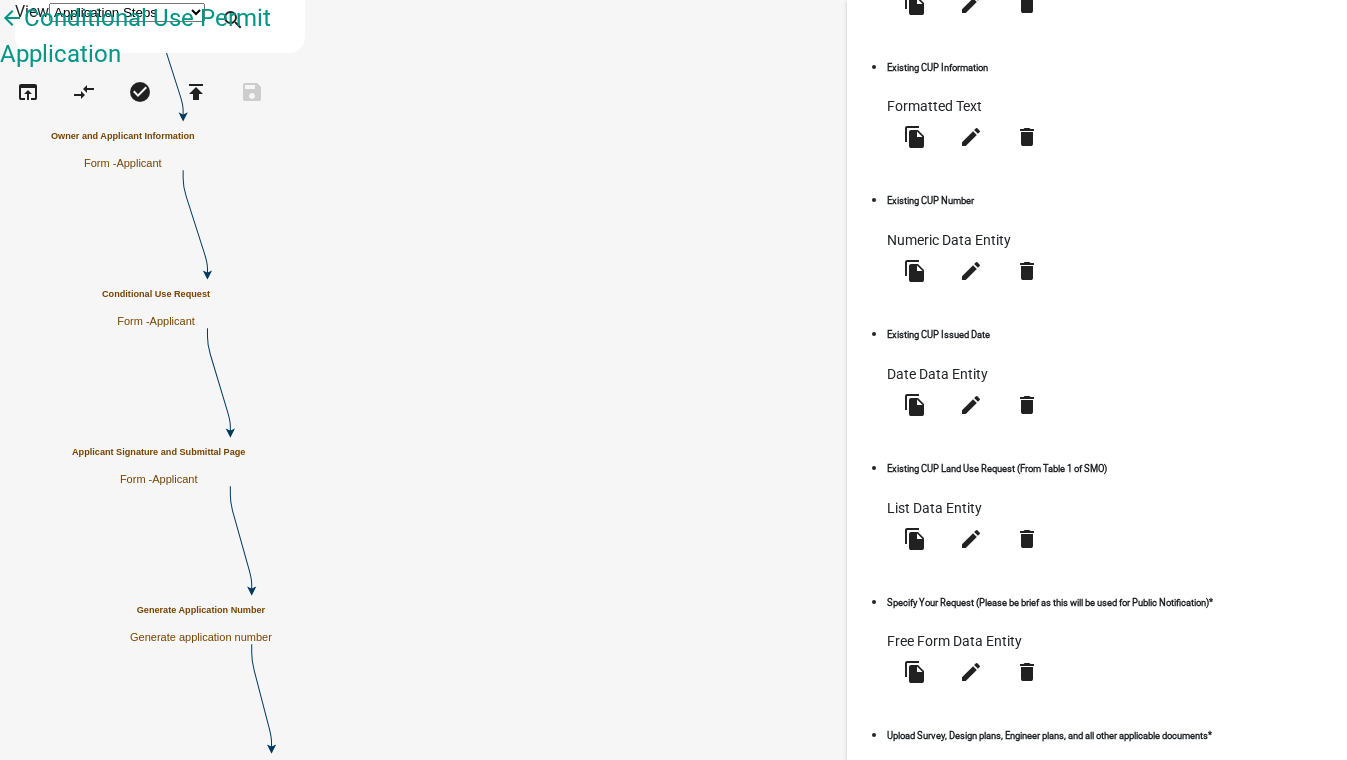 scroll, scrollTop: 1114, scrollLeft: 0, axis: vertical 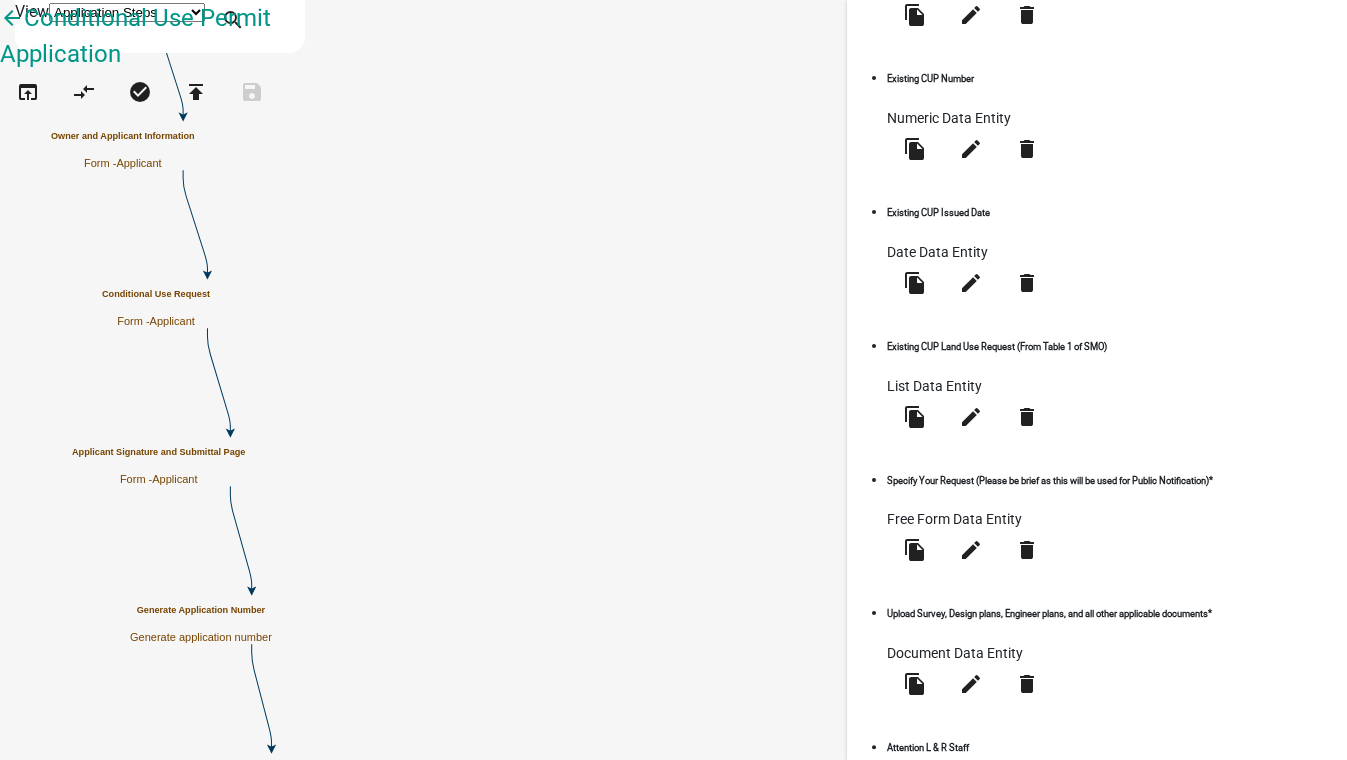 click on "Preview" 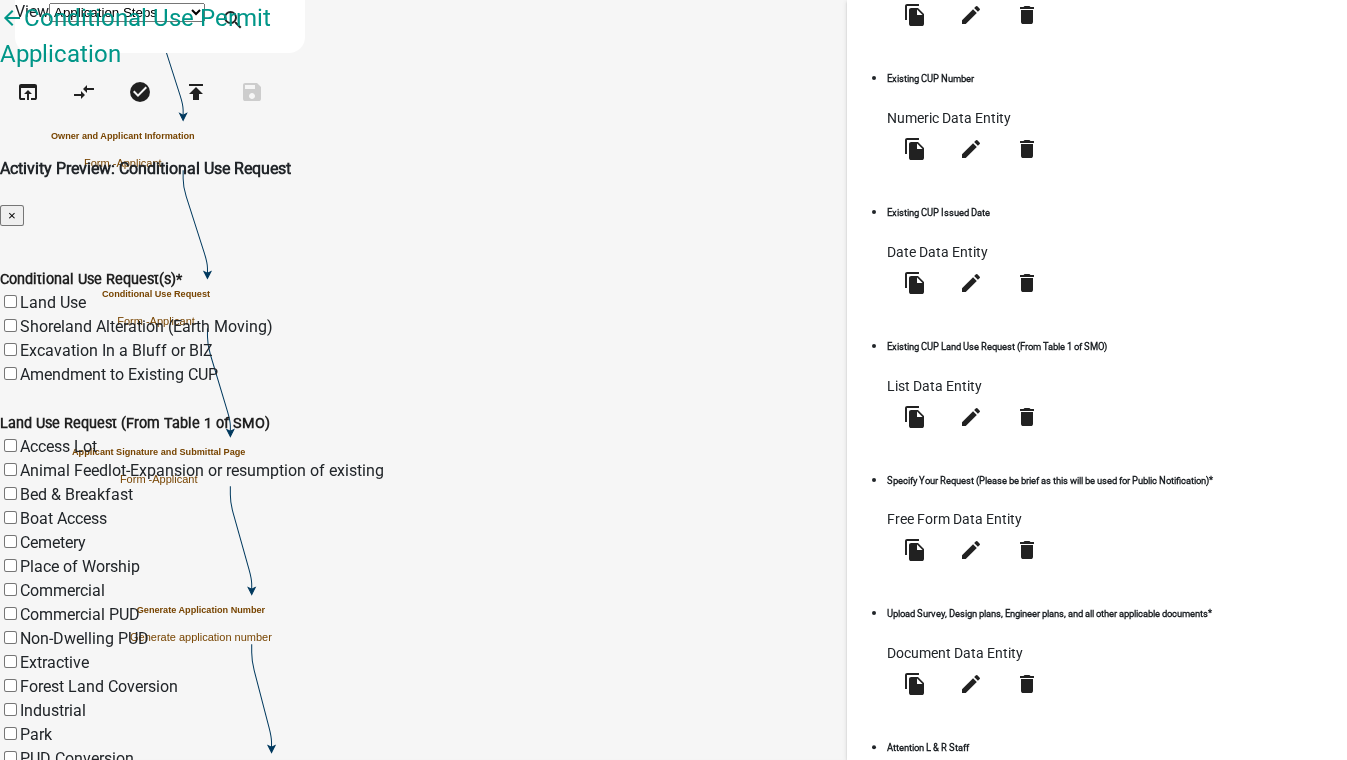 scroll, scrollTop: 1354, scrollLeft: 0, axis: vertical 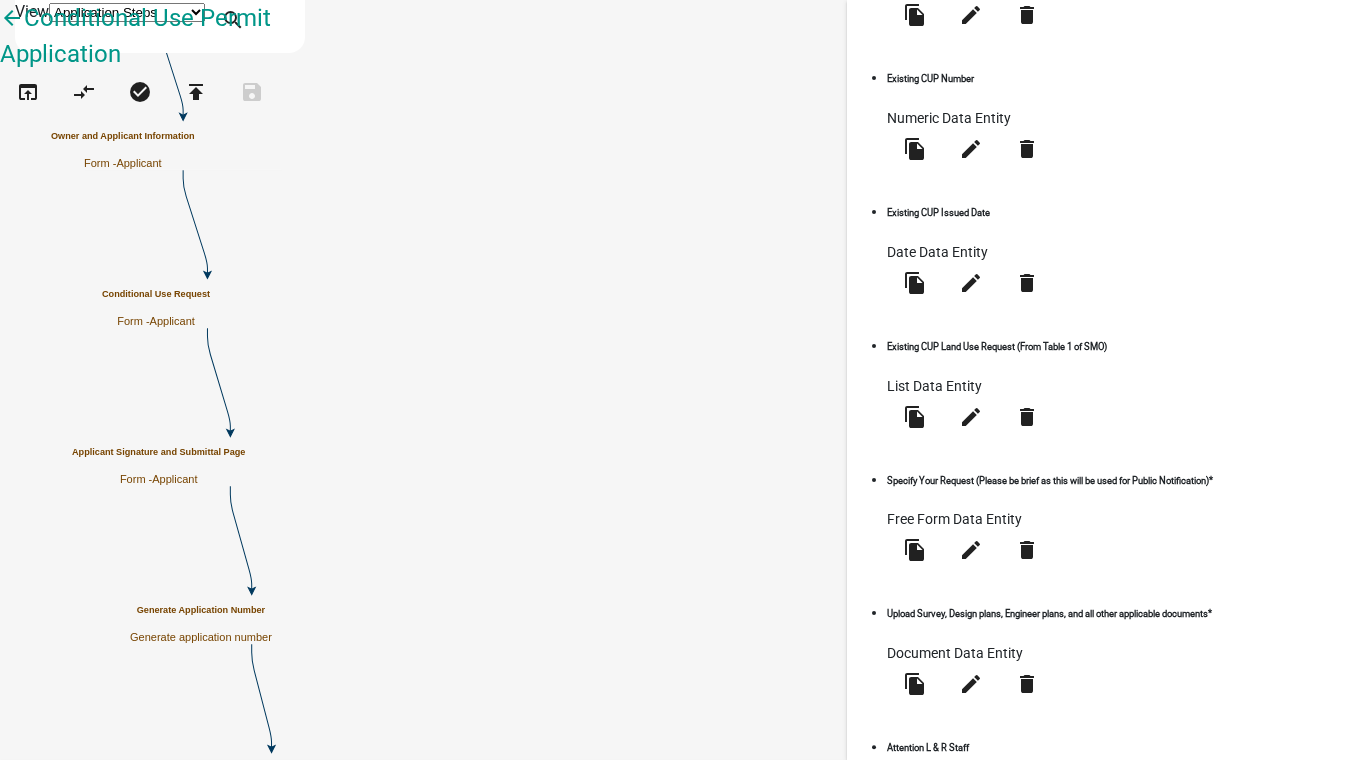 click on "edit" 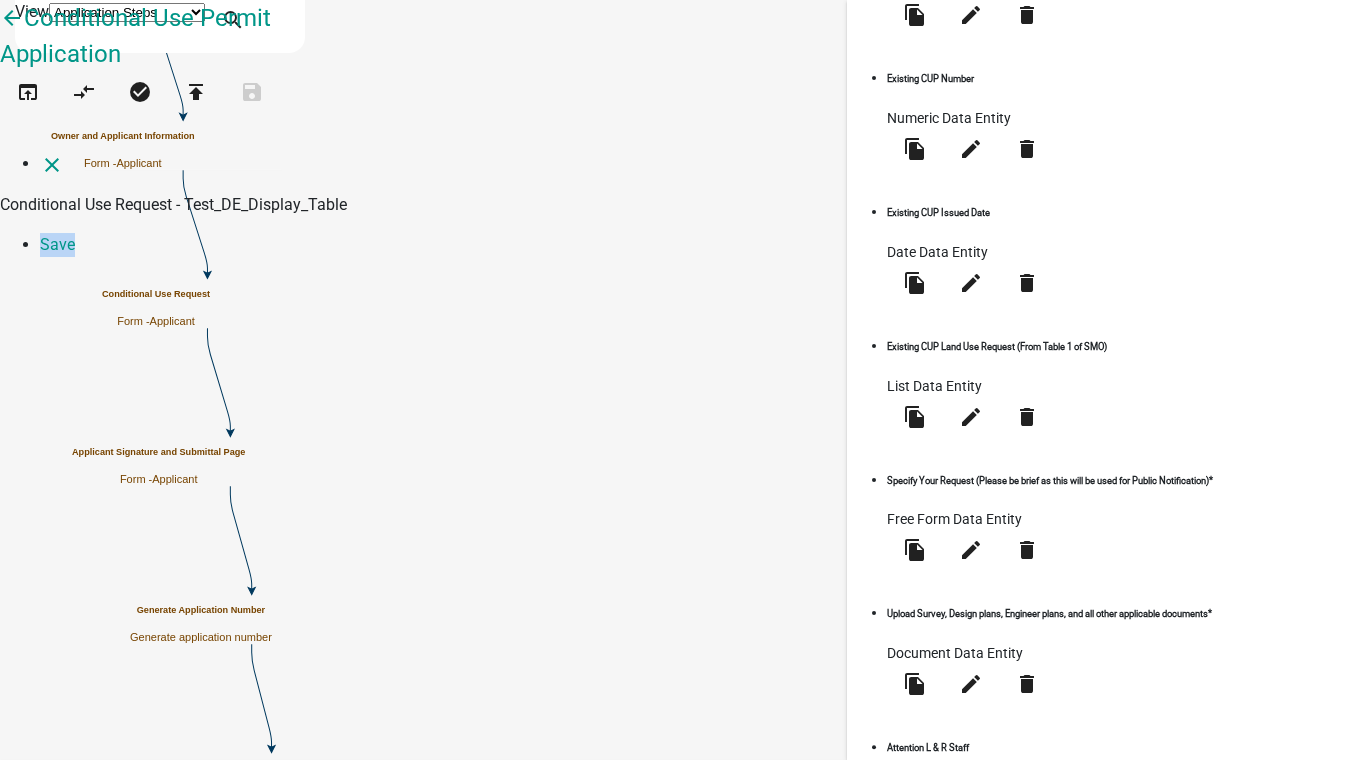select on "display-entity-value" 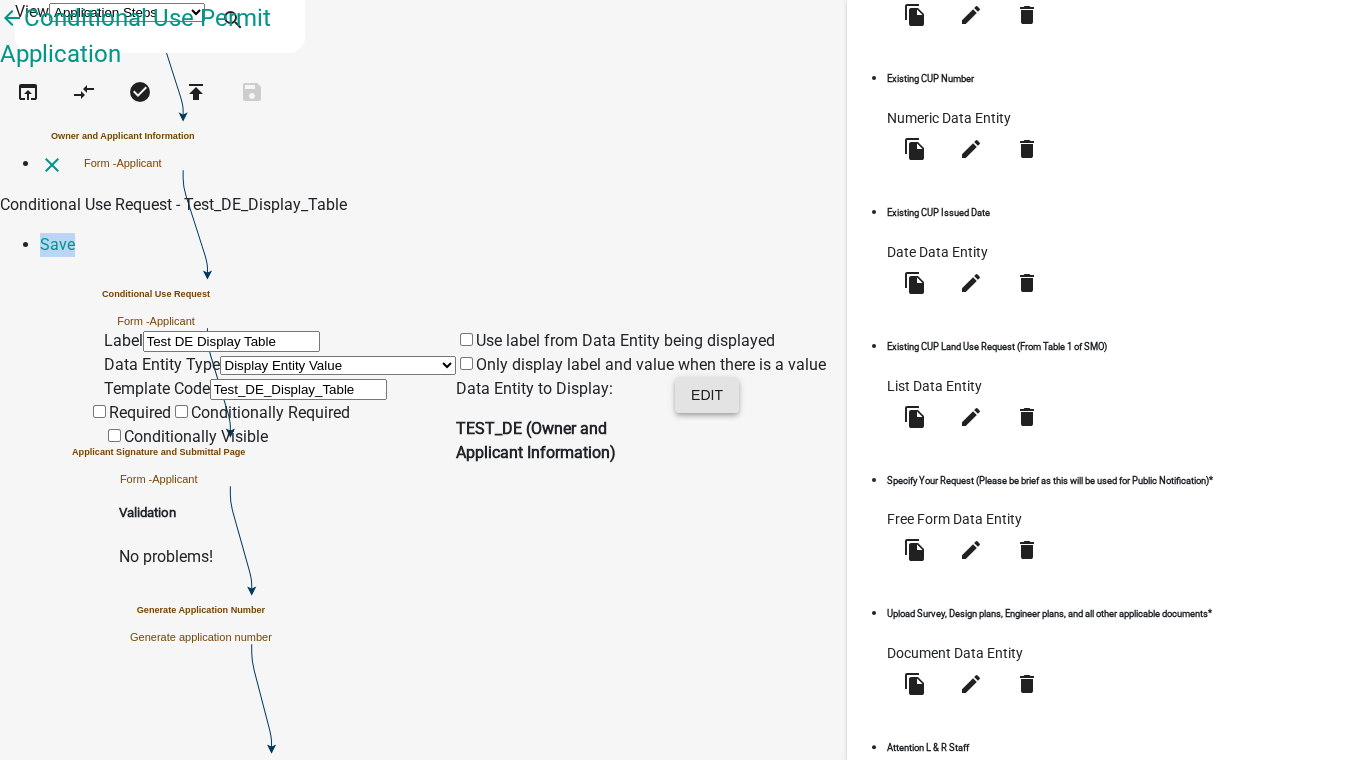 click on "Edit" at bounding box center (707, 395) 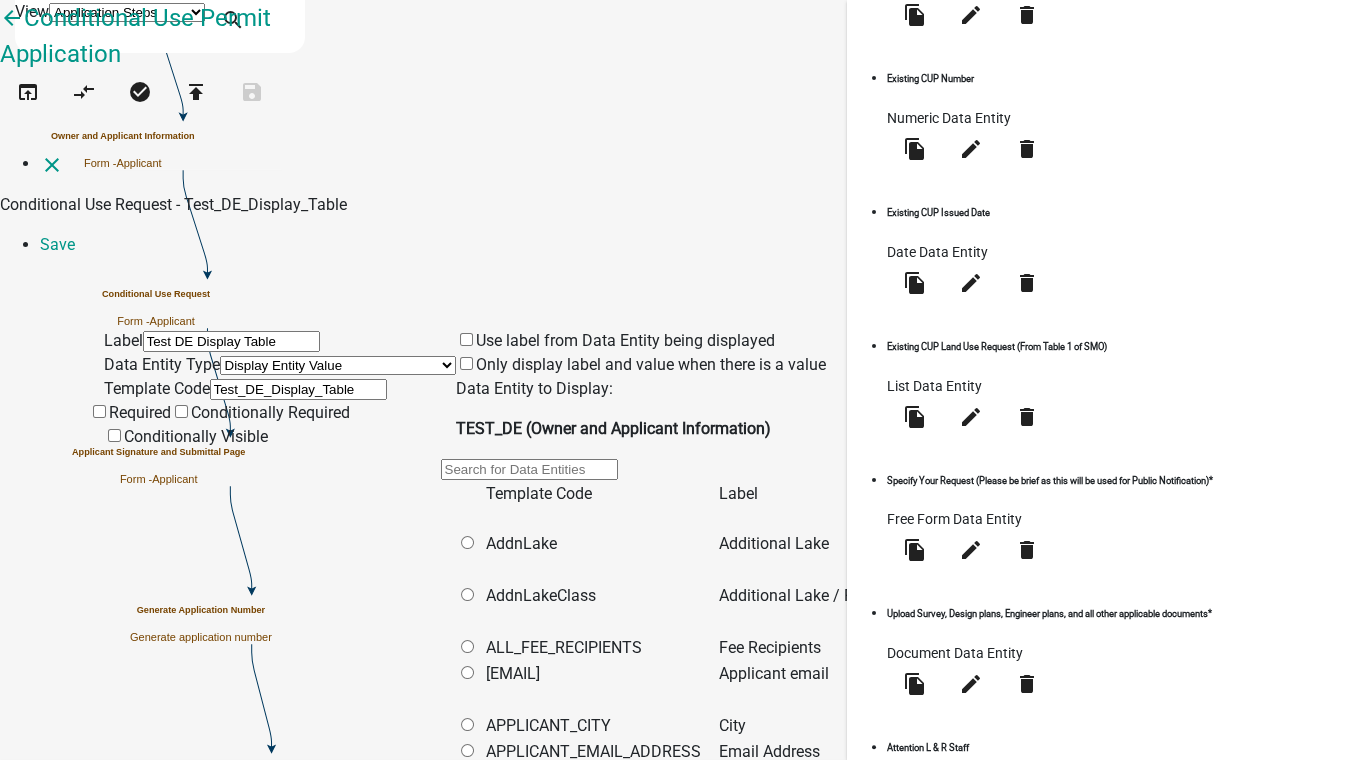 click at bounding box center (529, 469) 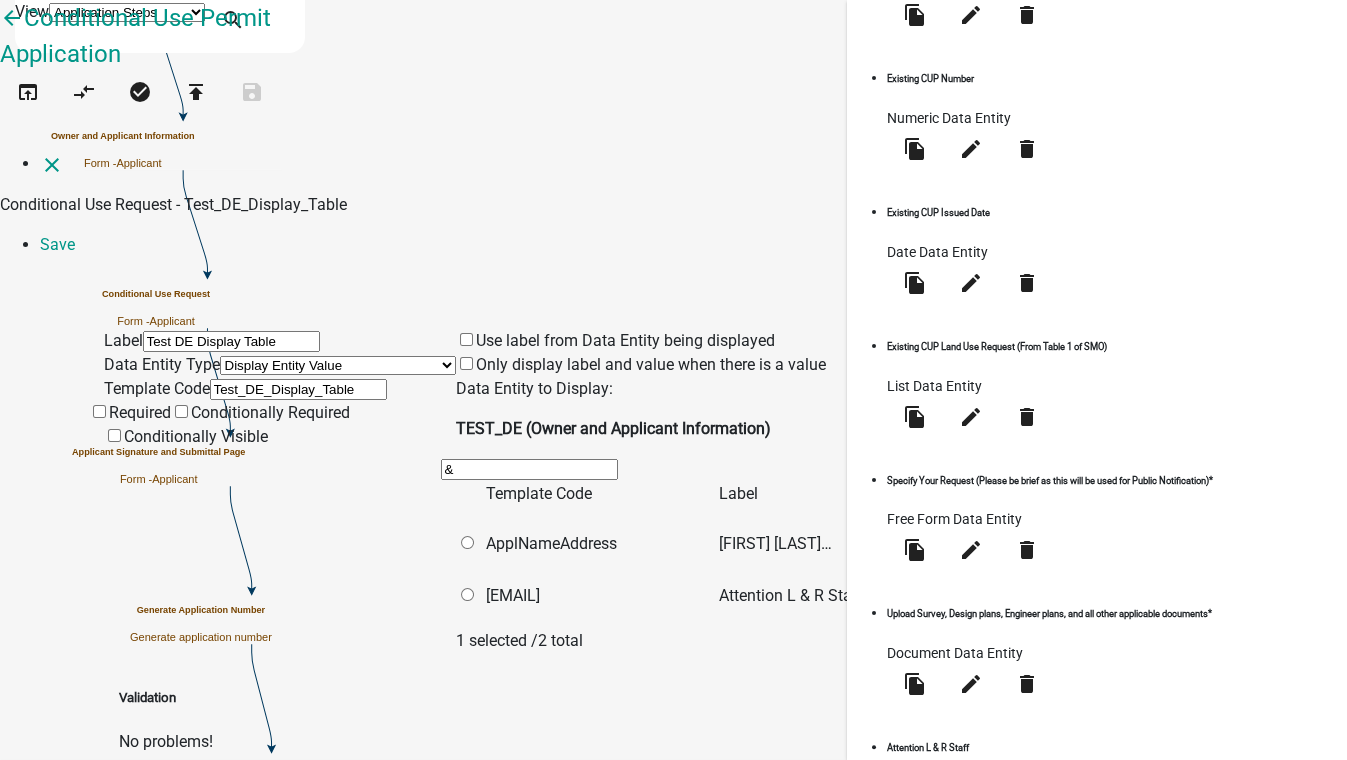 type on "&" 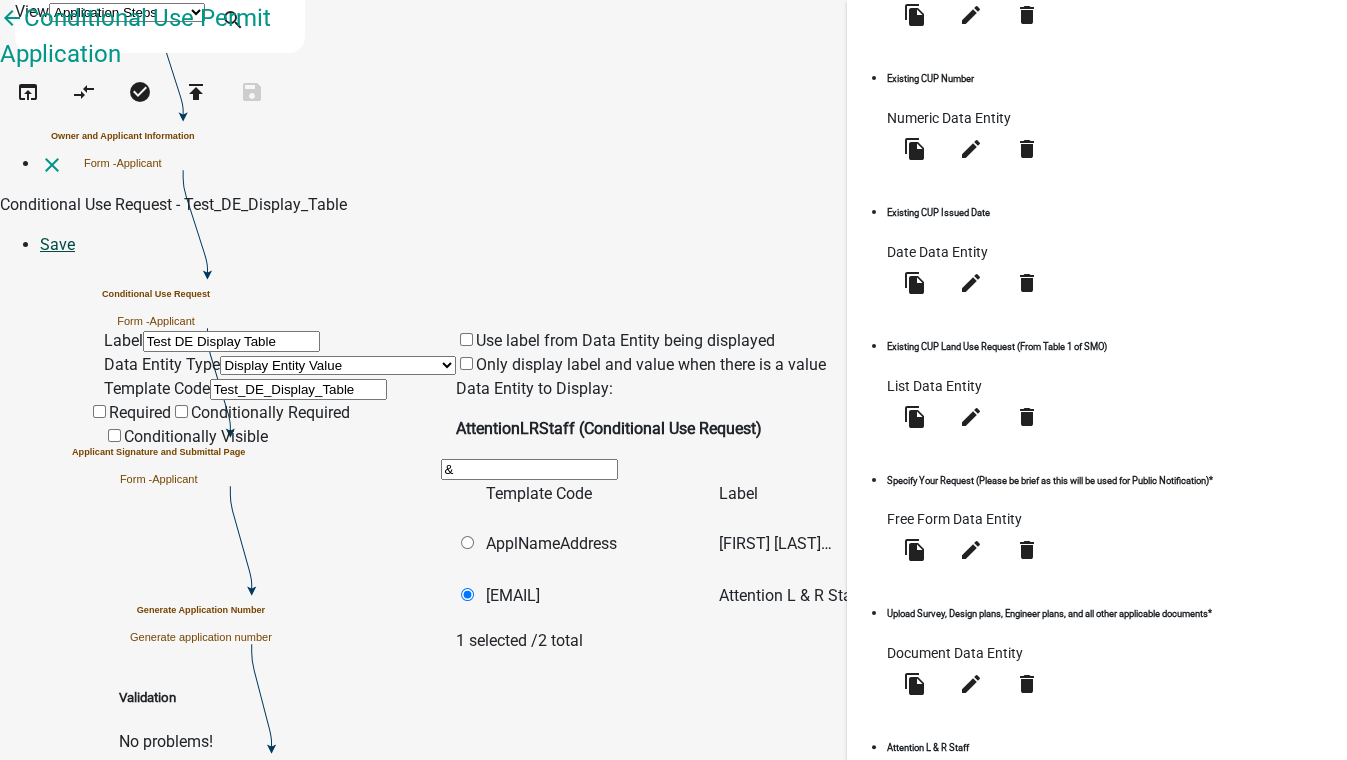 click on "Save" 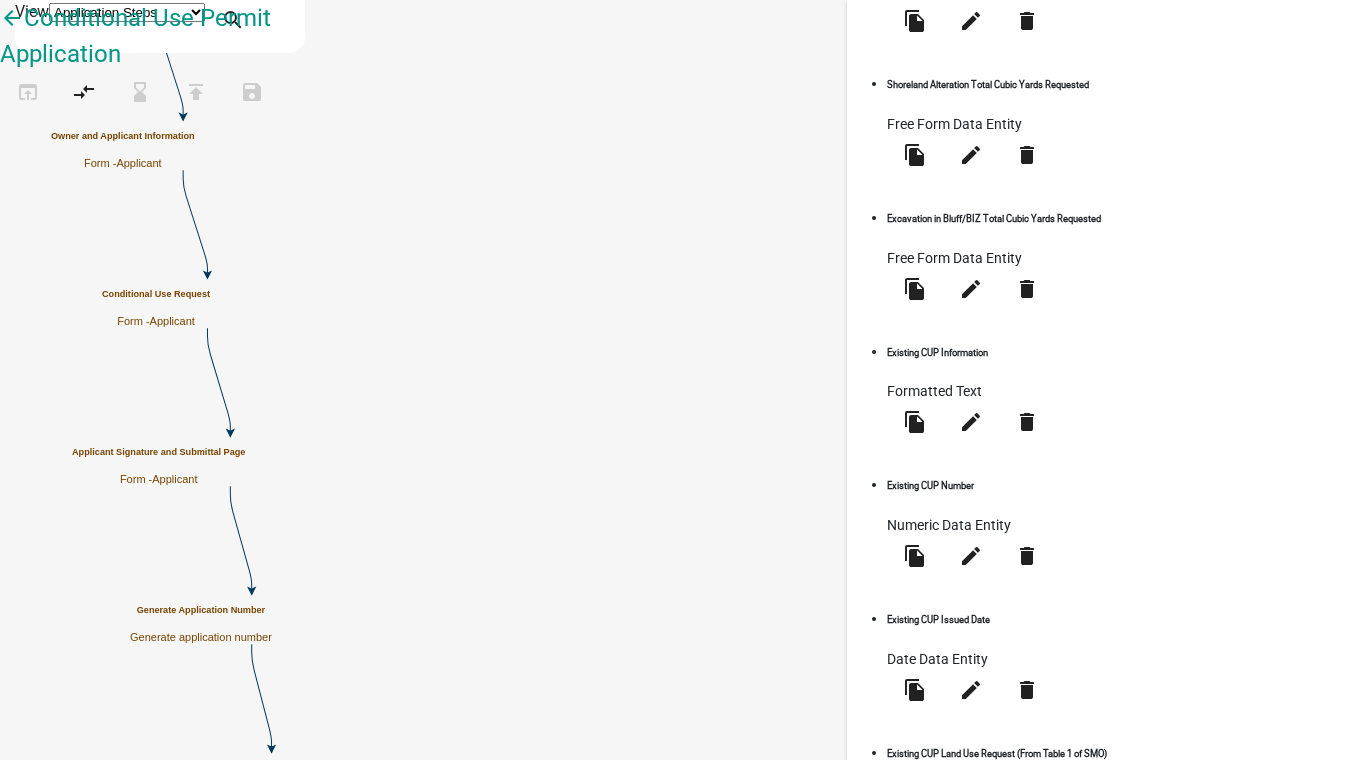 scroll, scrollTop: 992, scrollLeft: 0, axis: vertical 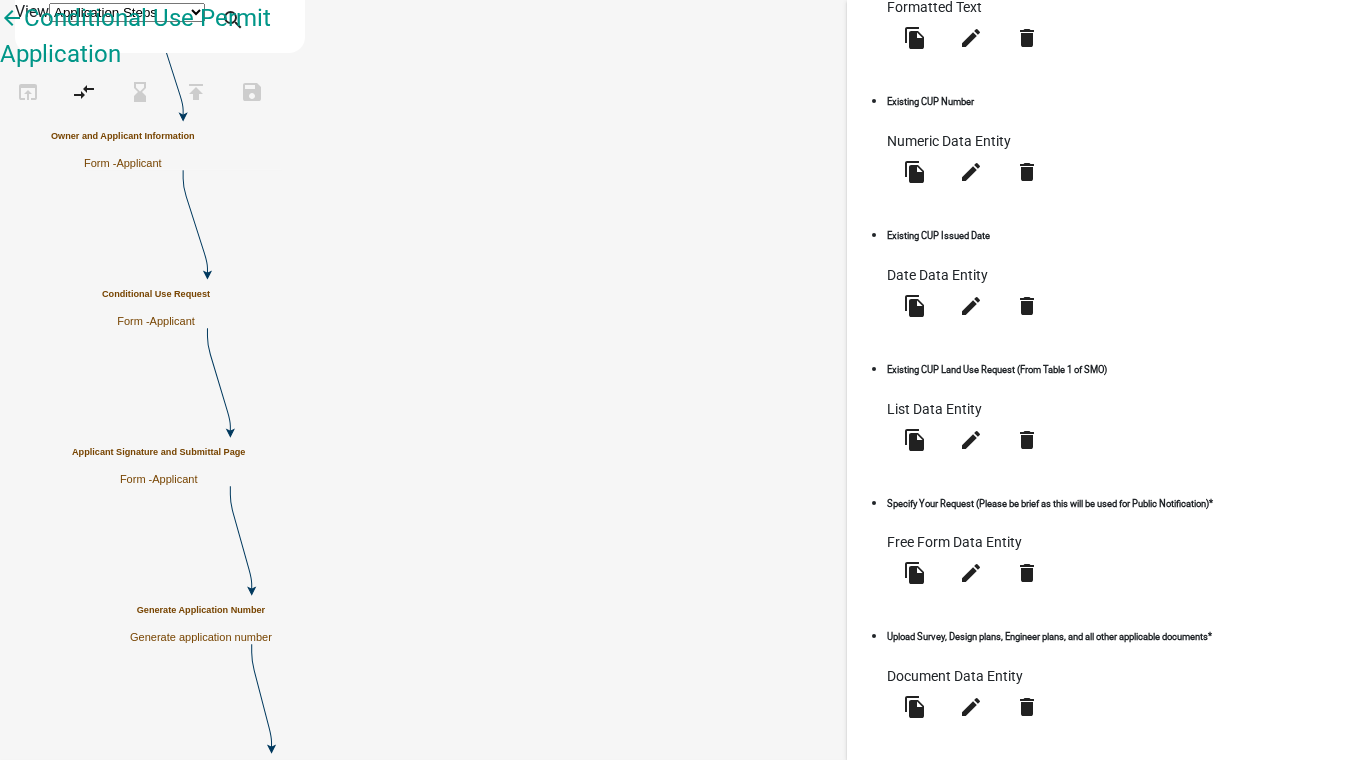 click on "Save" 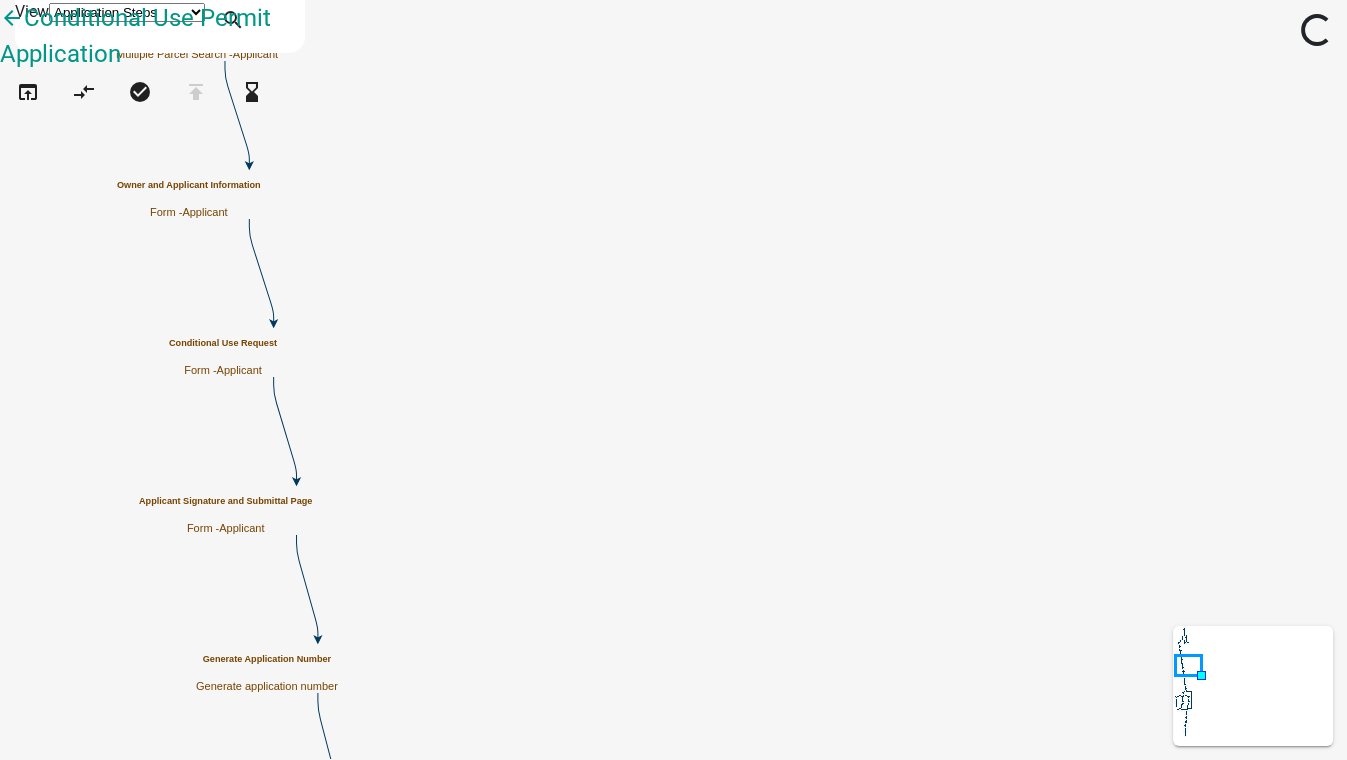 click on "Form -  Applicant" at bounding box center [223, 370] 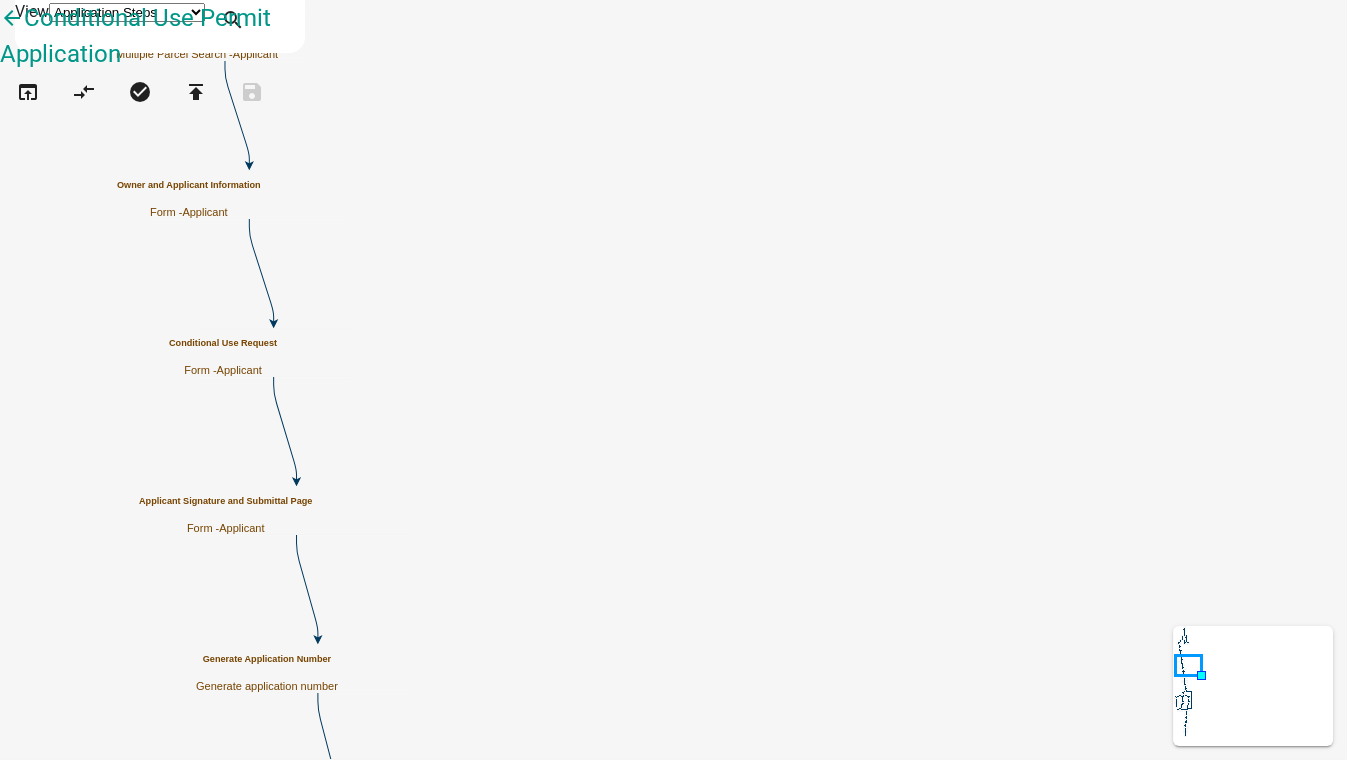 click on "Form -  Applicant" at bounding box center [223, 370] 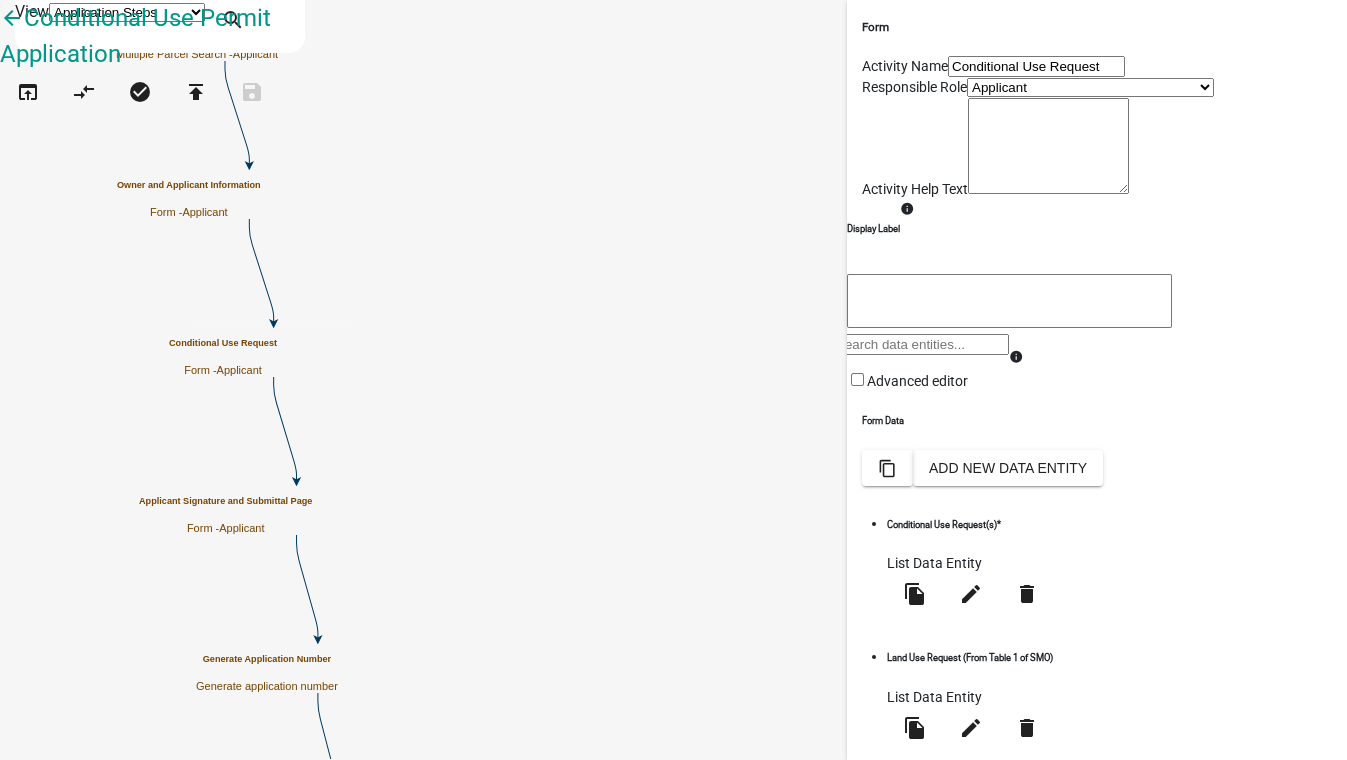 scroll, scrollTop: 1114, scrollLeft: 0, axis: vertical 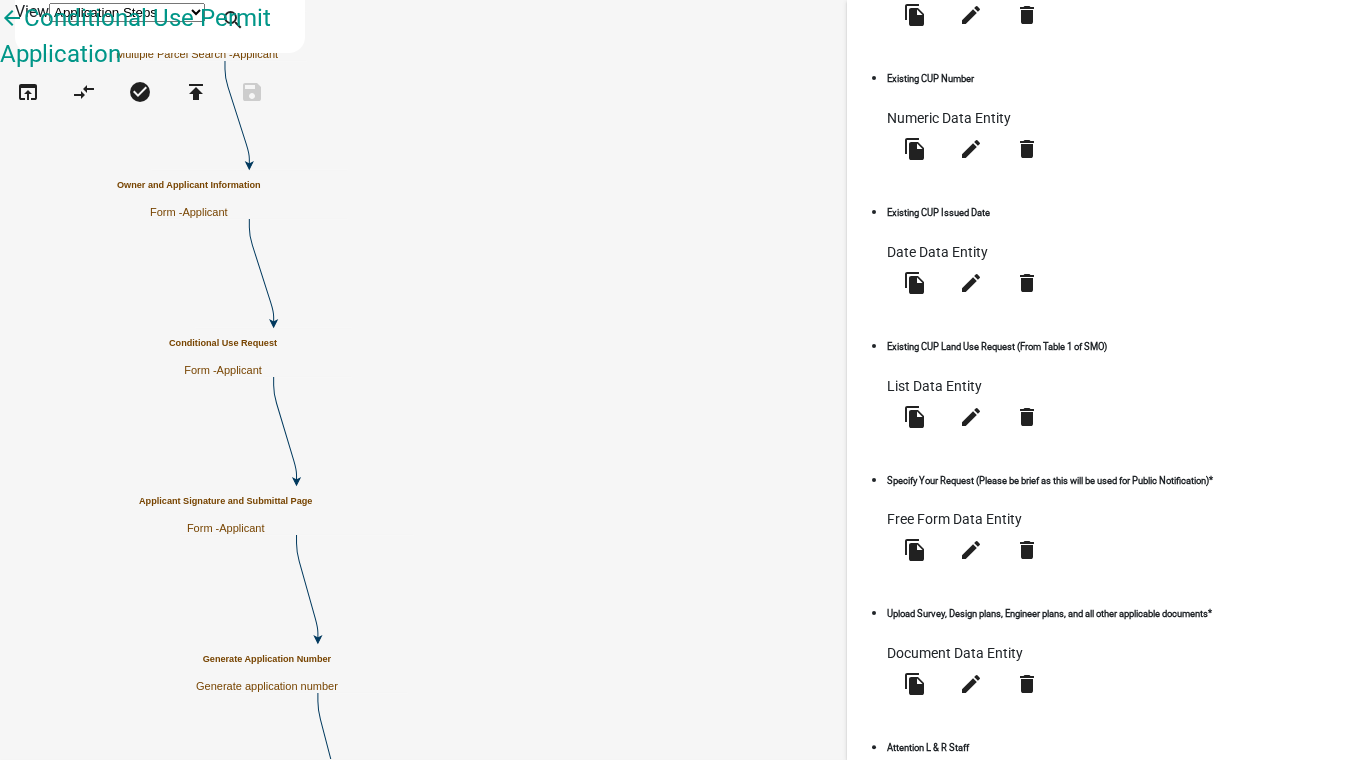 click on "Preview" 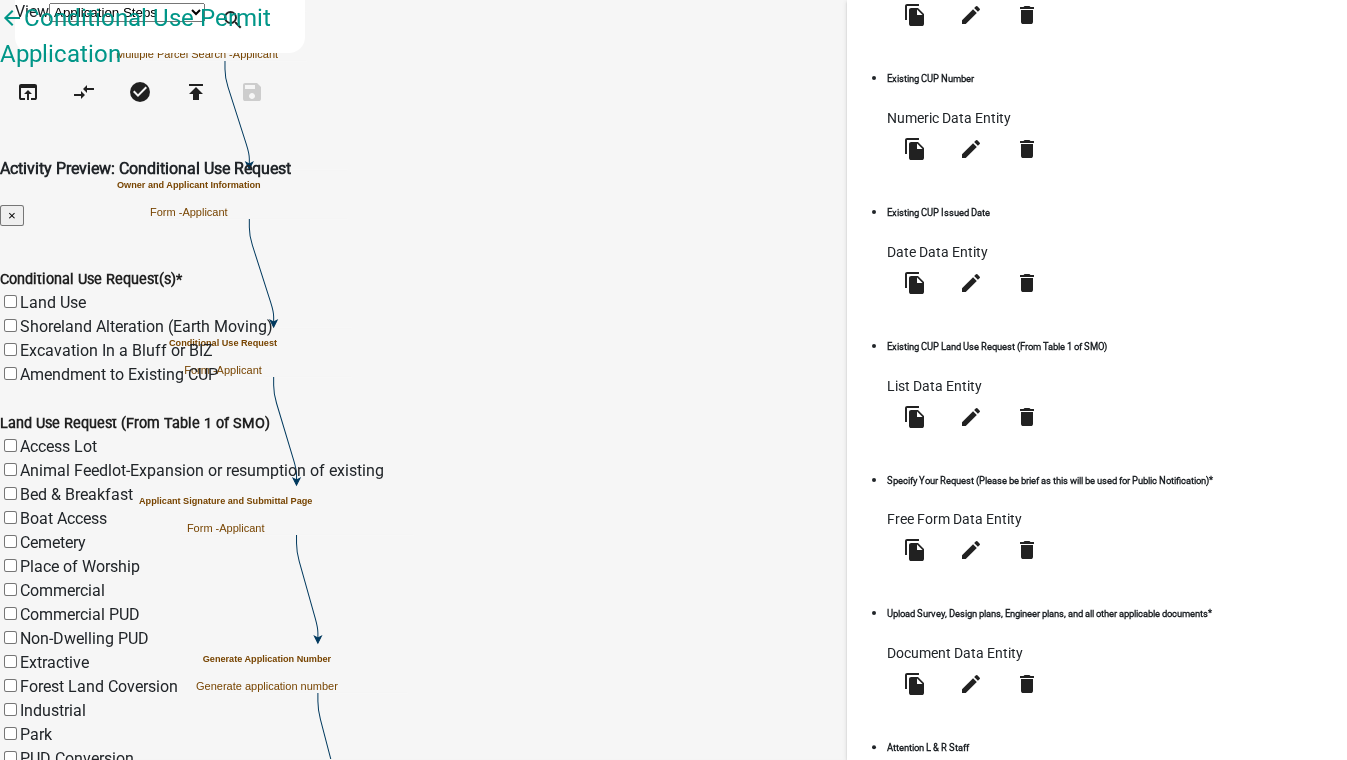 scroll, scrollTop: 1354, scrollLeft: 0, axis: vertical 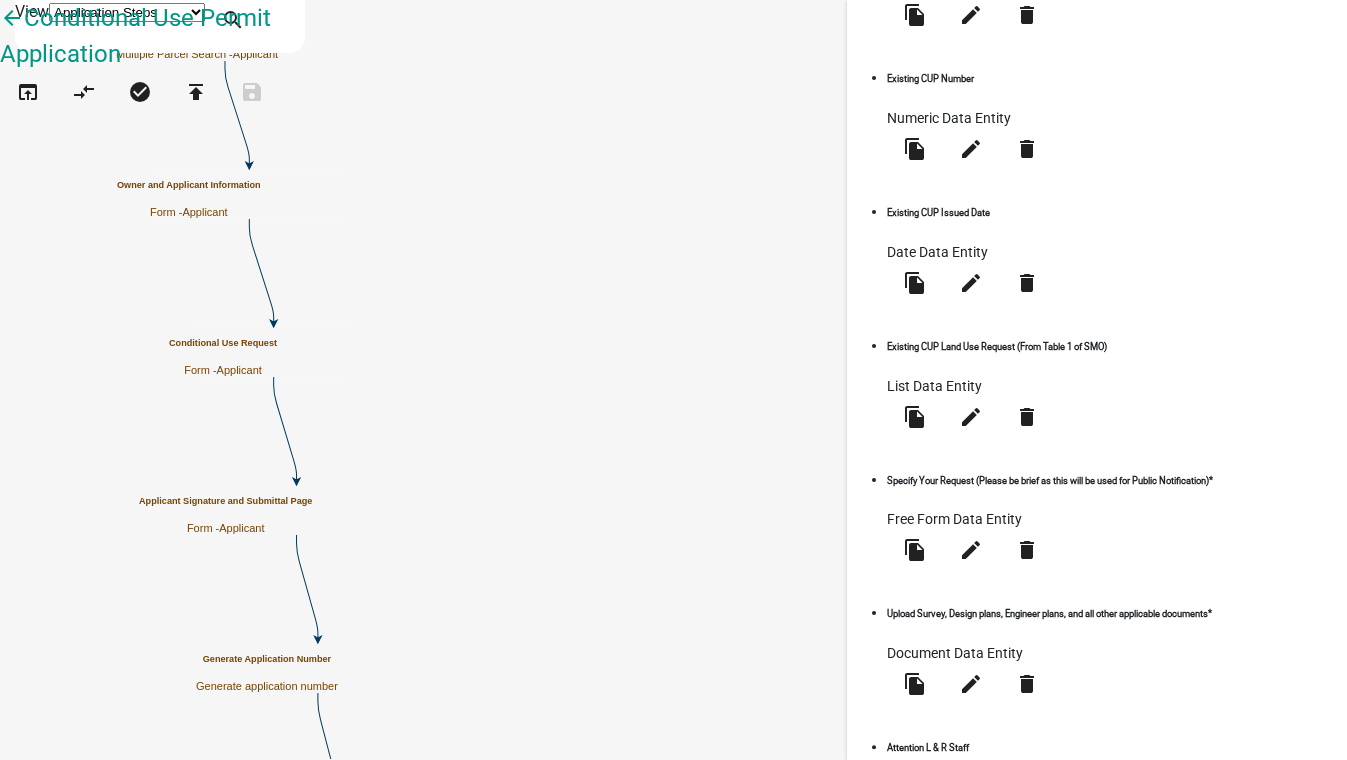click on "edit" 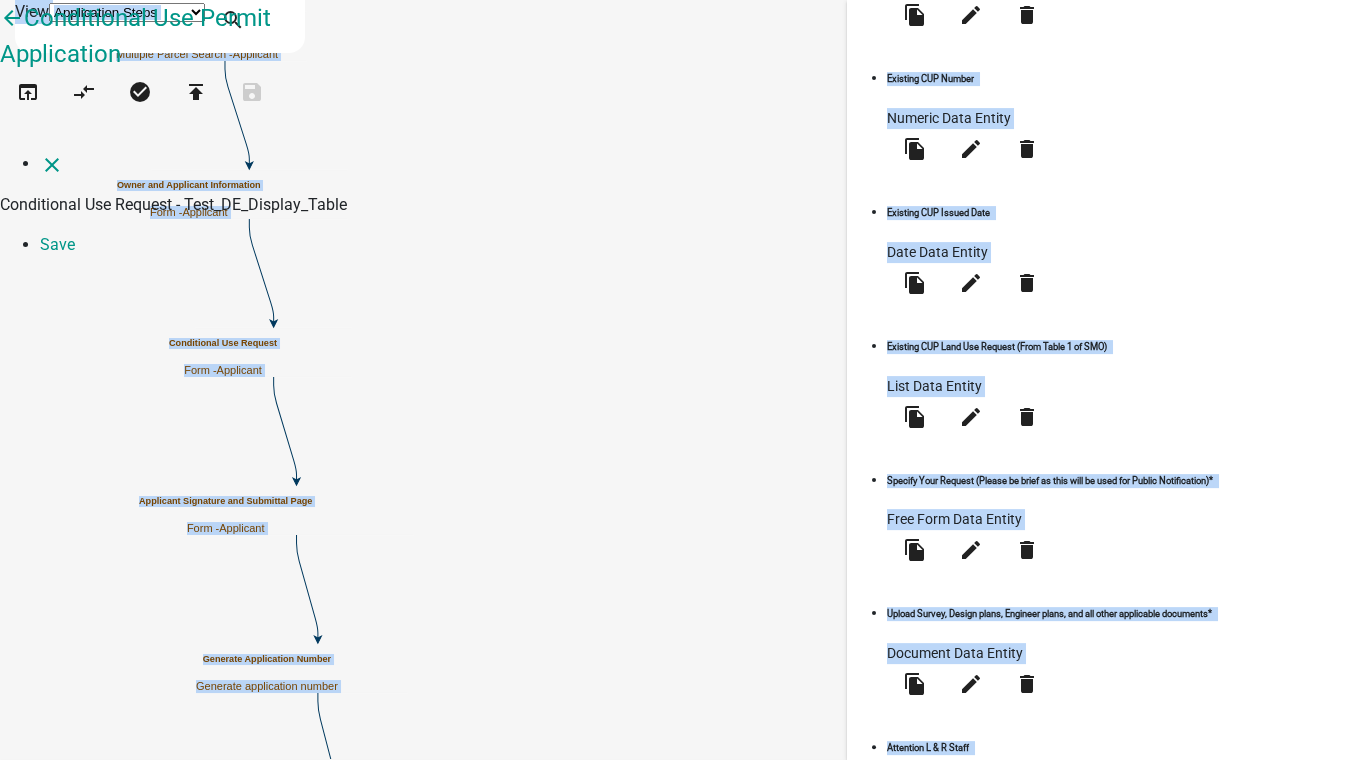 click on "close   Conditional Use Request - Test_DE_Display_Table  Save" 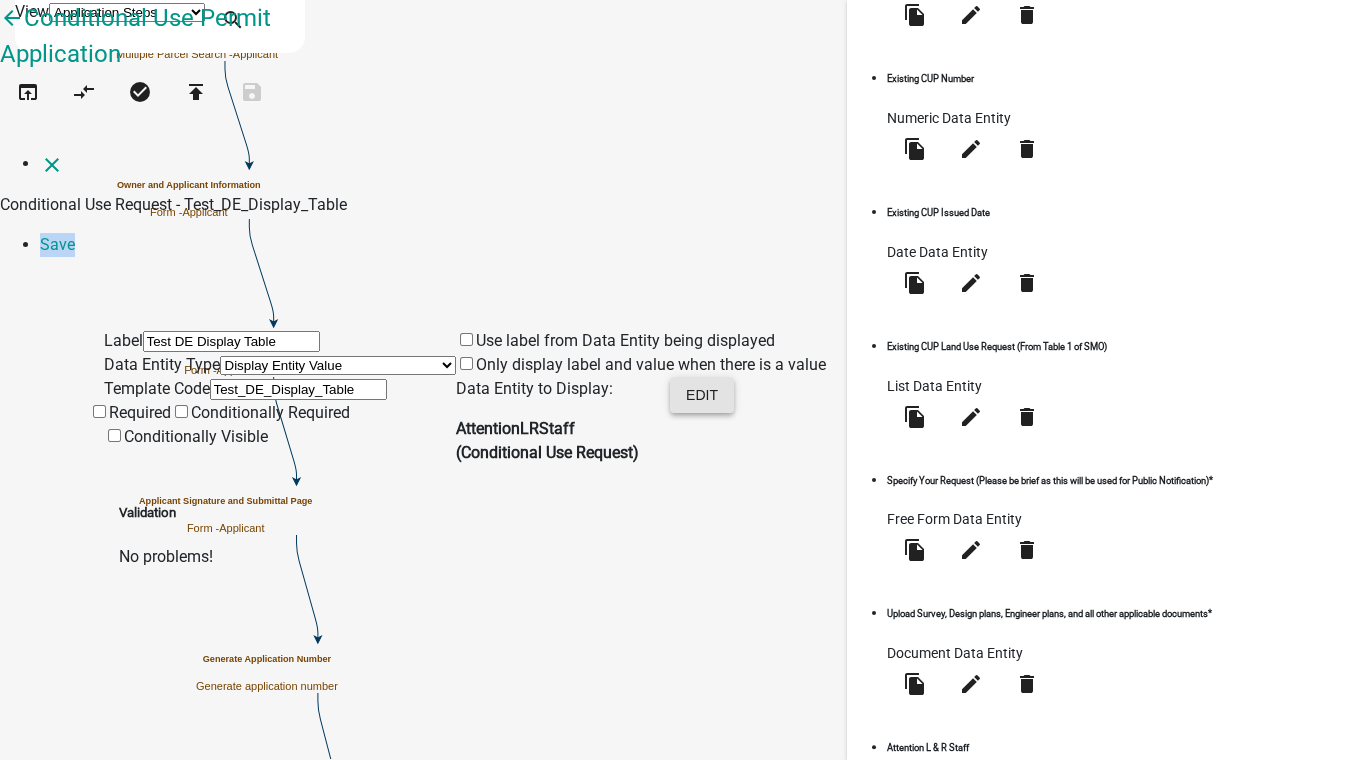 click on "Edit" at bounding box center (702, 395) 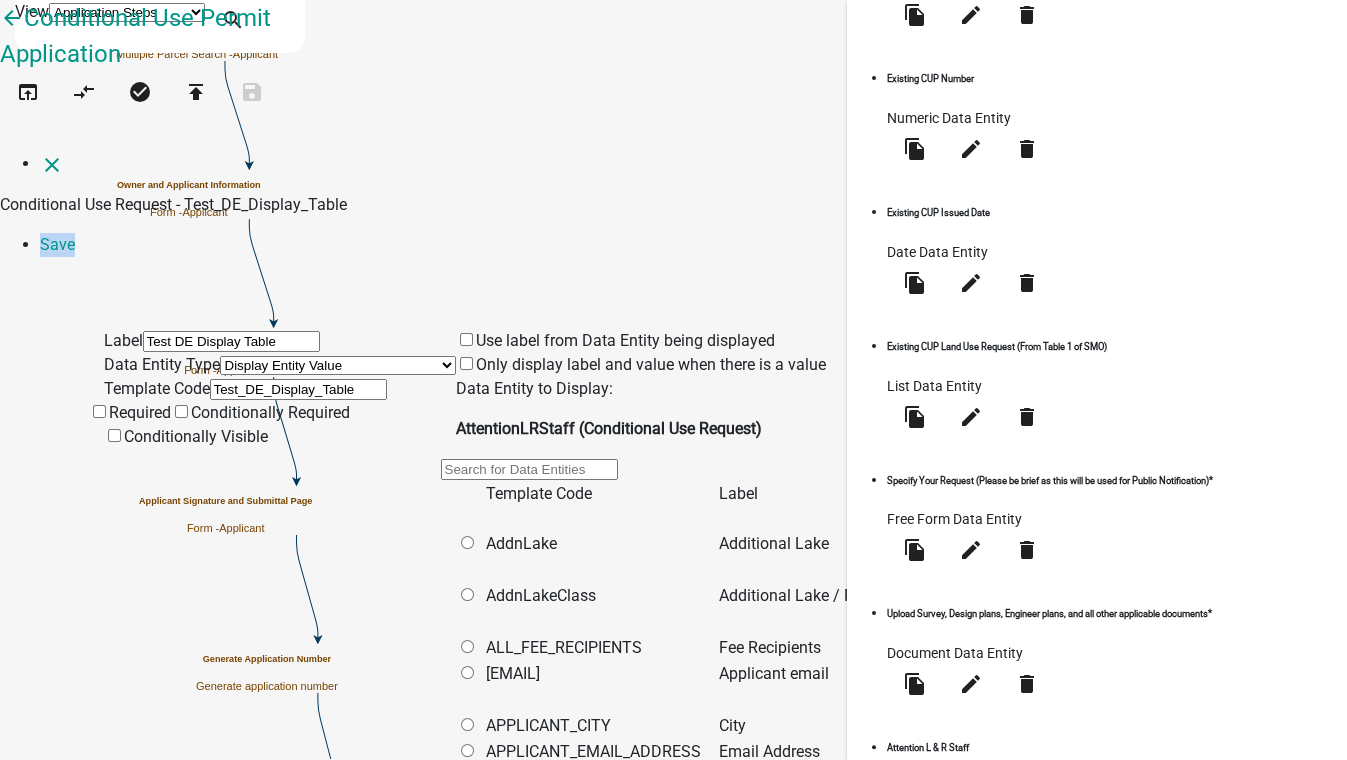 click on "Free Form Text   Document   Display Entity Value   Fee   Numeric Data   Date   Map Sketch Data   List Data   Signature   Formatted Text   Today   Calculated Value   Generate Client Application Number   Contact List   Inspection Document" at bounding box center (338, 365) 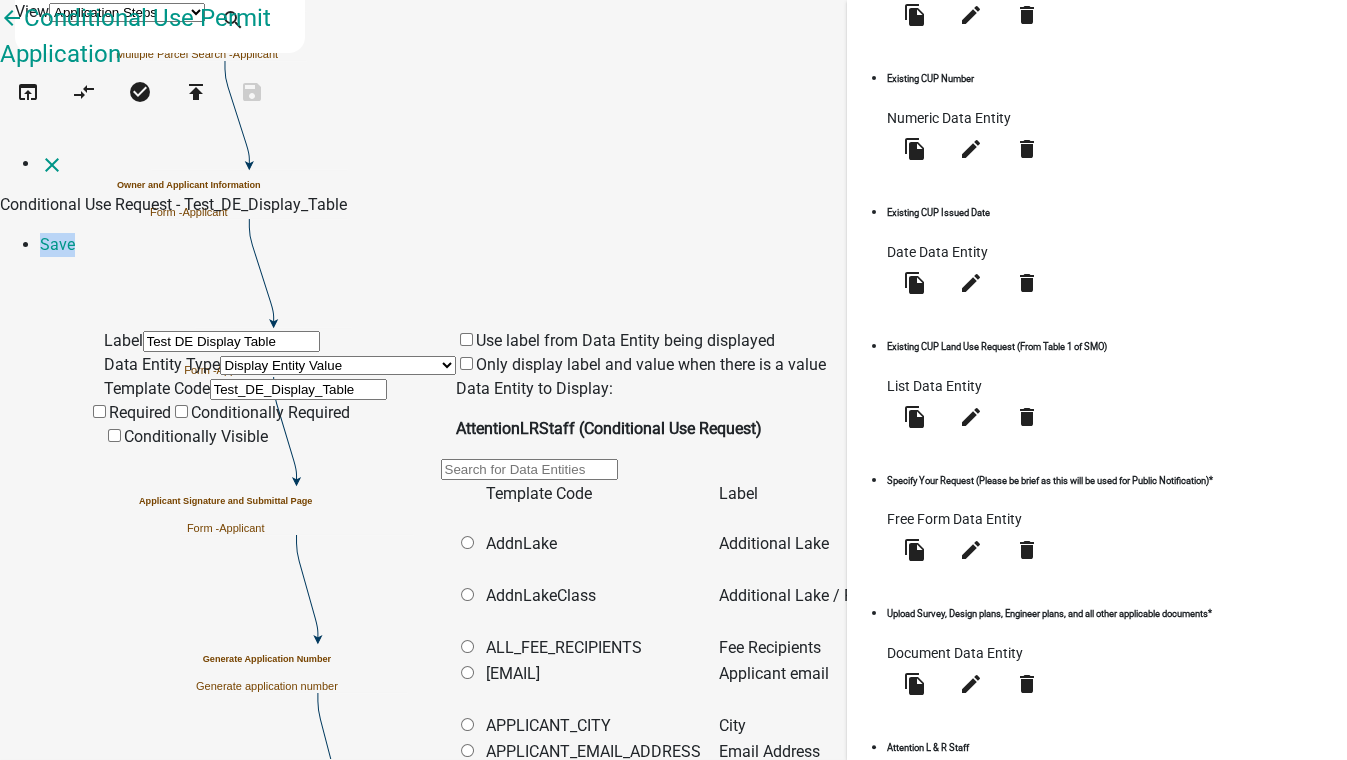 select on "free-form-text" 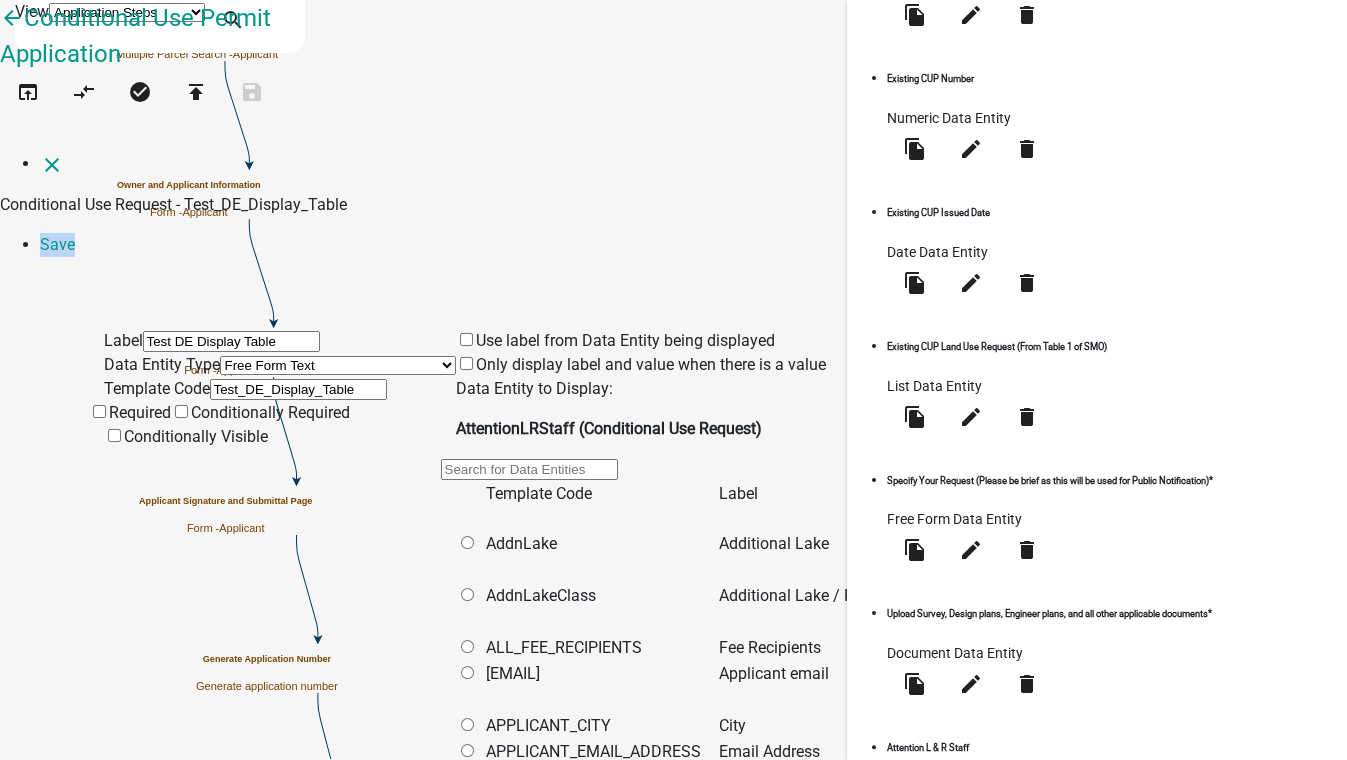 click on "Free Form Text   Document   Display Entity Value   Fee   Numeric Data   Date   Map Sketch Data   List Data   Signature   Formatted Text   Today   Calculated Value   Generate Client Application Number   Contact List   Inspection Document" at bounding box center (338, 365) 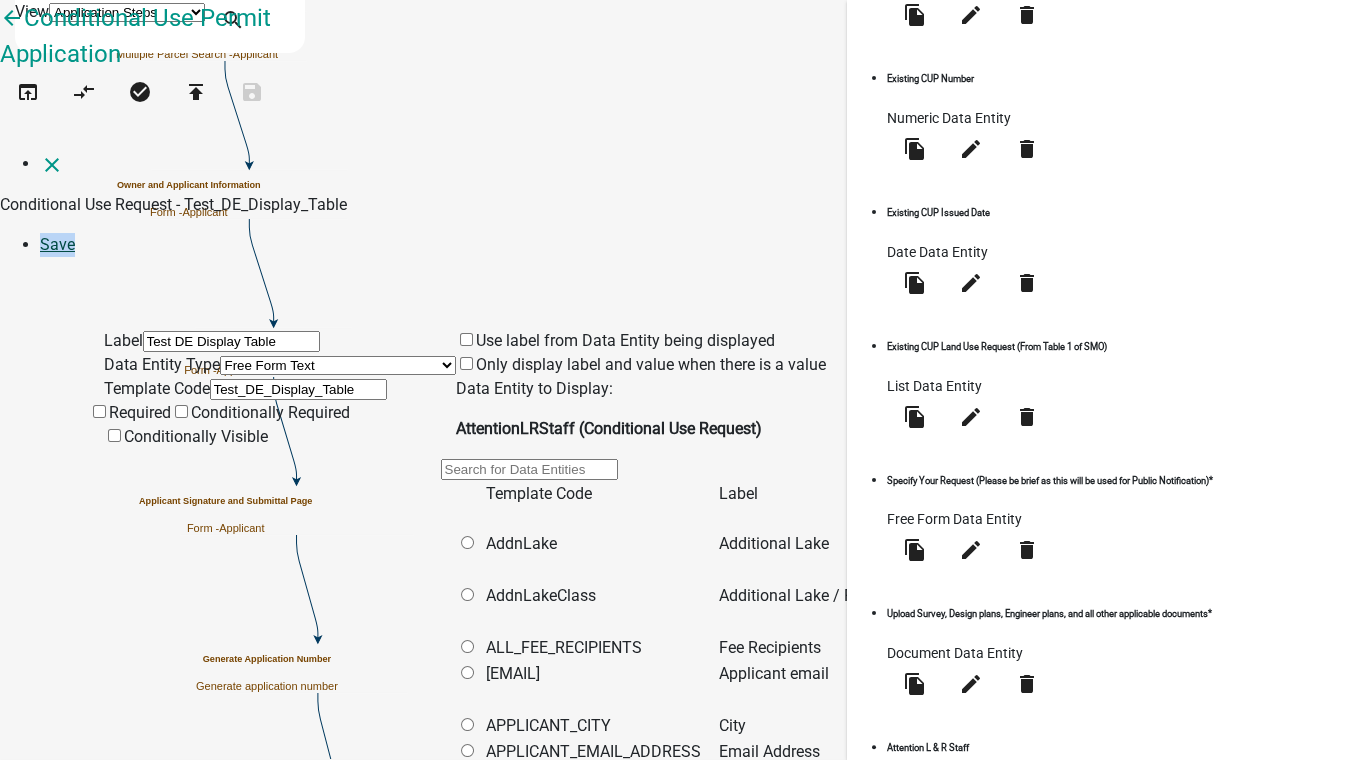 click on "Save" 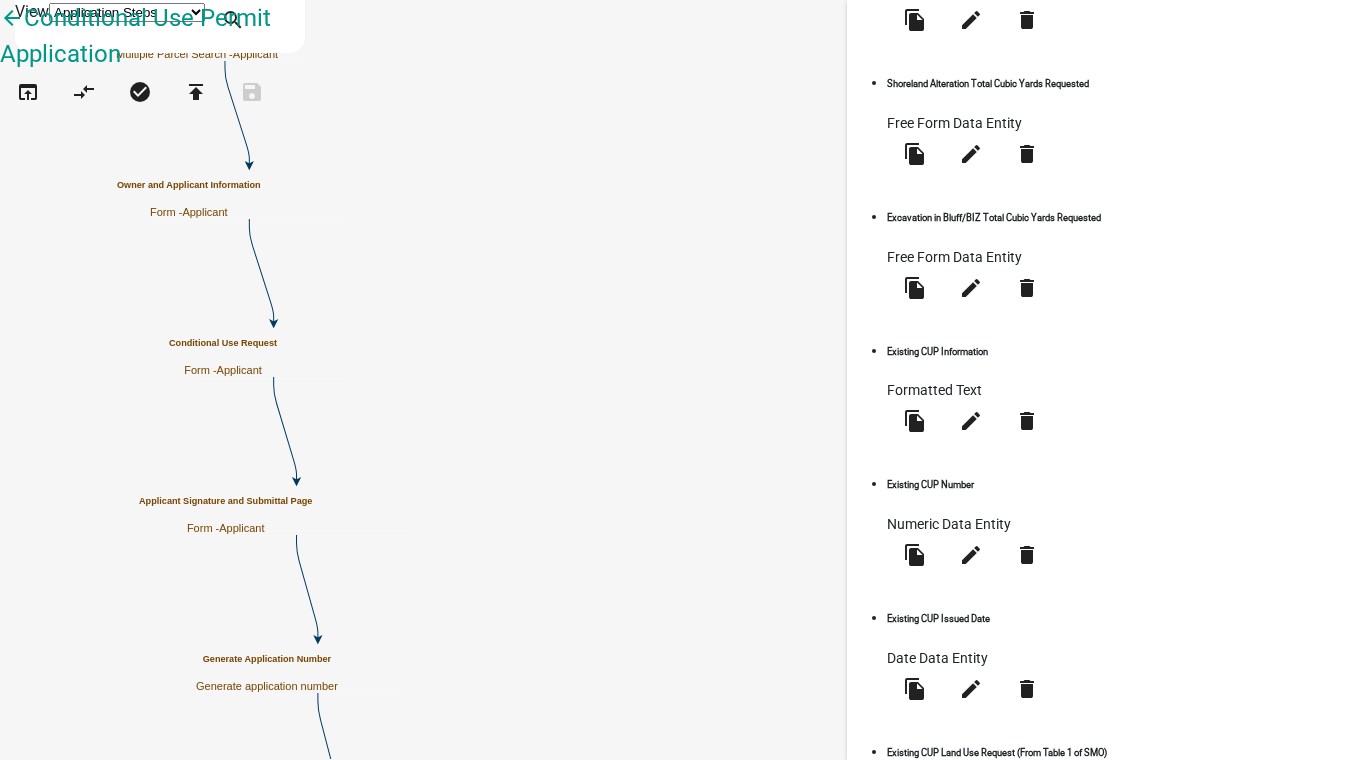 scroll, scrollTop: 1114, scrollLeft: 0, axis: vertical 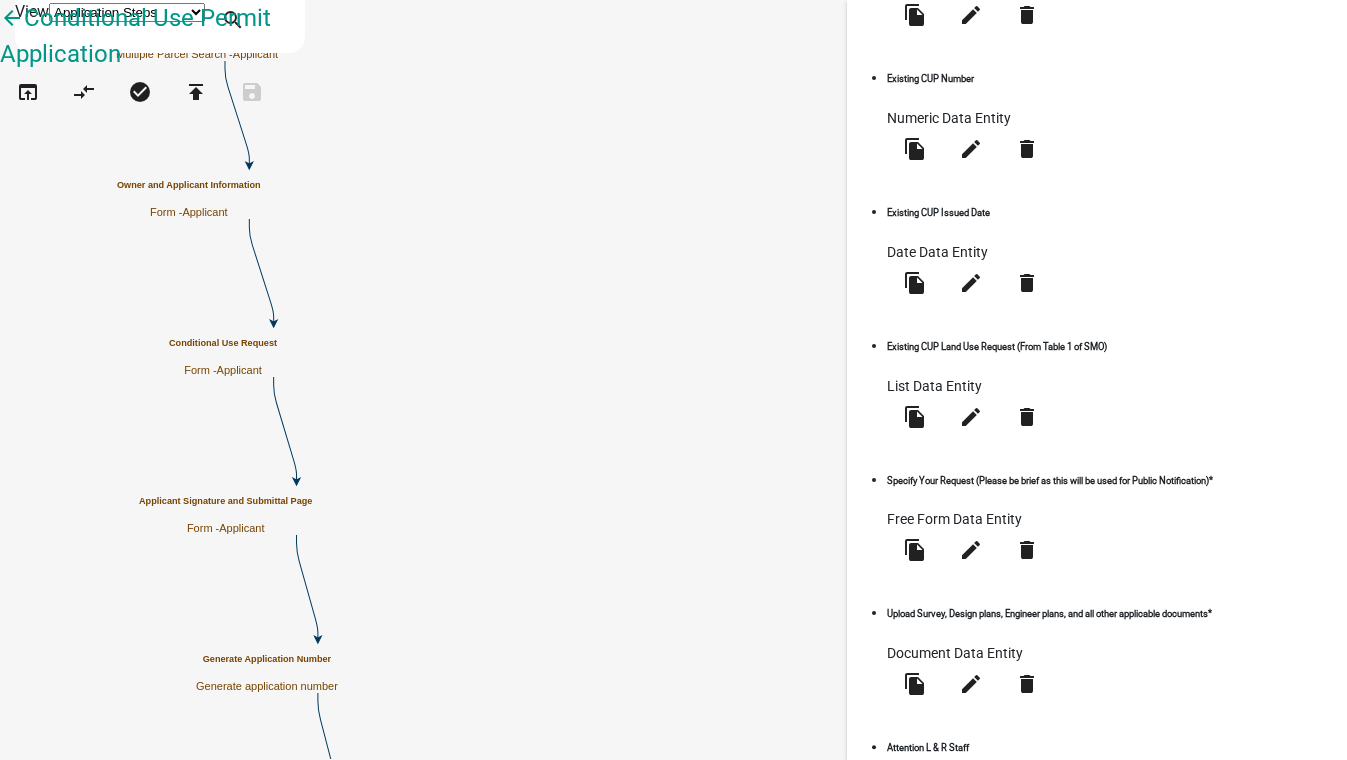 click on "Preview" 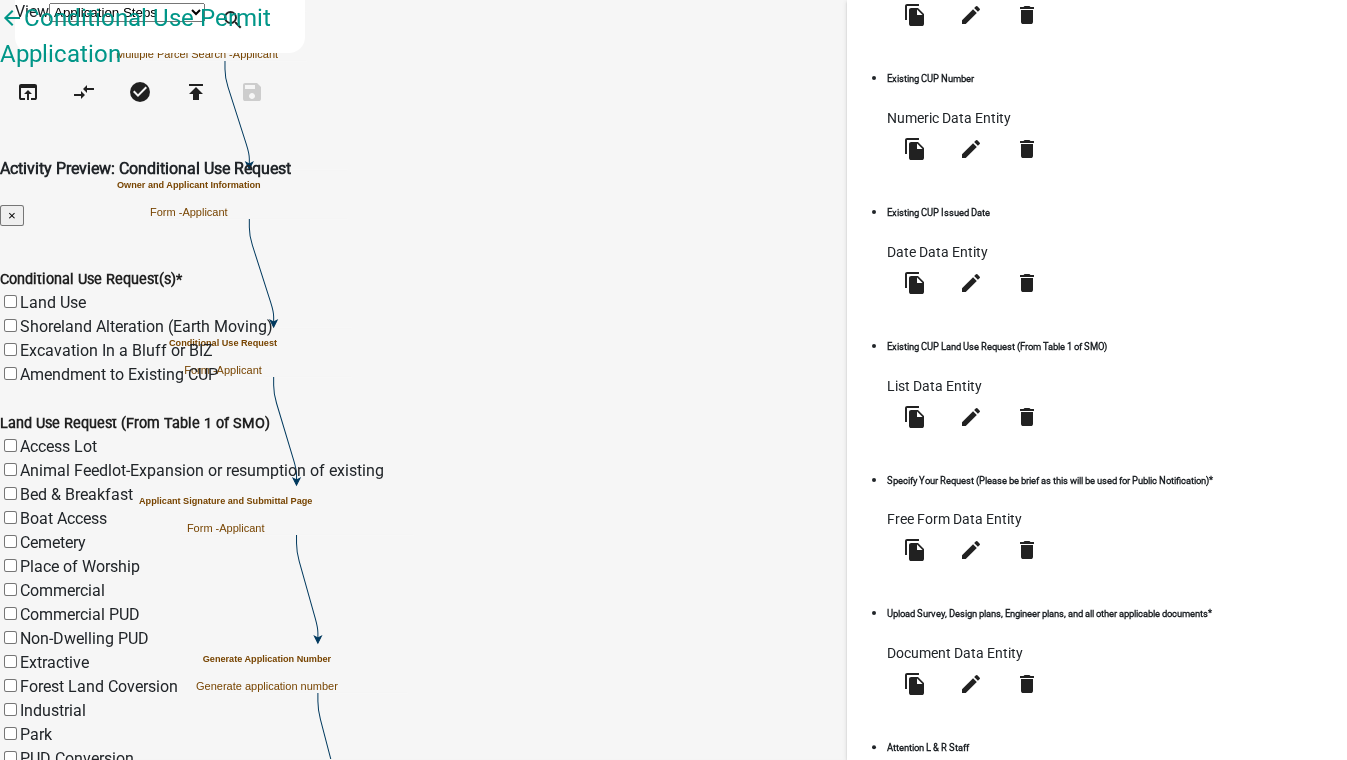 scroll, scrollTop: 1354, scrollLeft: 0, axis: vertical 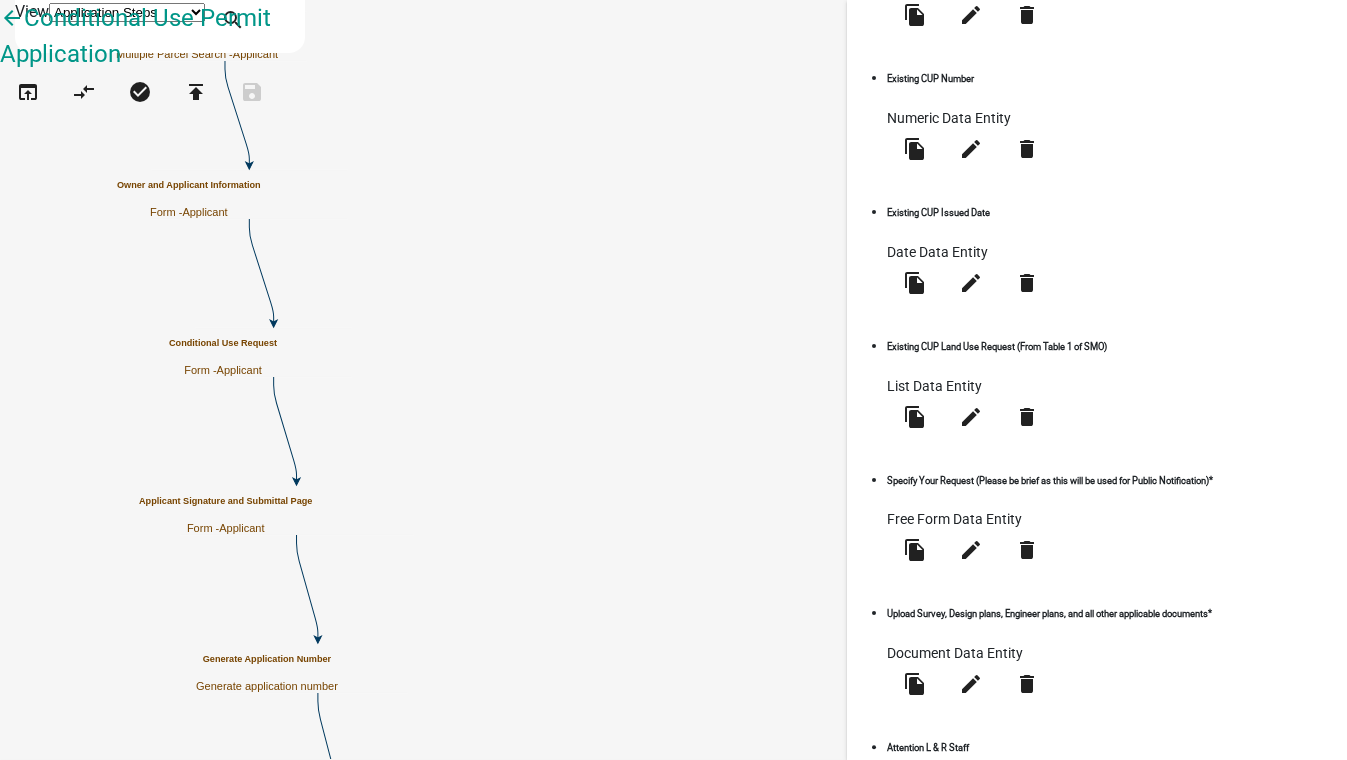 click on "delete" at bounding box center [1027, 951] 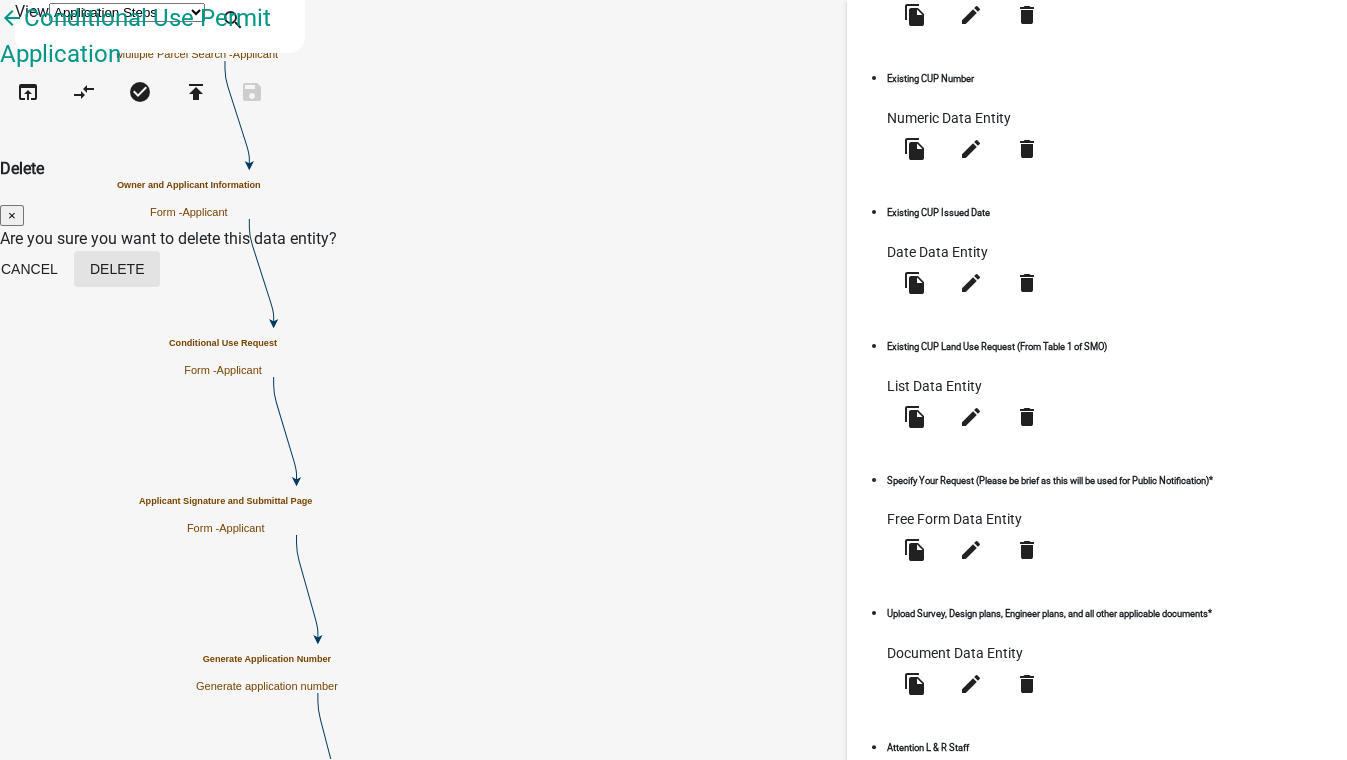 click on "Delete" 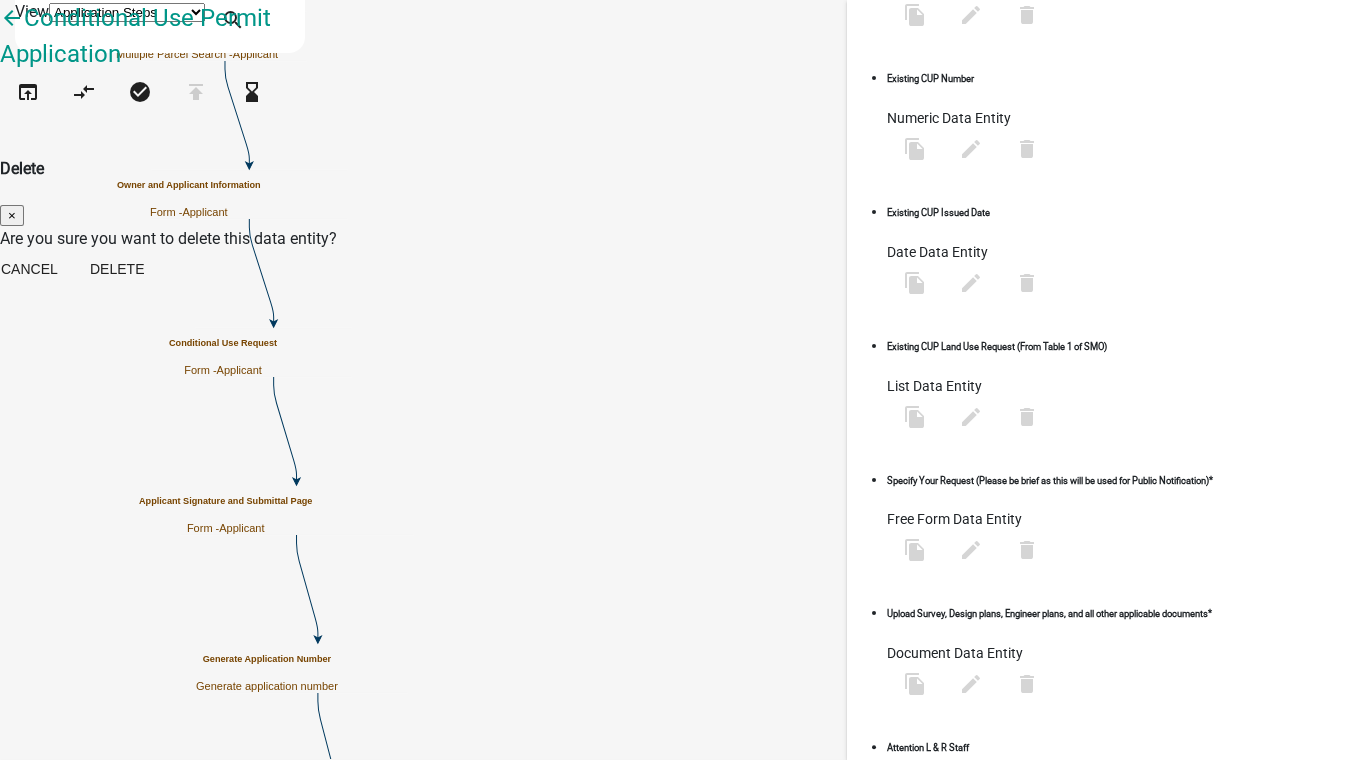 scroll, scrollTop: 1041, scrollLeft: 0, axis: vertical 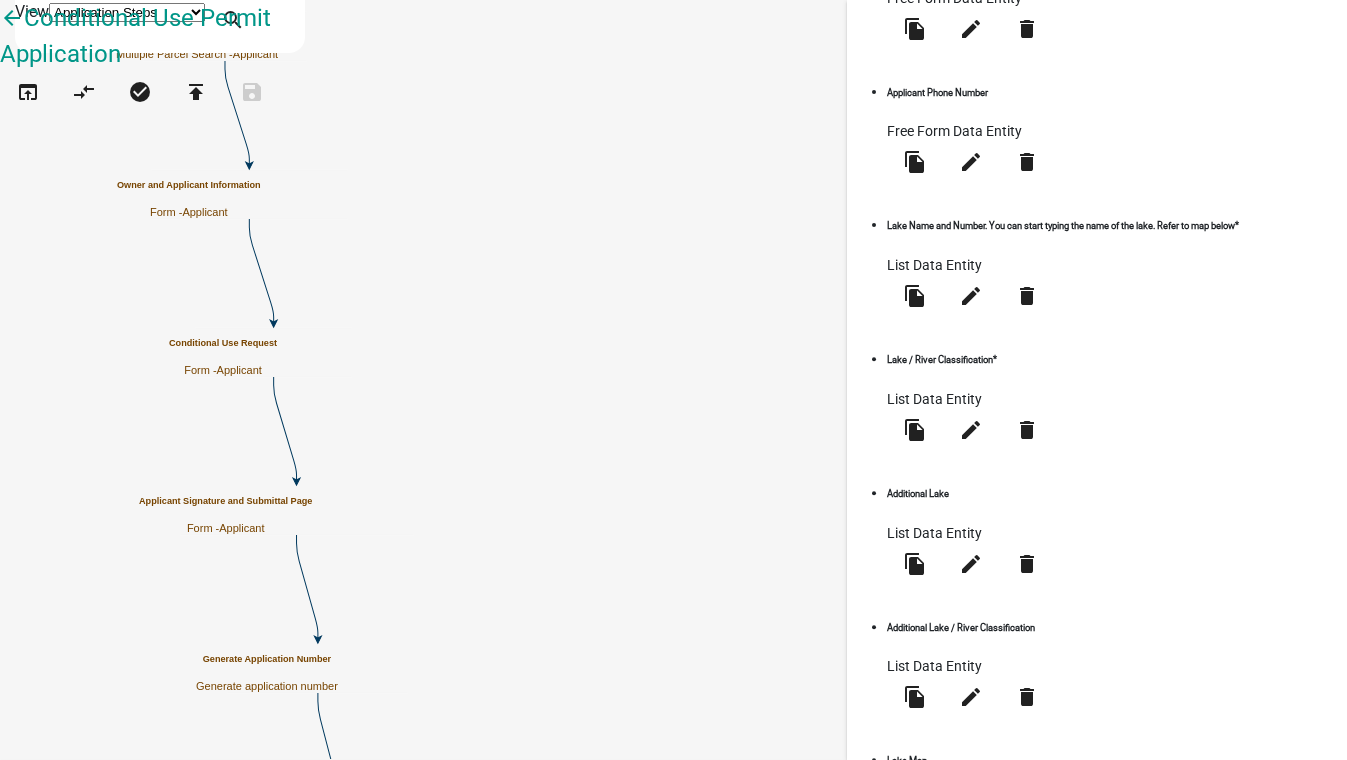 click on "Preview" 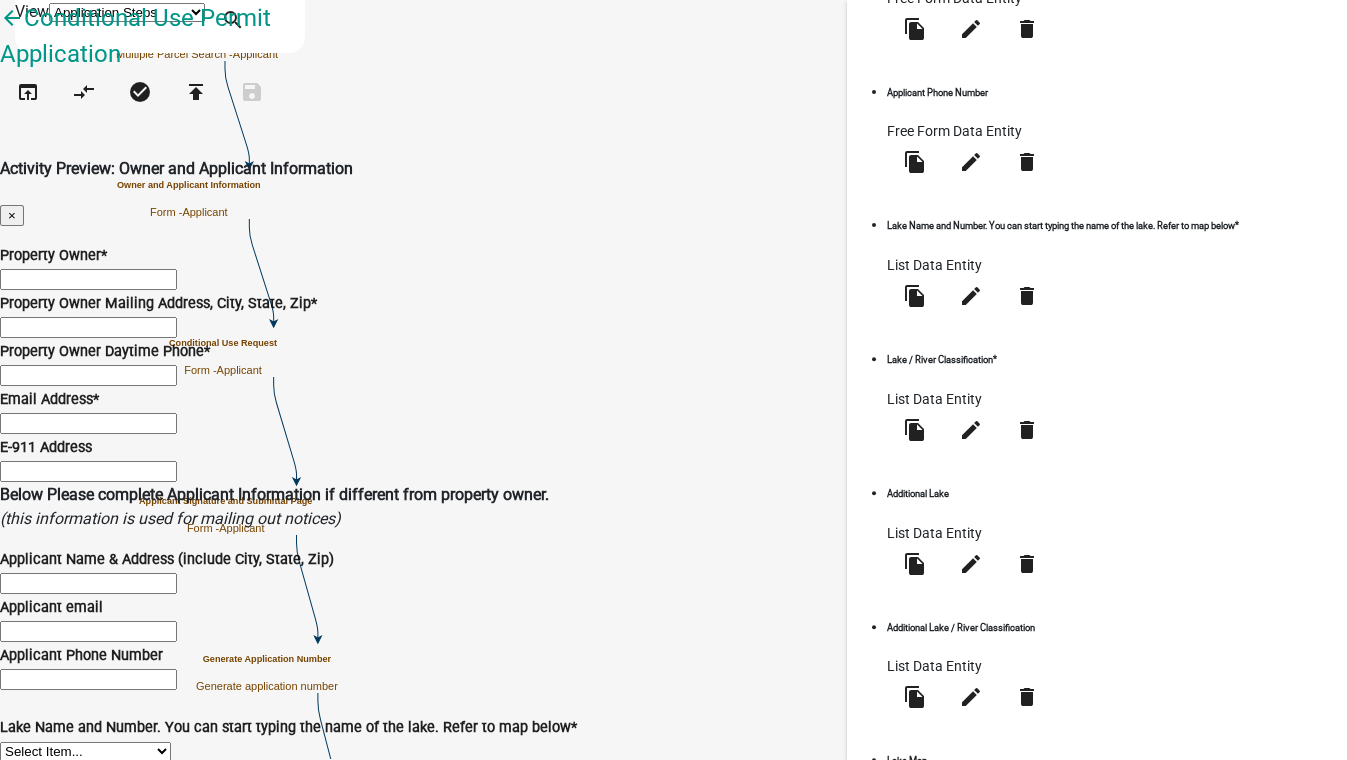 scroll, scrollTop: 2288, scrollLeft: 0, axis: vertical 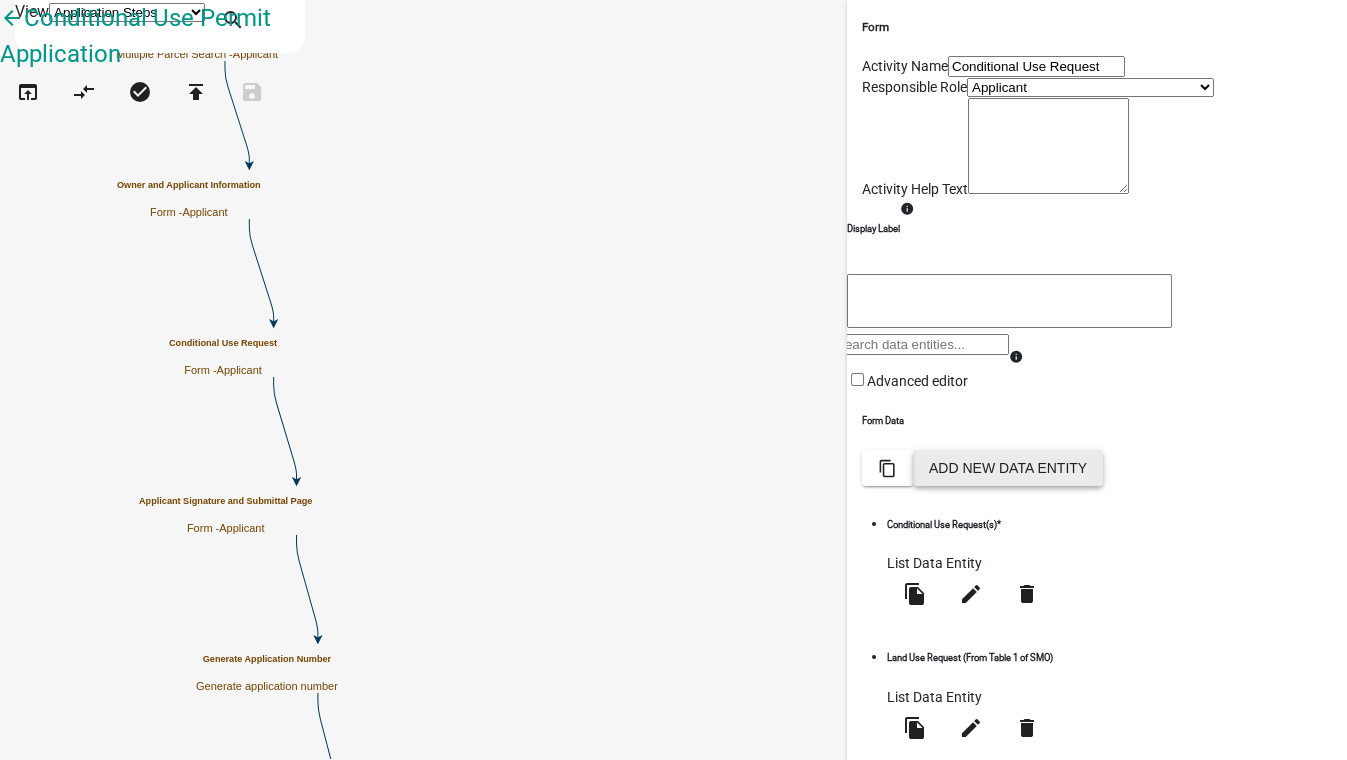 click on "Add New Data Entity" at bounding box center [1008, 468] 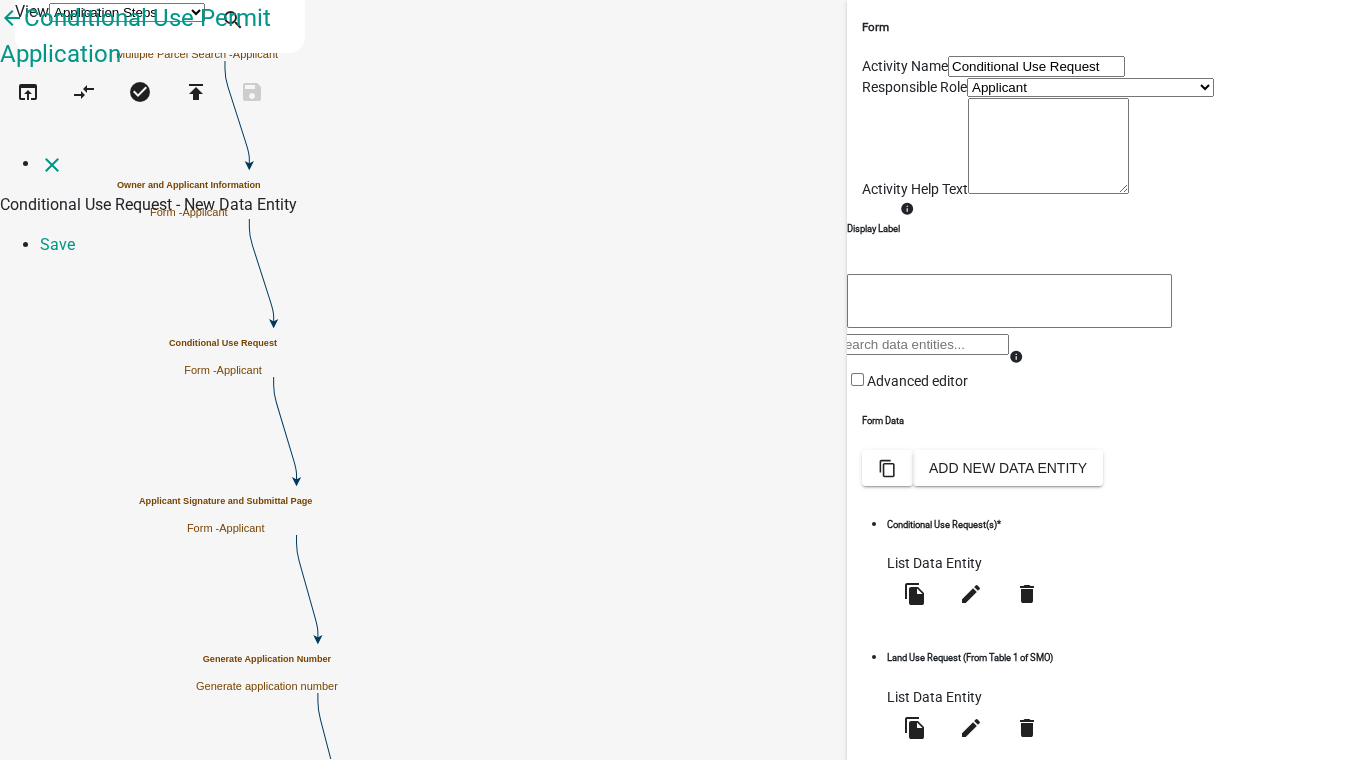 select 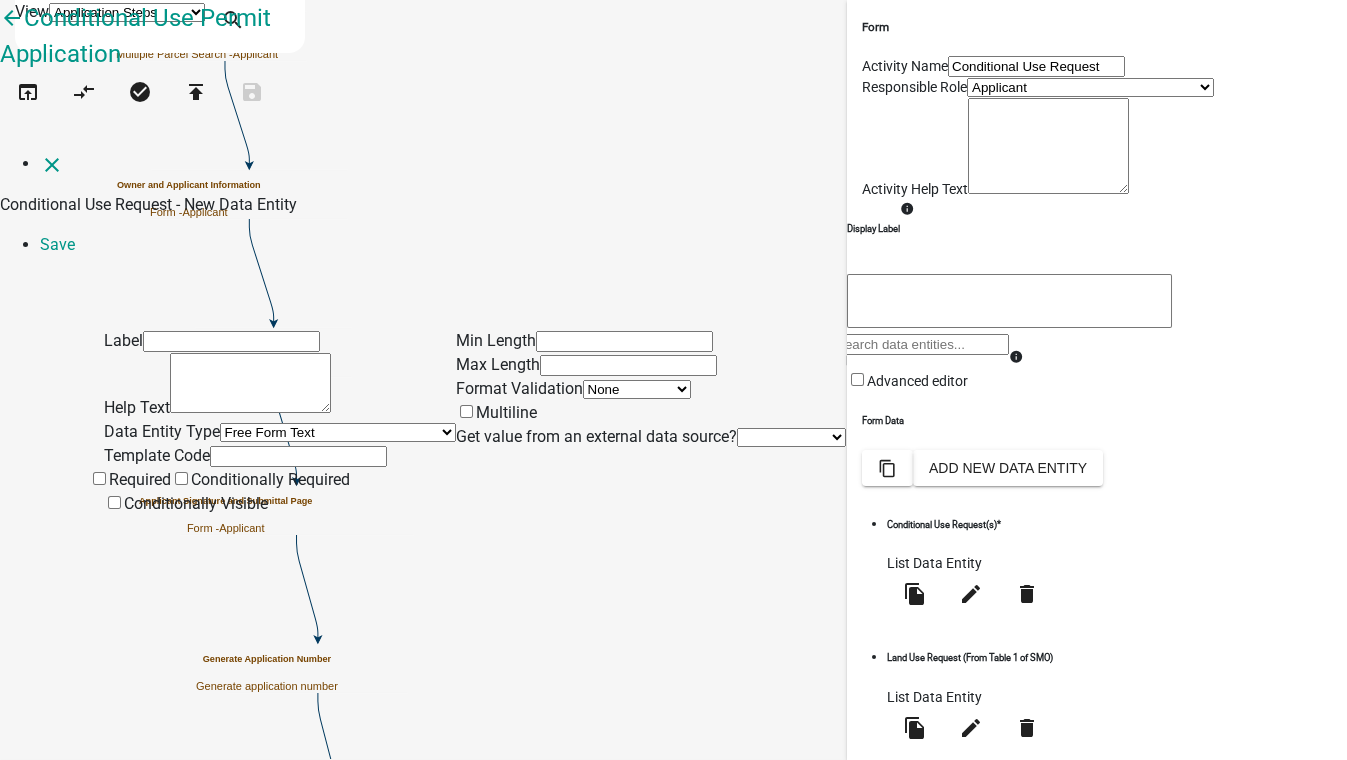 click 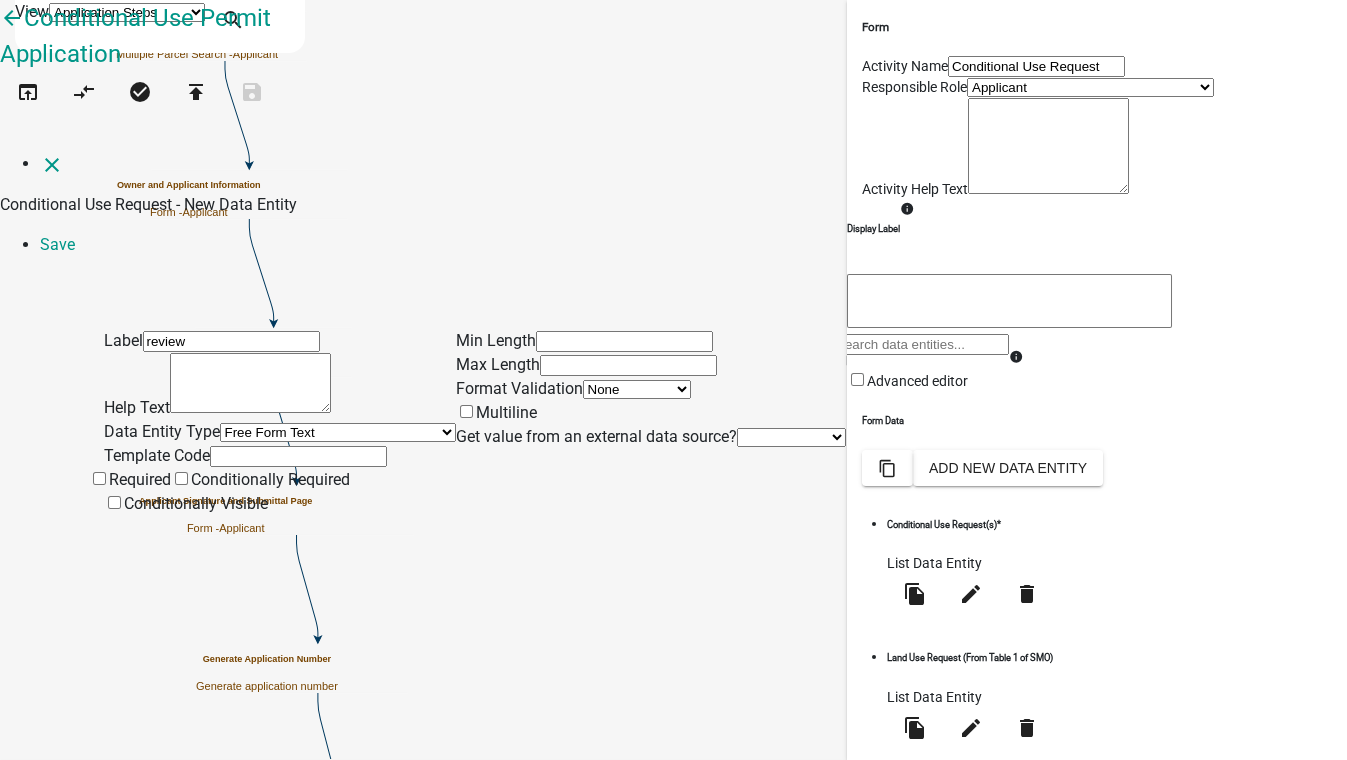 type on "review" 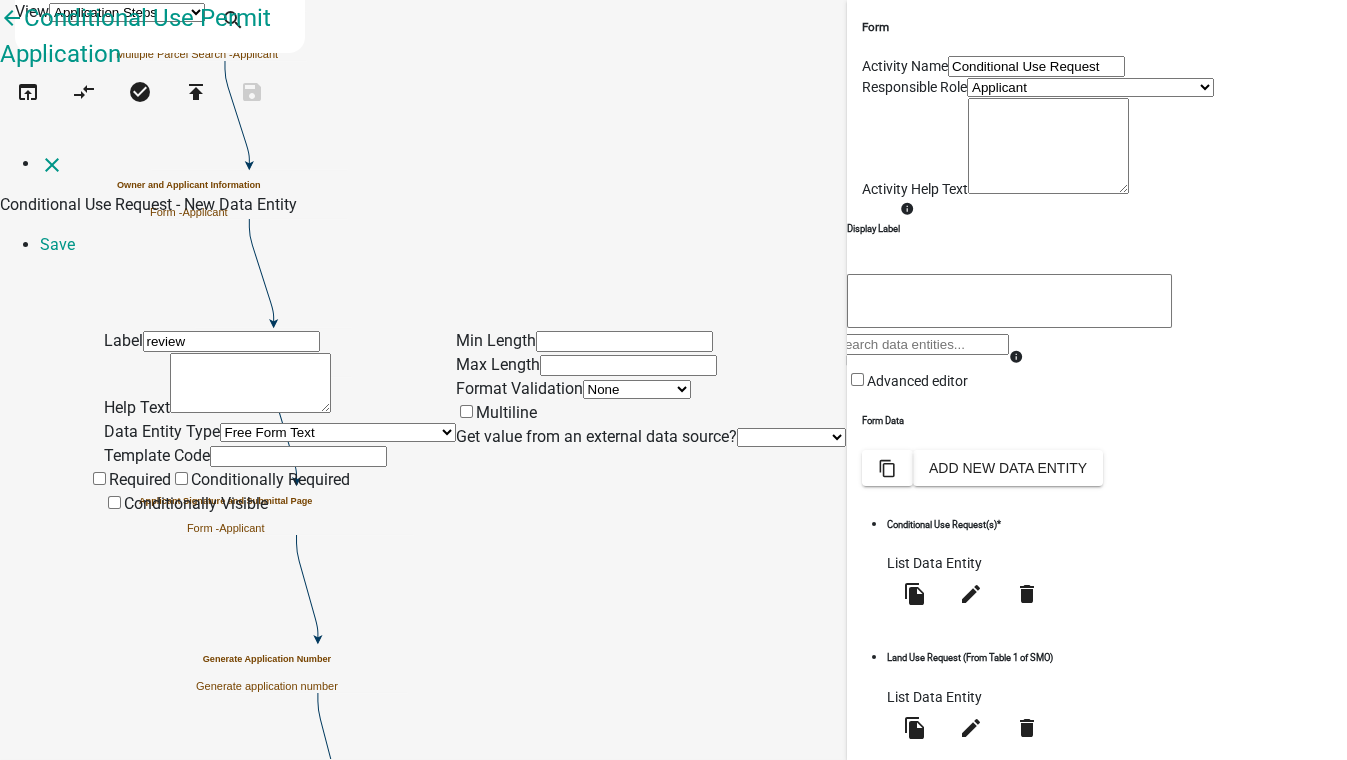 click 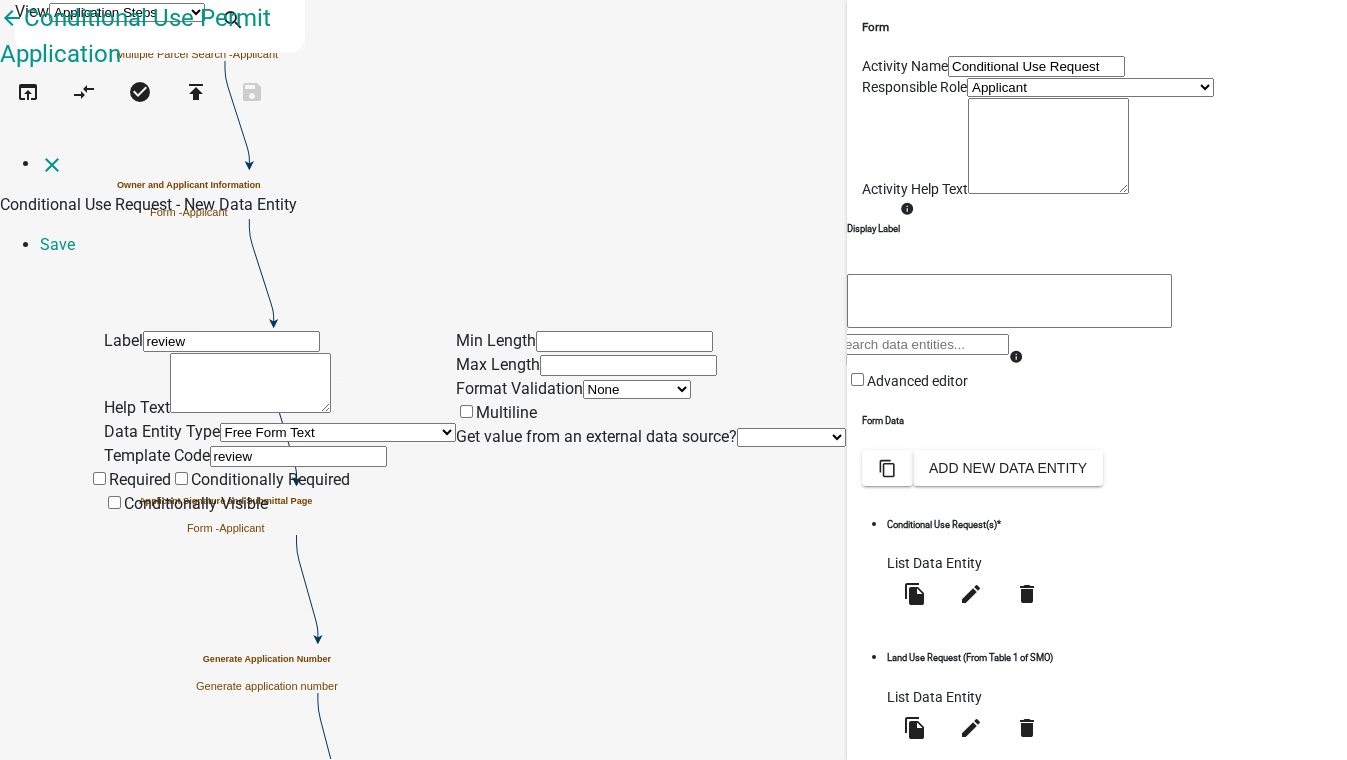 type on "review" 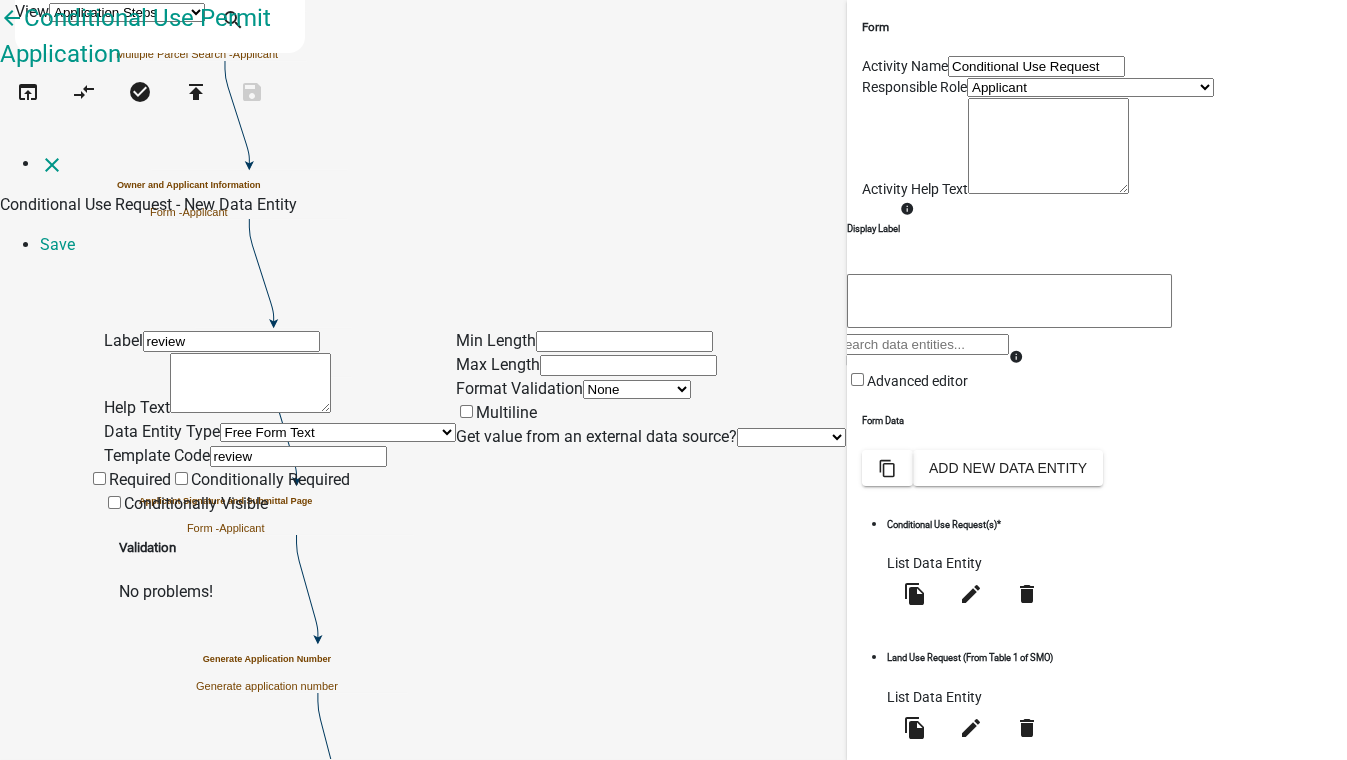 click on "Free Form Text   Document   Display Entity Value   Fee   Numeric Data   Date   Map Sketch Data   List Data   Signature   Formatted Text   Today   Calculated Value   Generate Client Application Number   Contact List   Inspection Document" 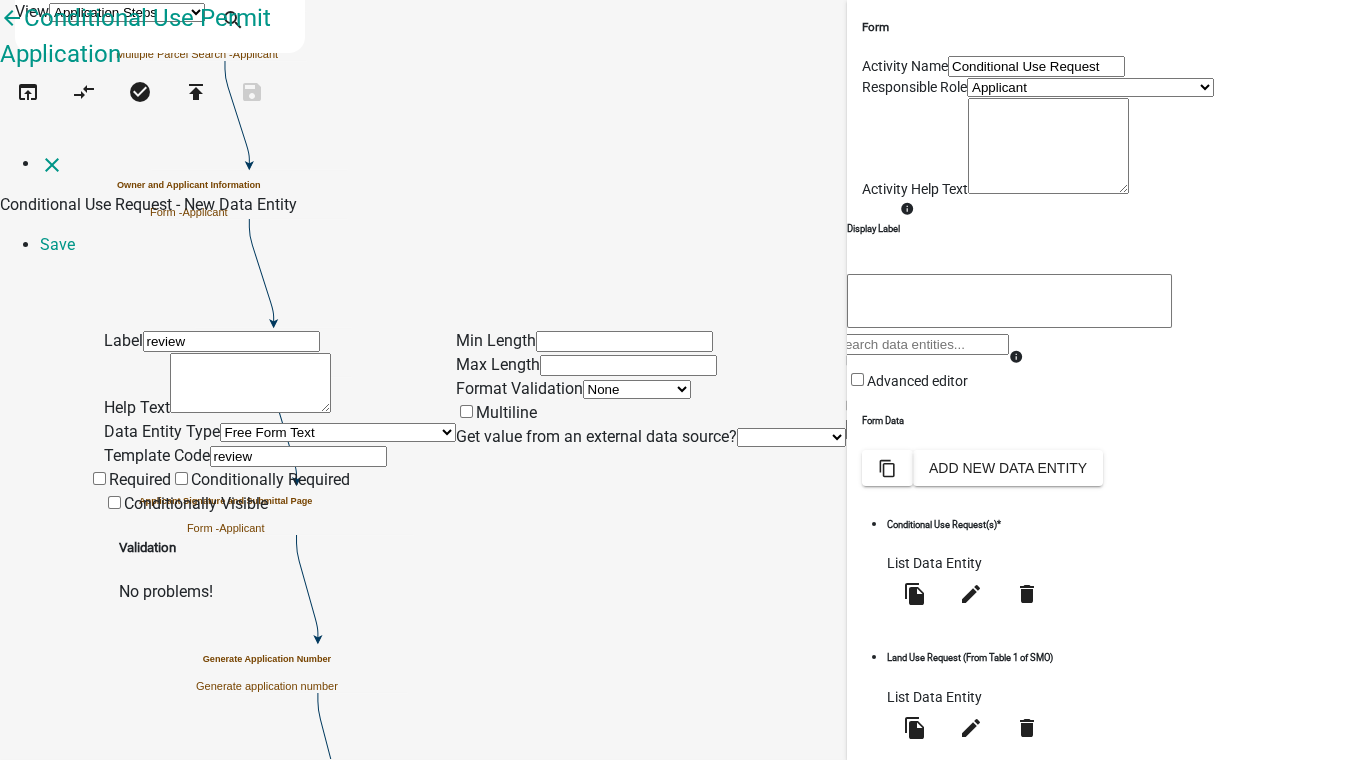 select on "display-entity-value" 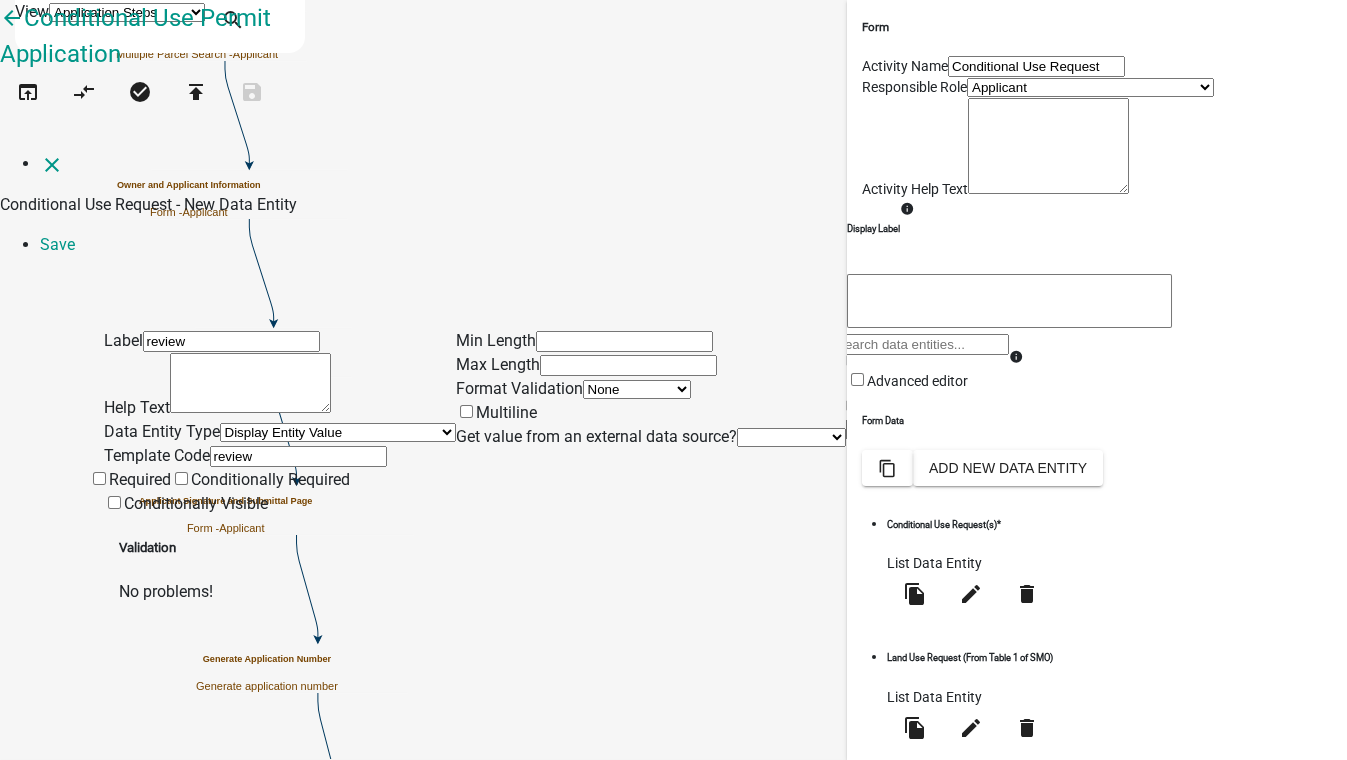 click on "Free Form Text   Document   Display Entity Value   Fee   Numeric Data   Date   Map Sketch Data   List Data   Signature   Formatted Text   Today   Calculated Value   Generate Client Application Number   Contact List   Inspection Document" 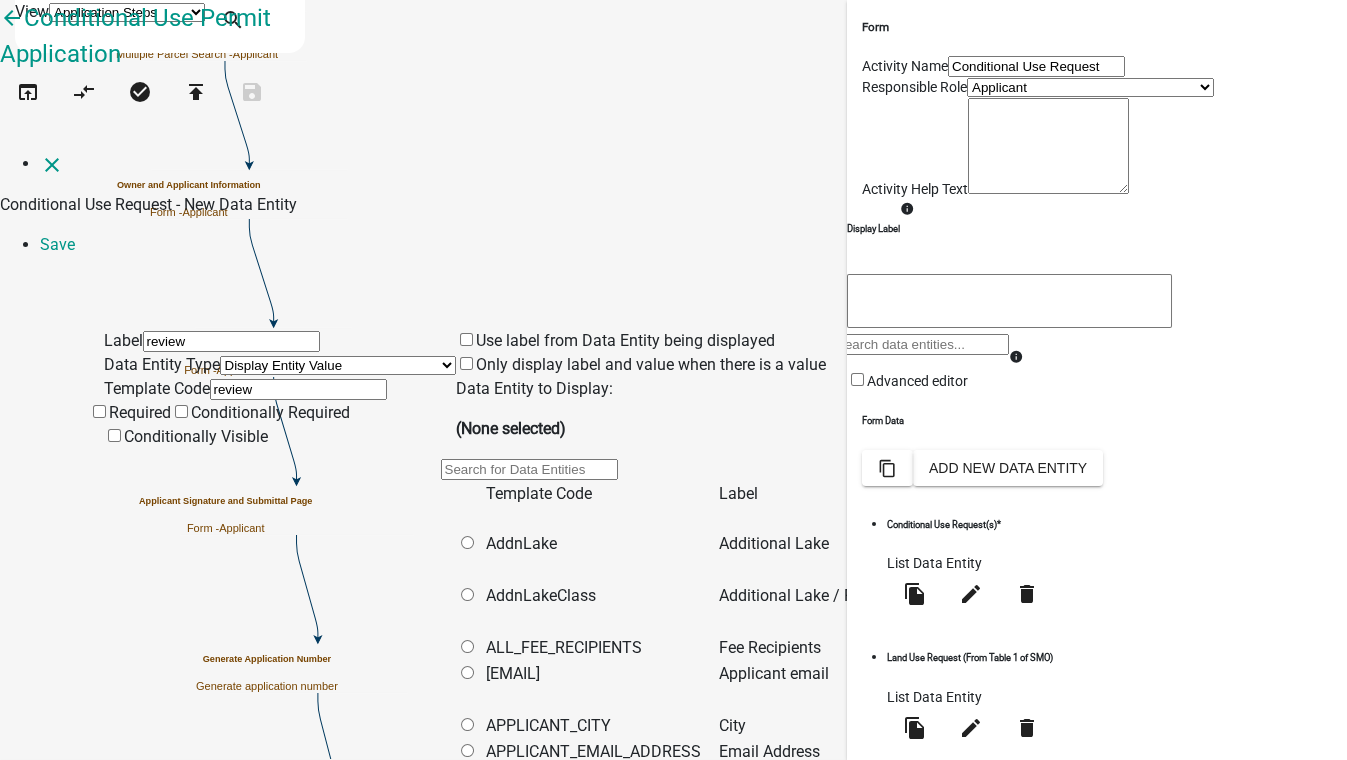 click at bounding box center (529, 469) 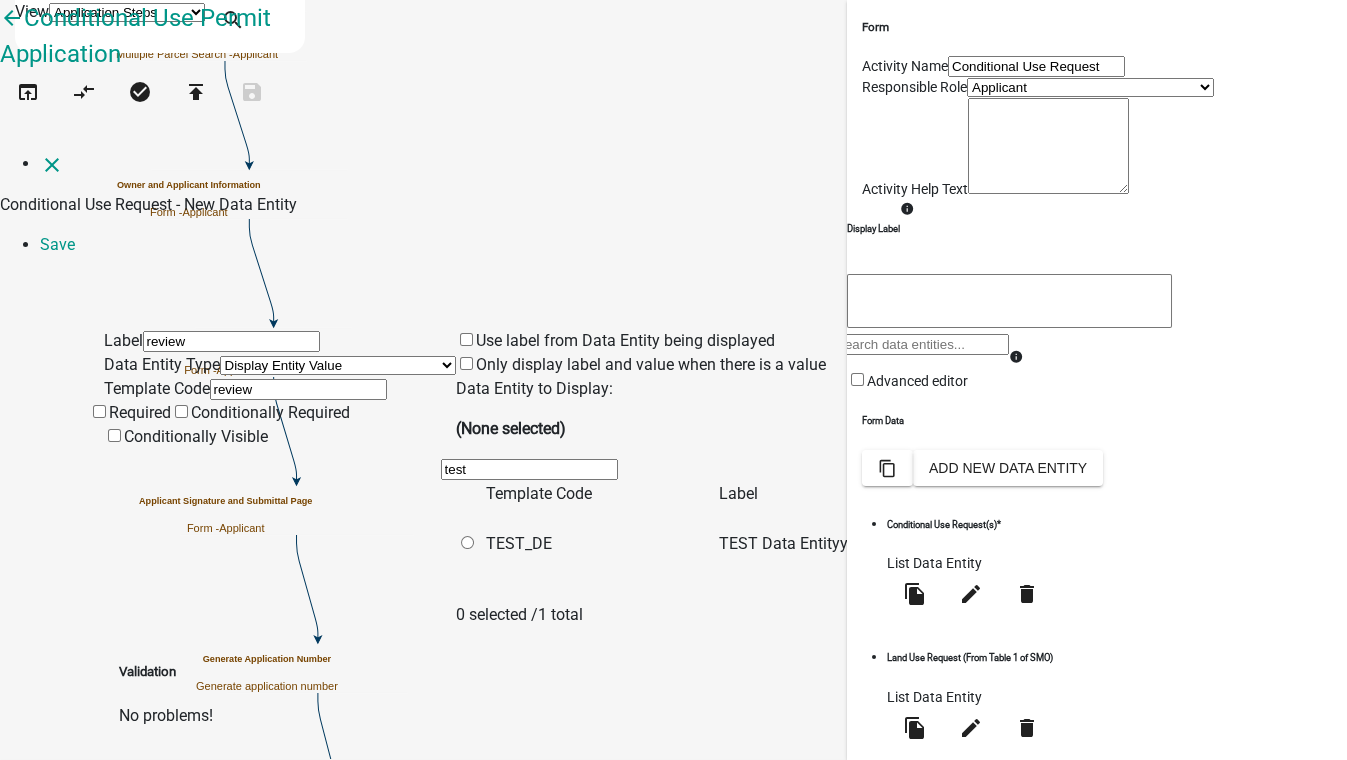 type on "test" 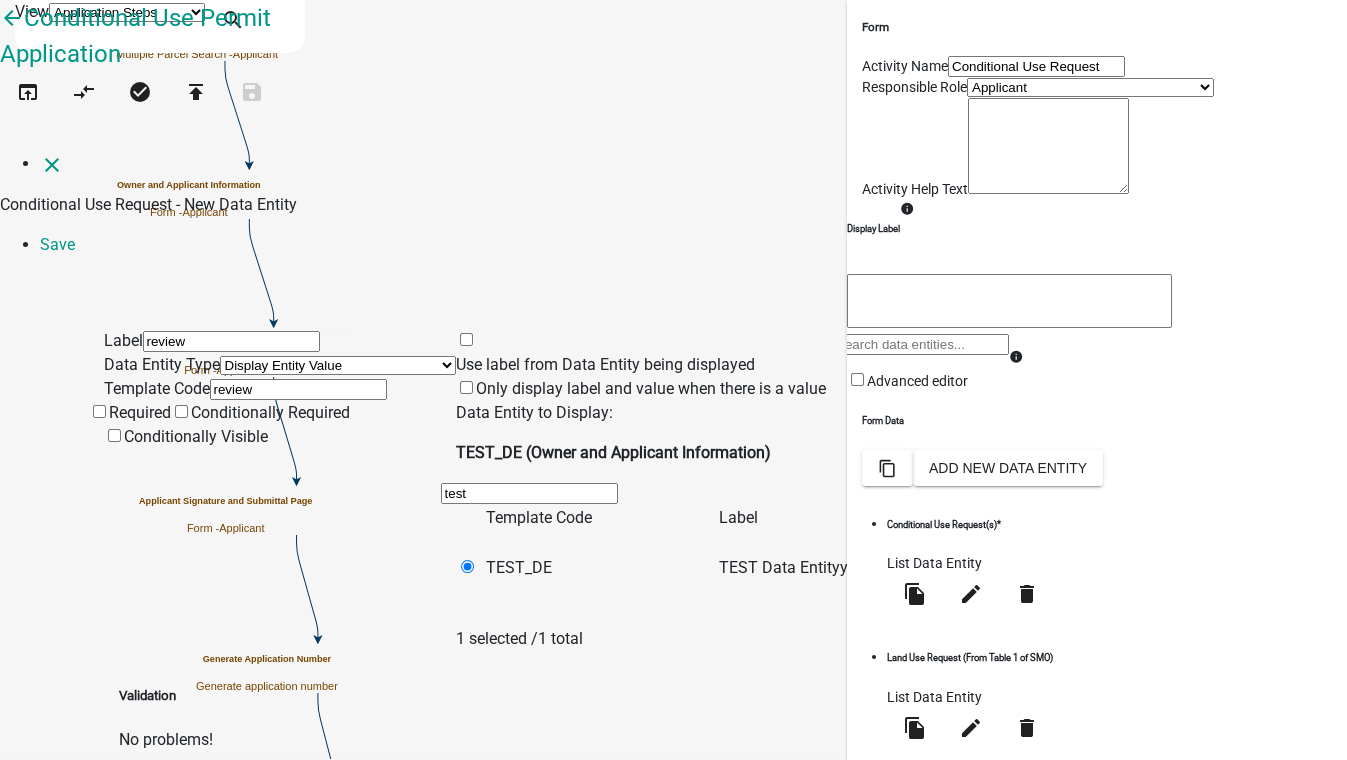 click 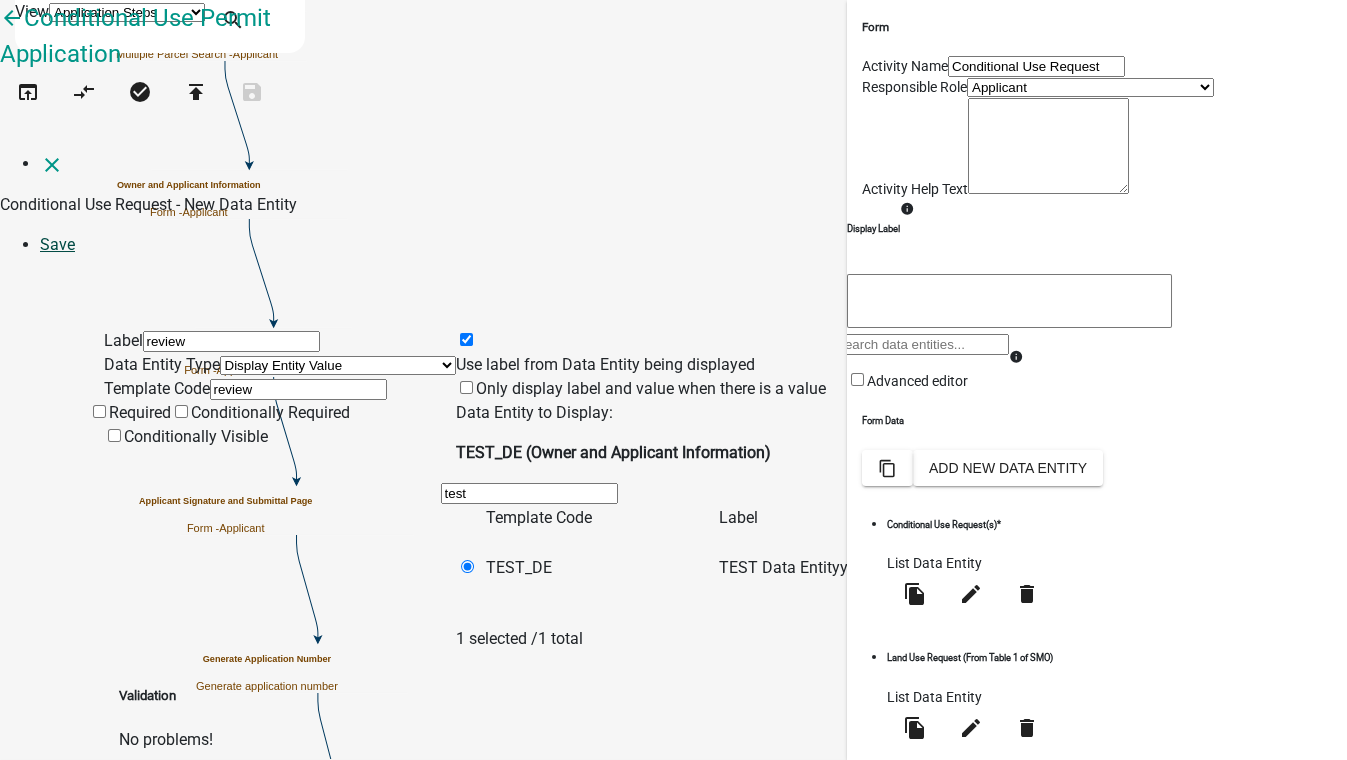 click on "Save" 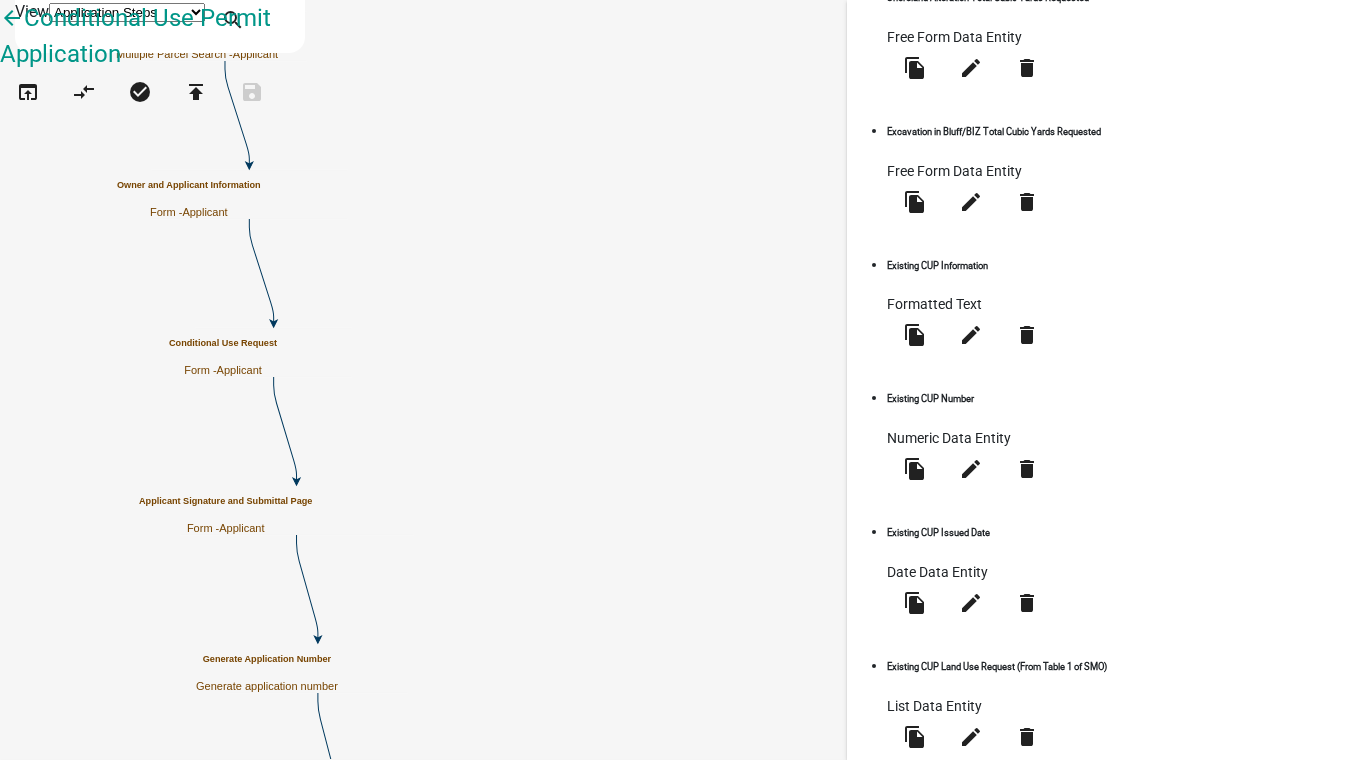 scroll, scrollTop: 1114, scrollLeft: 0, axis: vertical 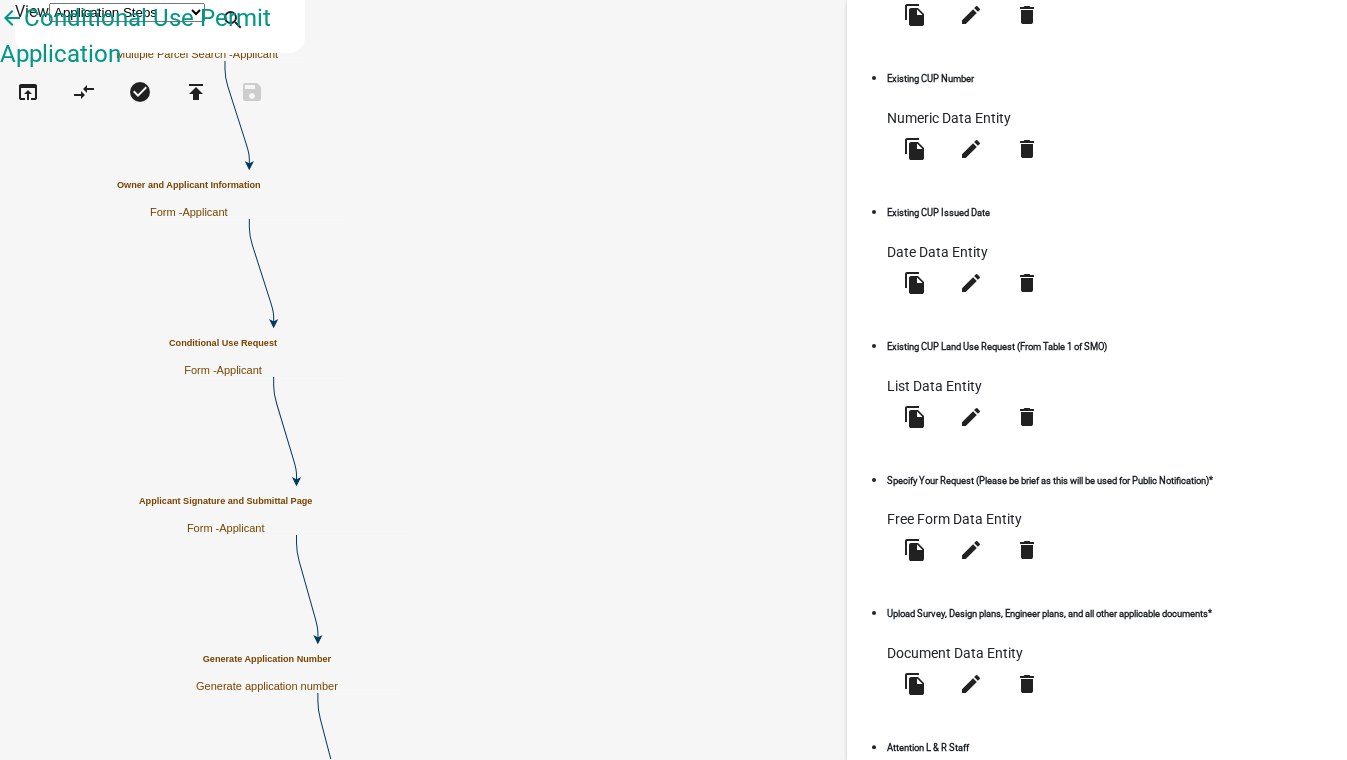 click on "Preview" 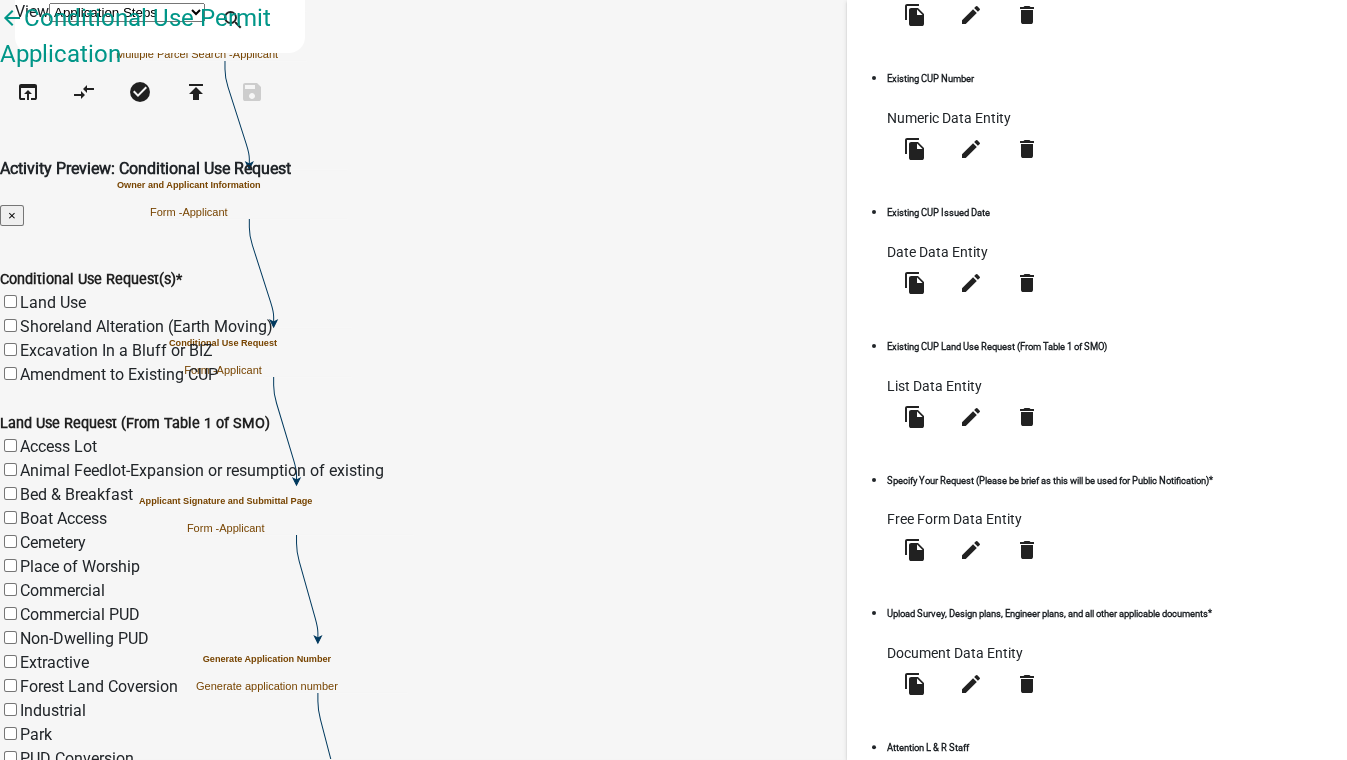 scroll, scrollTop: 1354, scrollLeft: 0, axis: vertical 